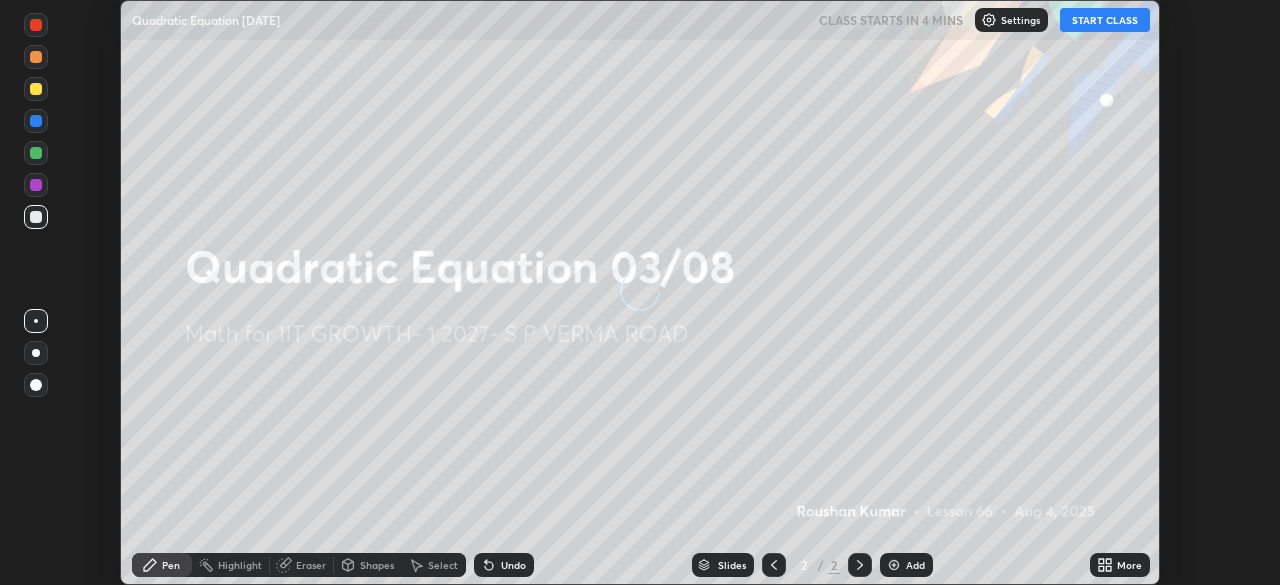 scroll, scrollTop: 0, scrollLeft: 0, axis: both 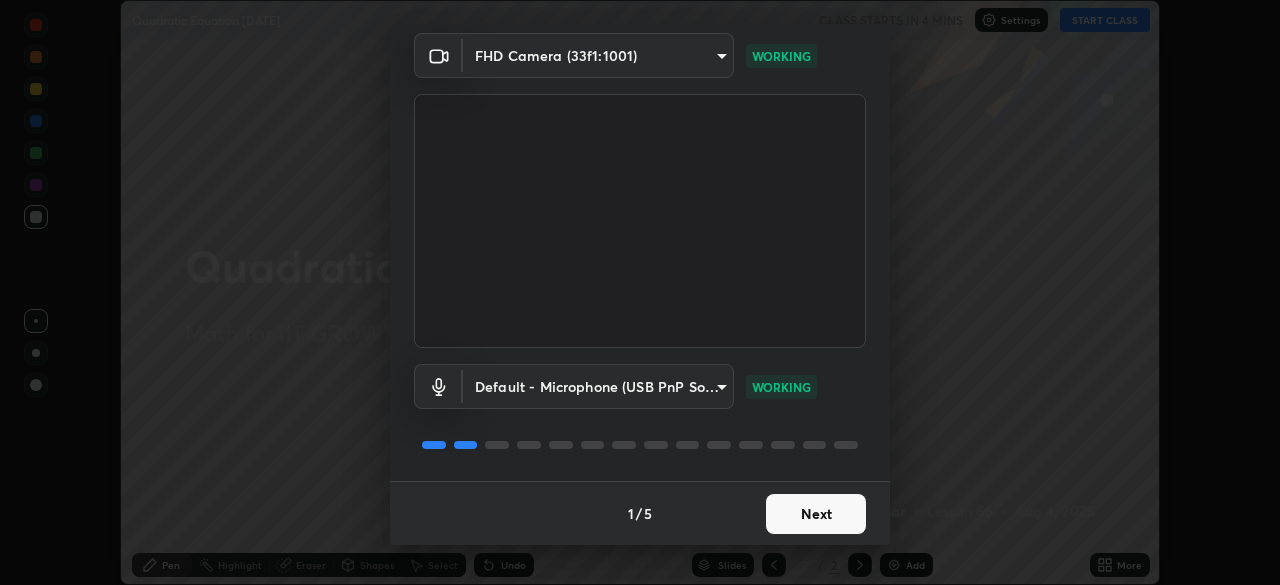 click on "Next" at bounding box center (816, 514) 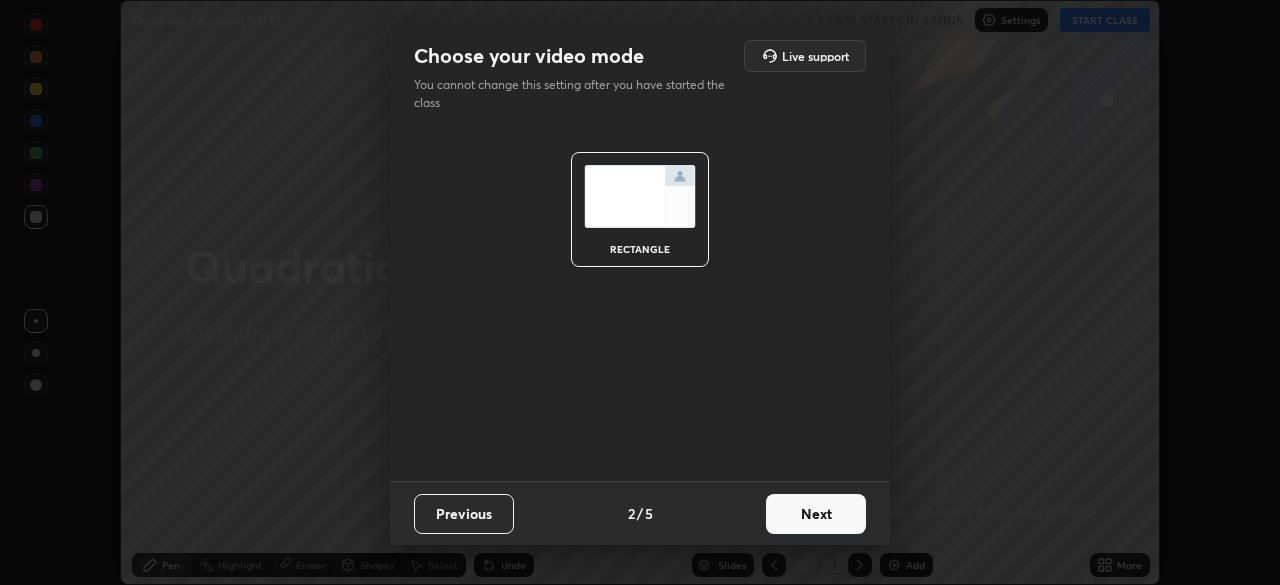 scroll, scrollTop: 0, scrollLeft: 0, axis: both 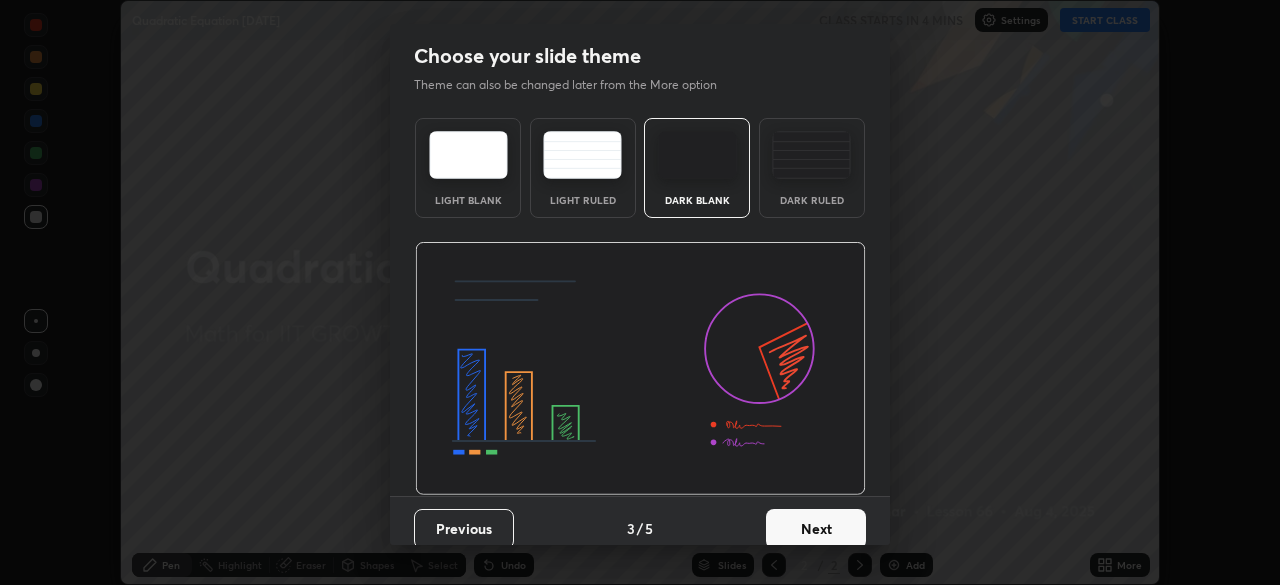 click on "Next" at bounding box center [816, 529] 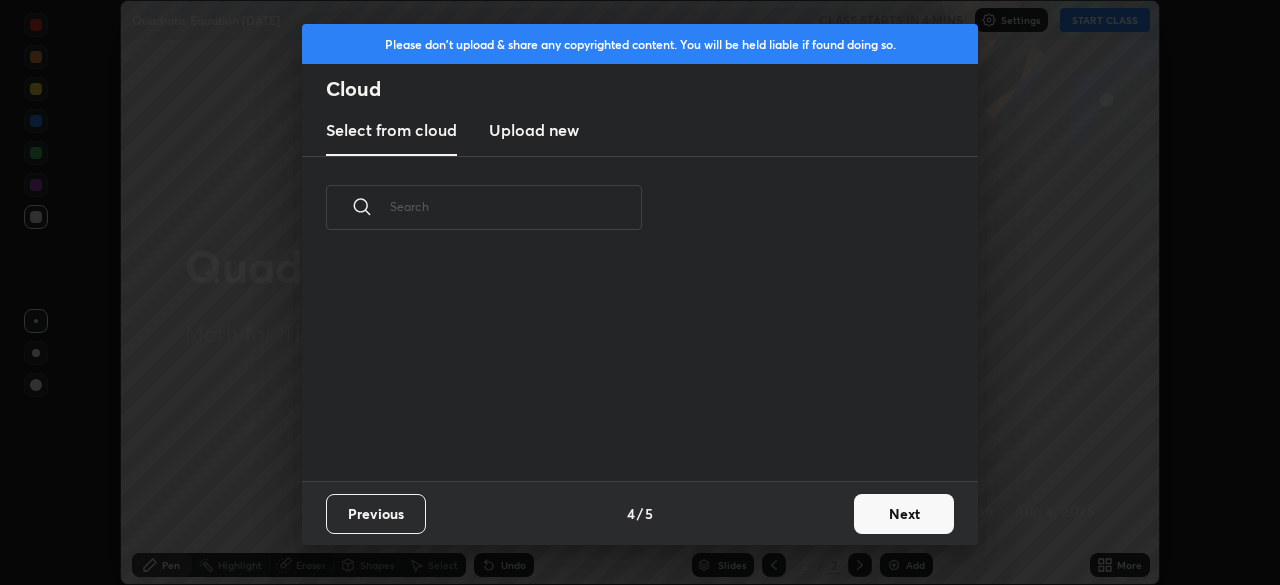 click on "Next" at bounding box center (904, 514) 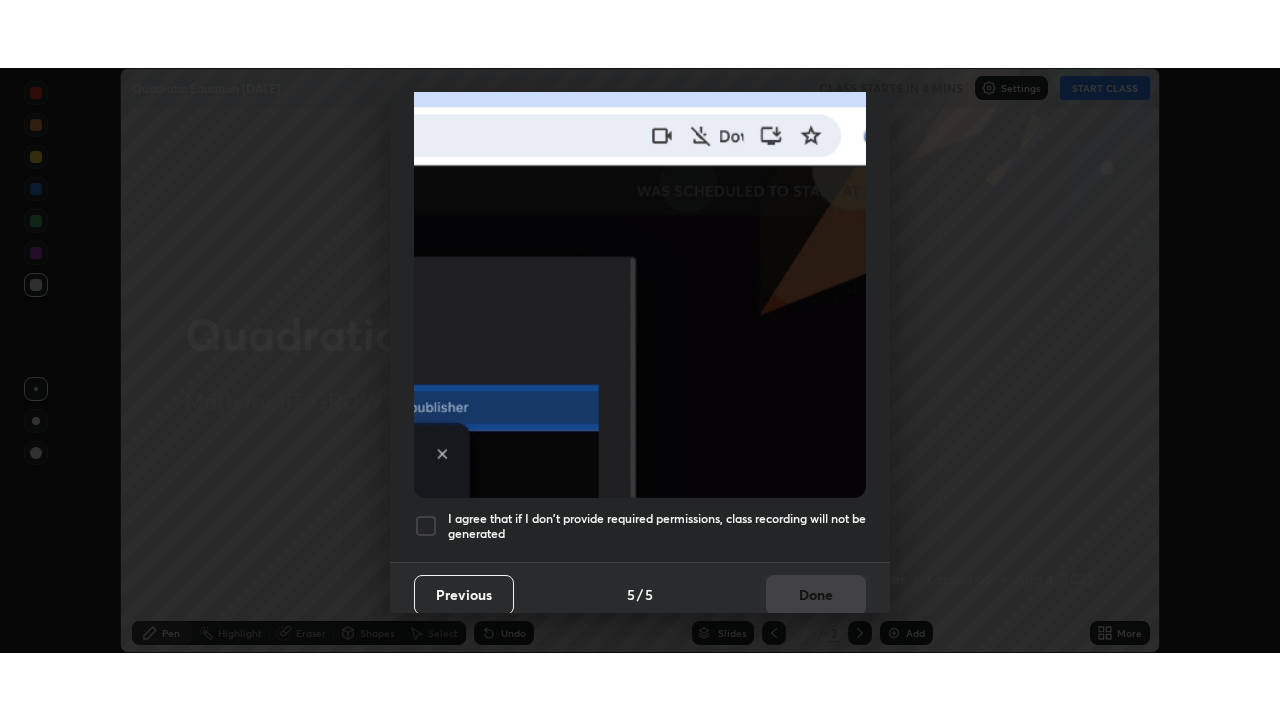 scroll, scrollTop: 479, scrollLeft: 0, axis: vertical 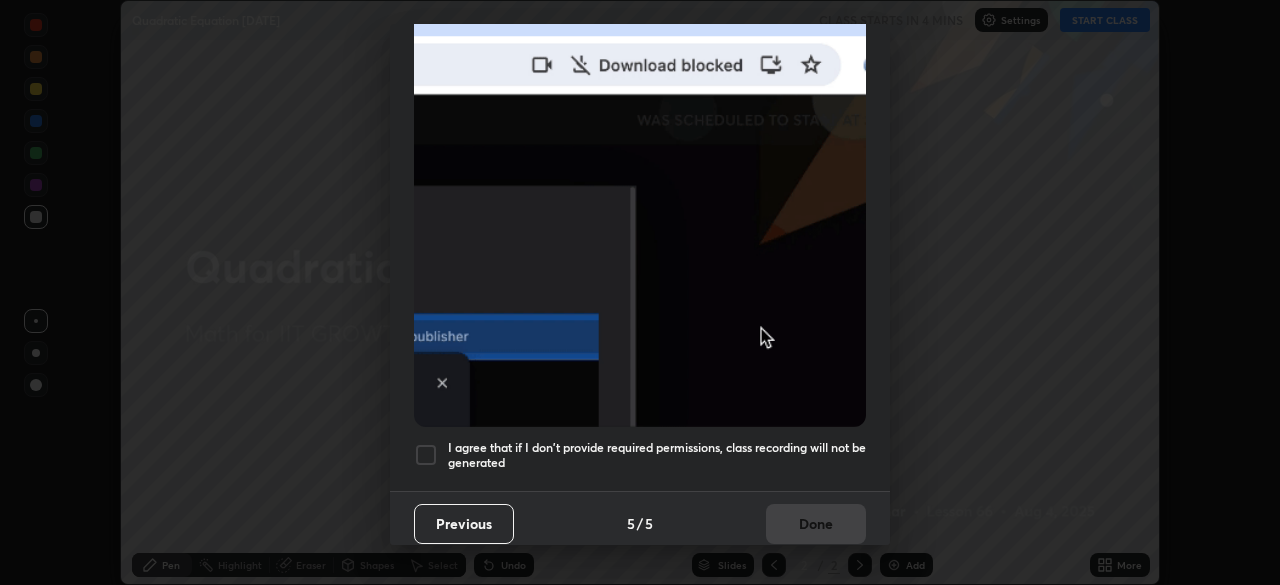 click at bounding box center (426, 455) 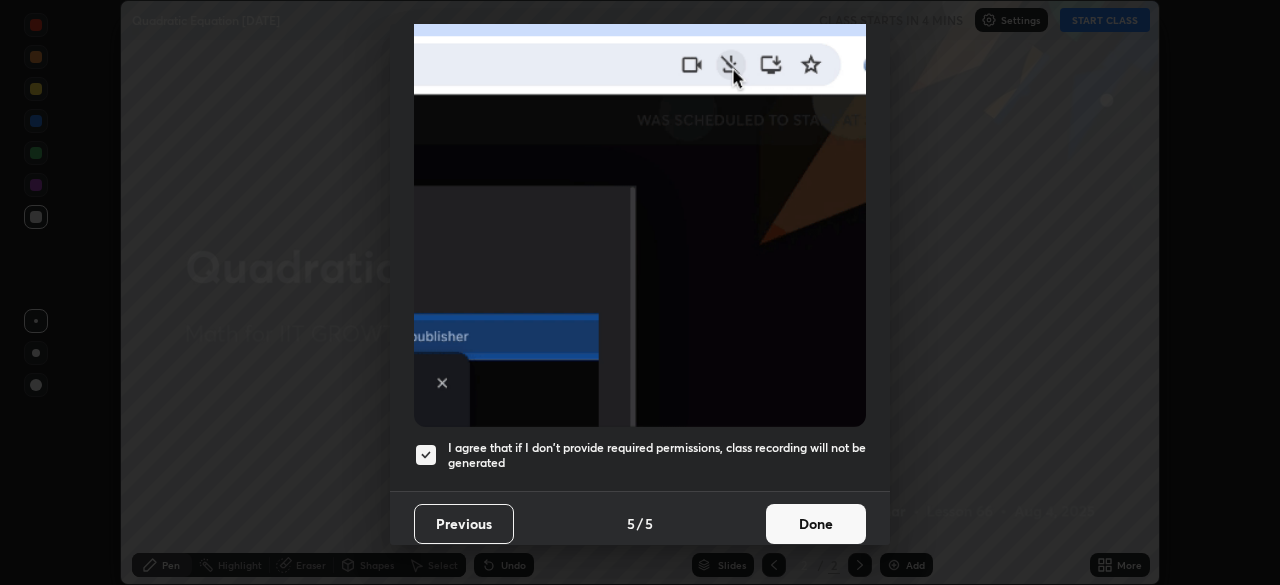 click on "Done" at bounding box center (816, 524) 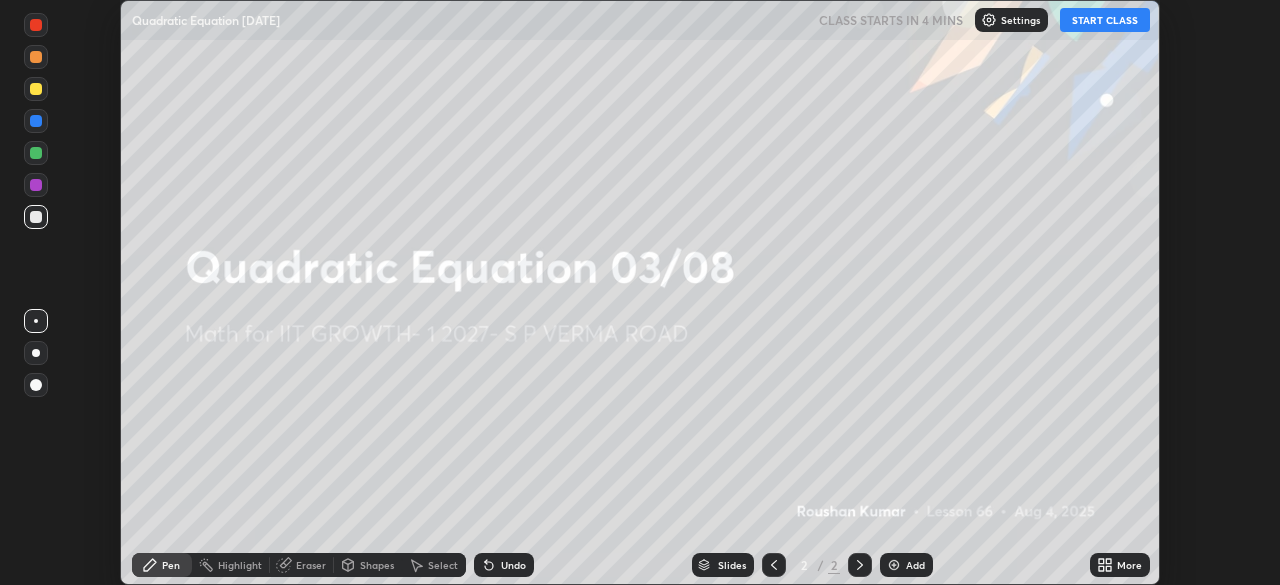 click 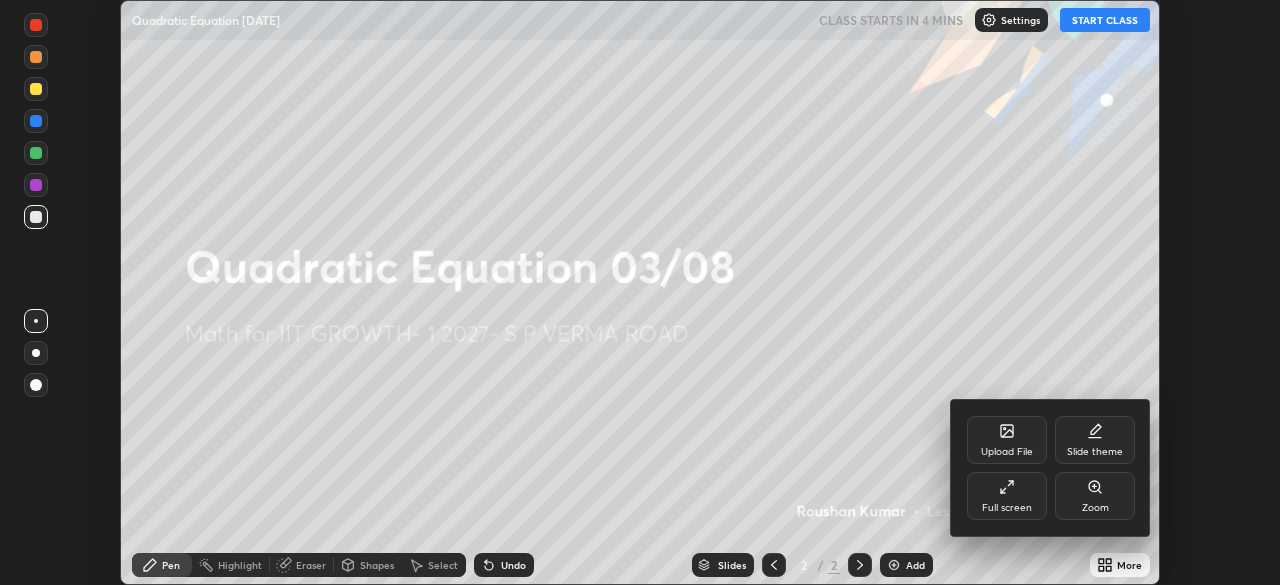 click 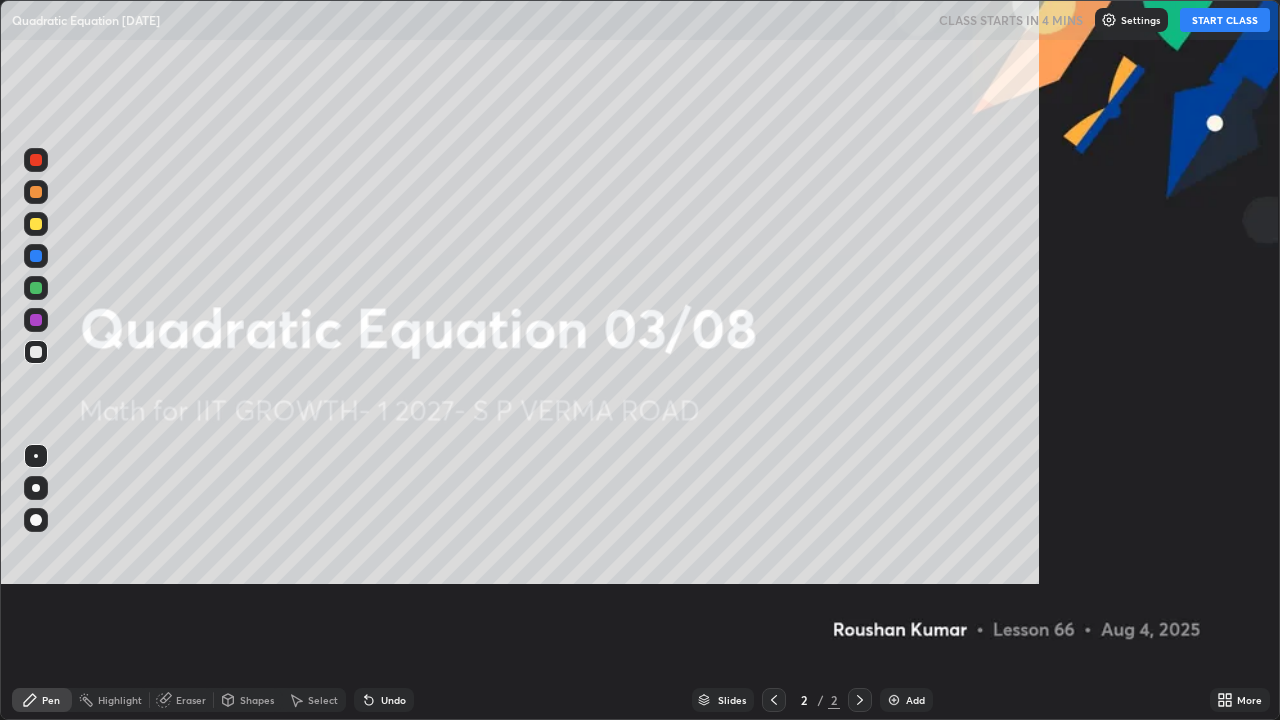 scroll, scrollTop: 99280, scrollLeft: 98720, axis: both 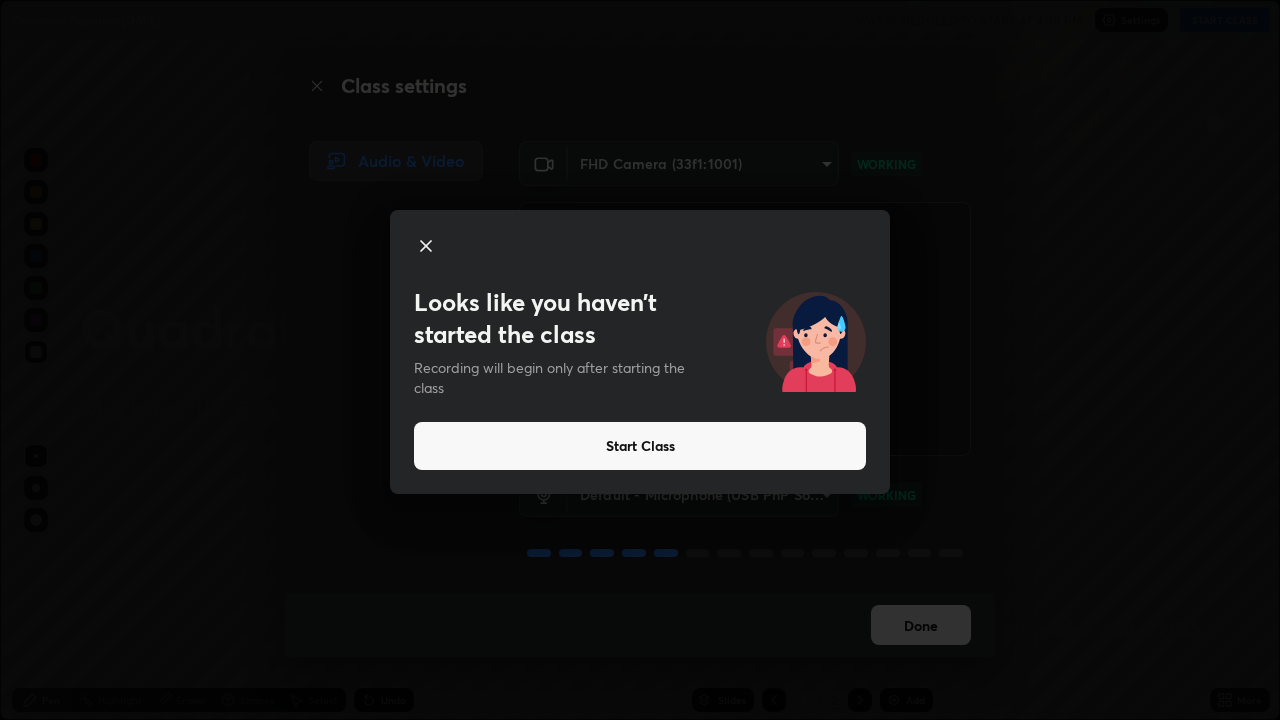 click on "Start Class" at bounding box center [640, 446] 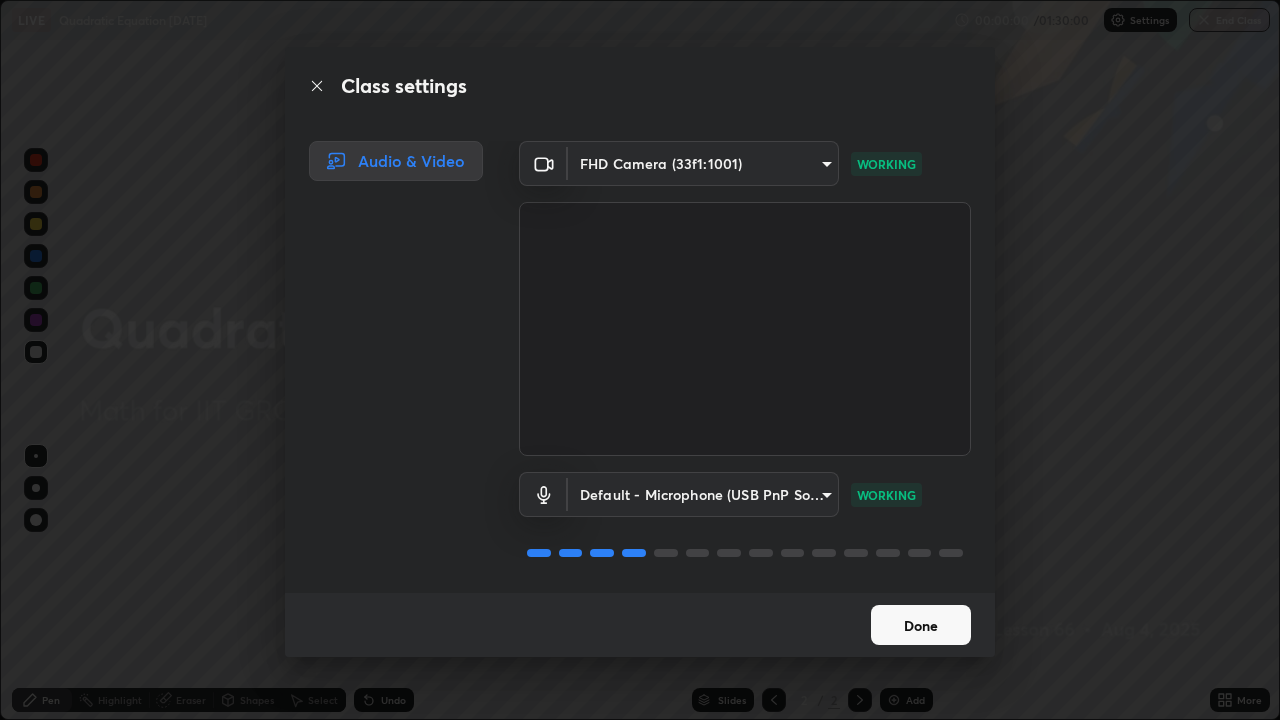 click on "Done" at bounding box center [921, 625] 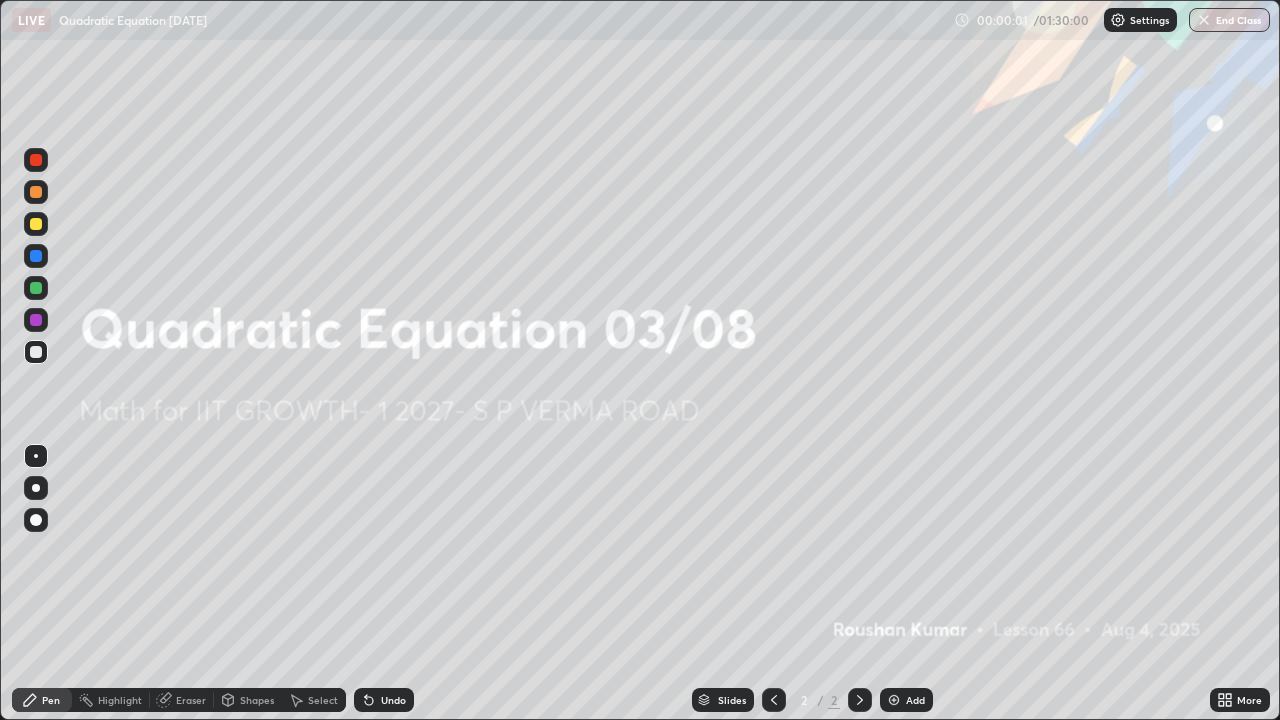 click on "Add" at bounding box center (915, 700) 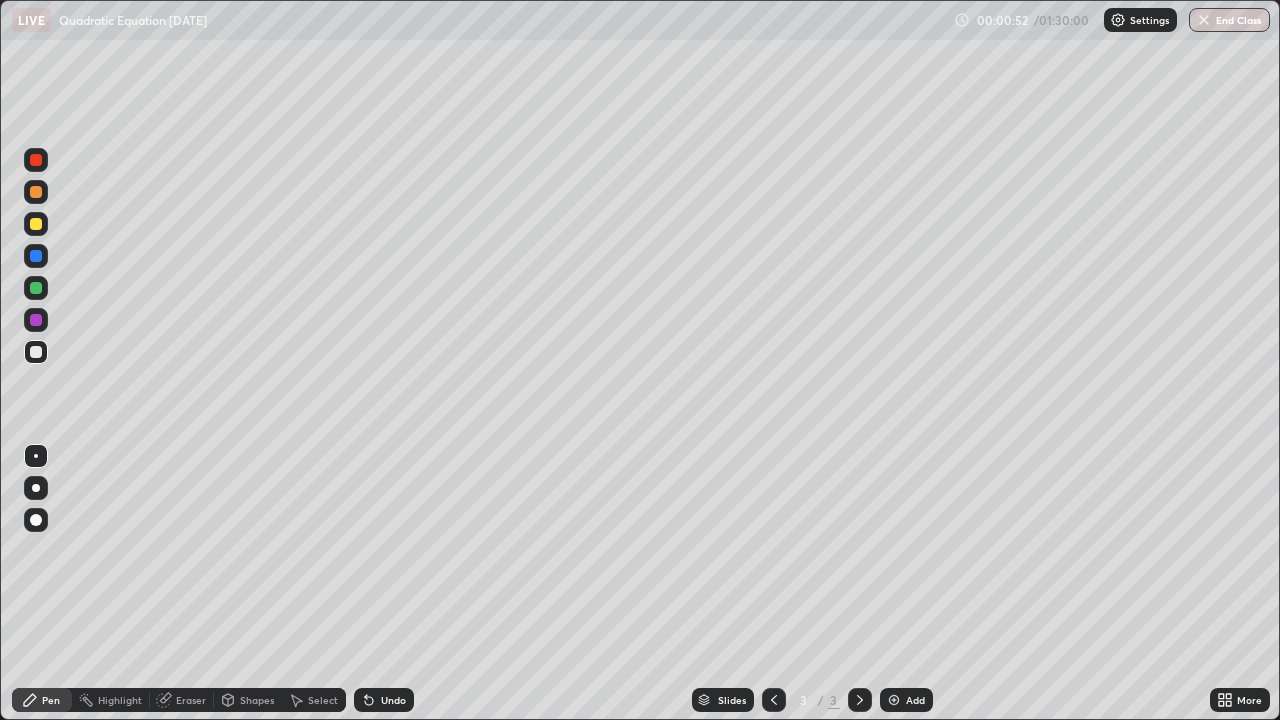 click at bounding box center (36, 224) 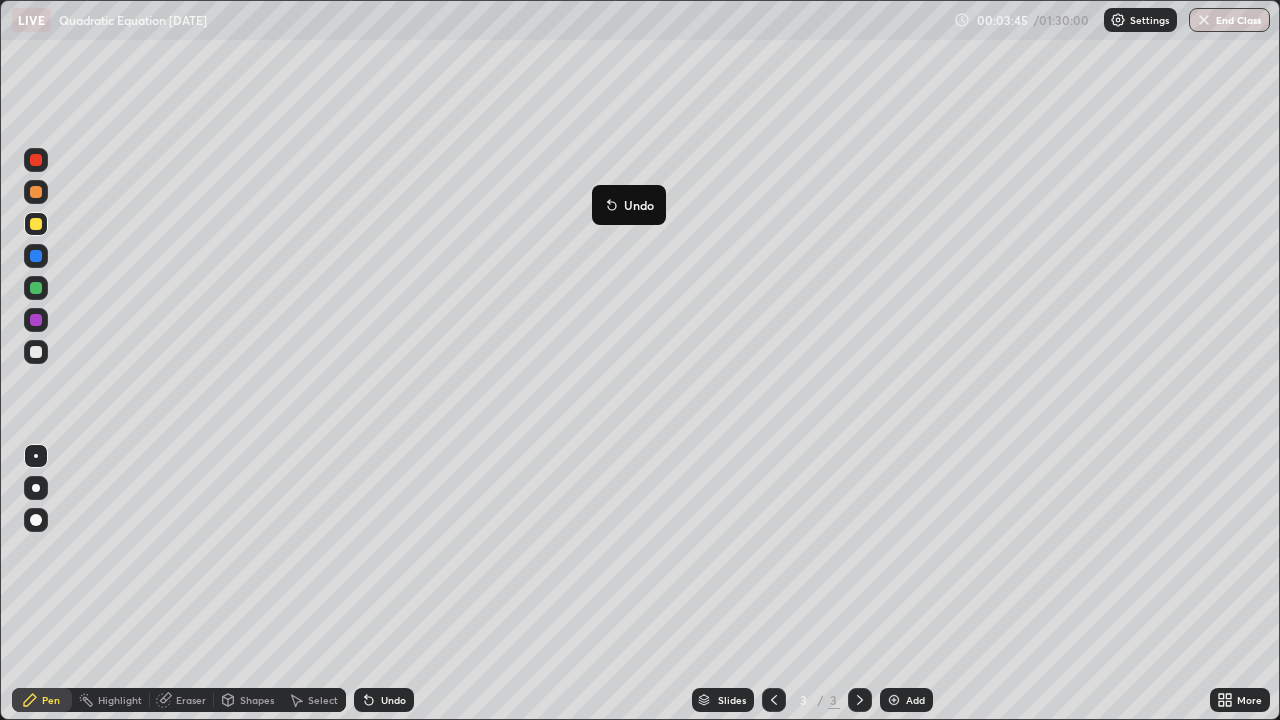 click on "Undo" at bounding box center [629, 205] 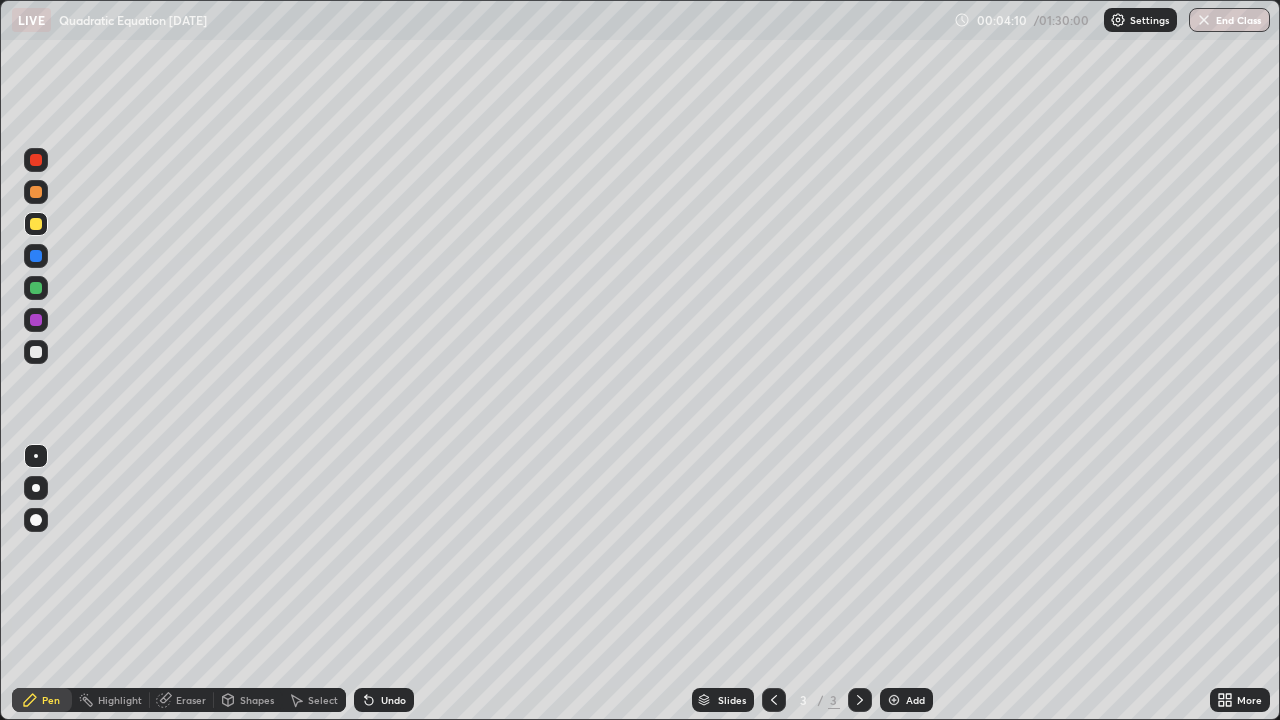 click on "Erase all" at bounding box center [36, 360] 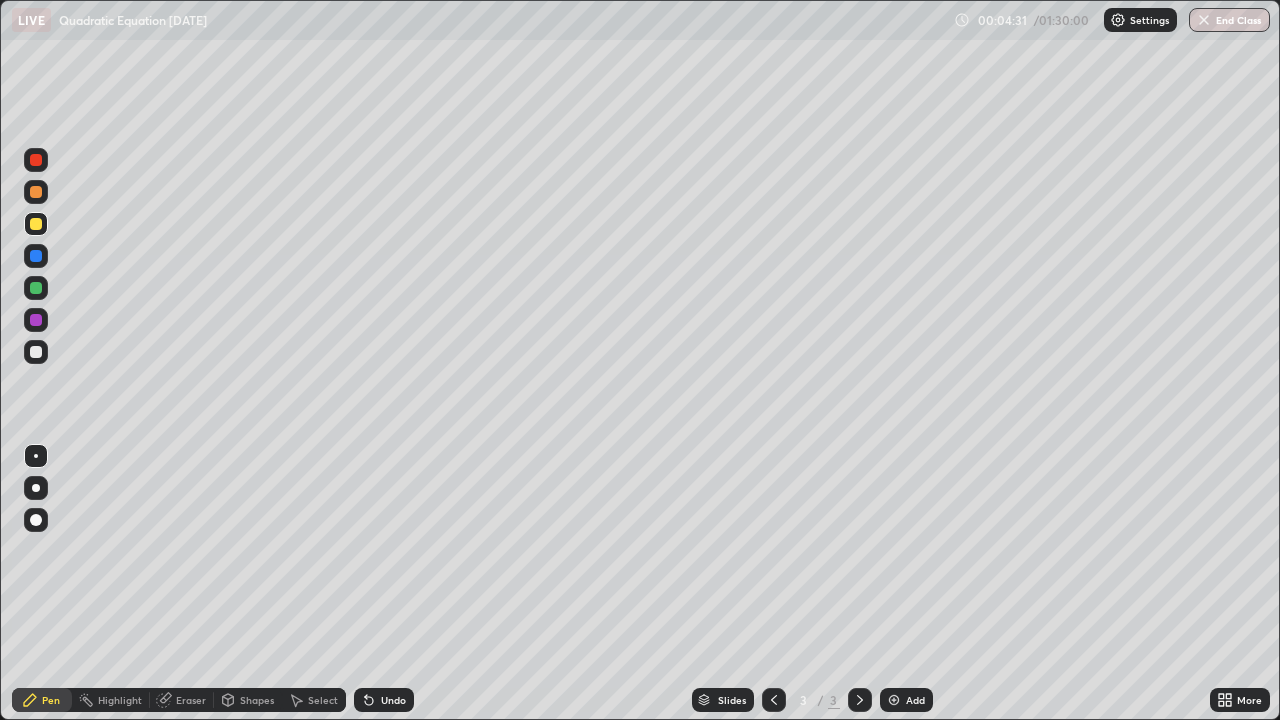 click on "Undo" at bounding box center (393, 700) 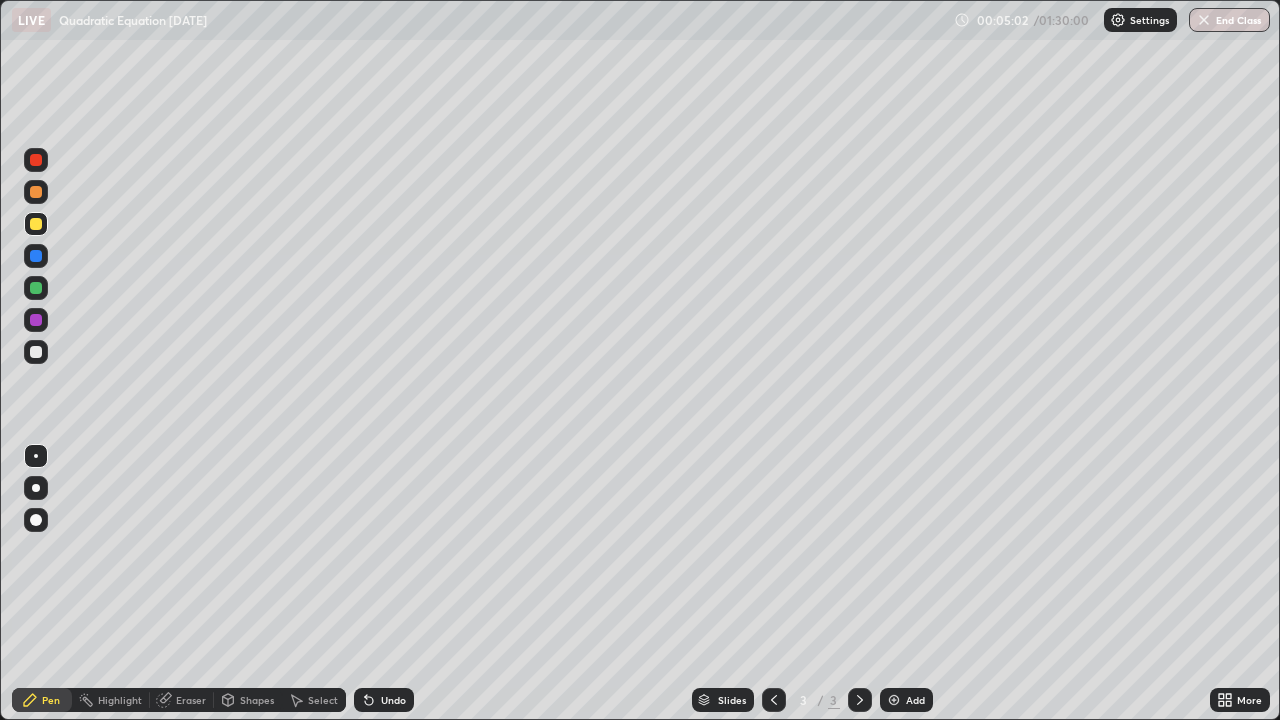 click on "Undo" at bounding box center [393, 700] 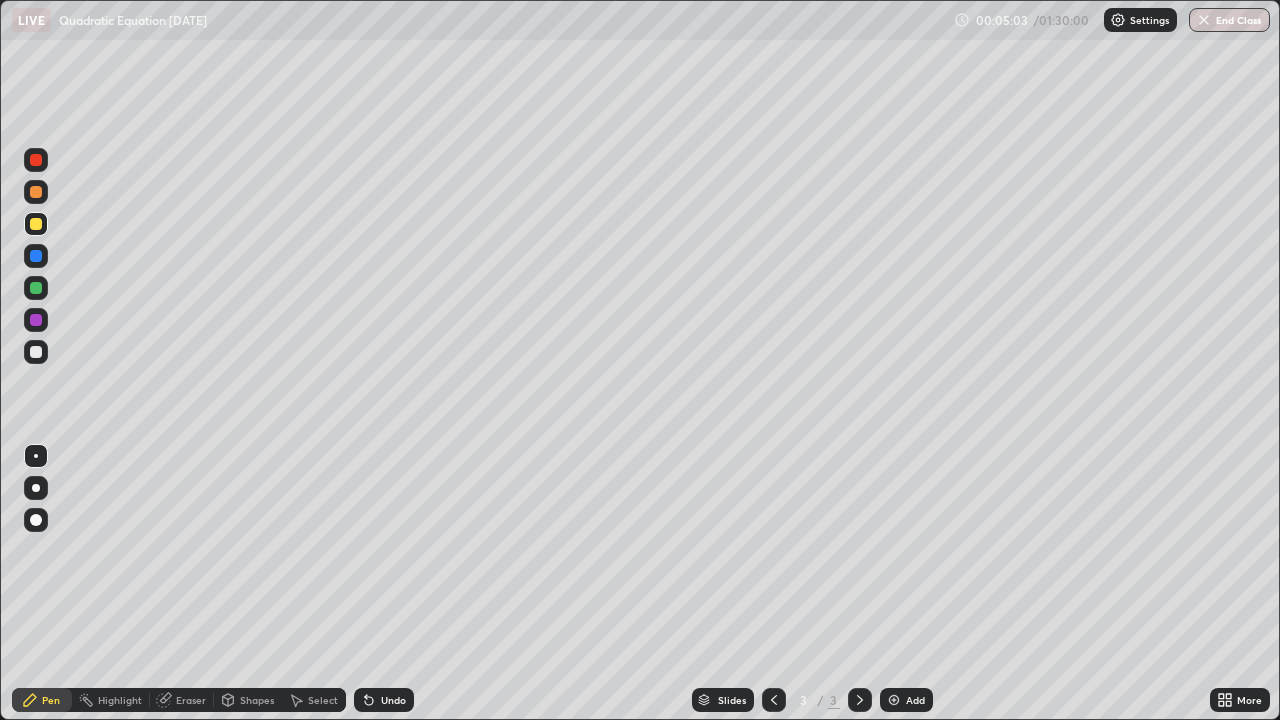 click on "Undo" at bounding box center (393, 700) 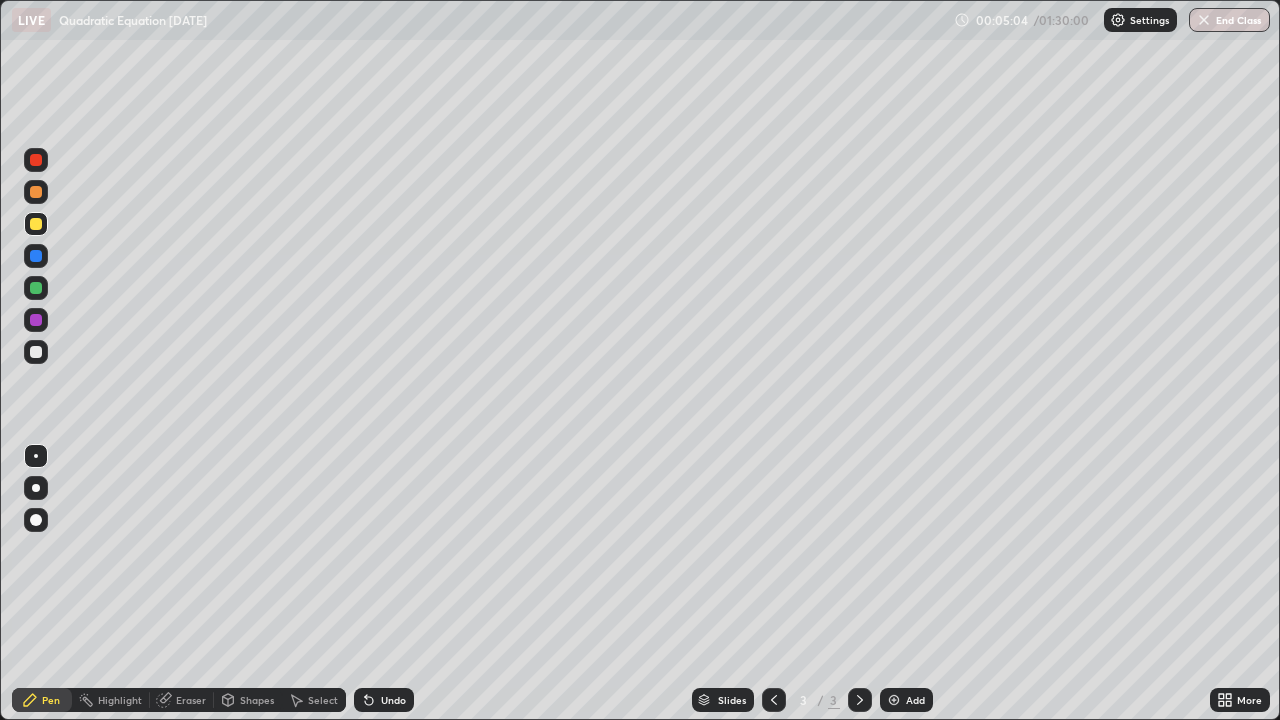 click on "Undo" at bounding box center [393, 700] 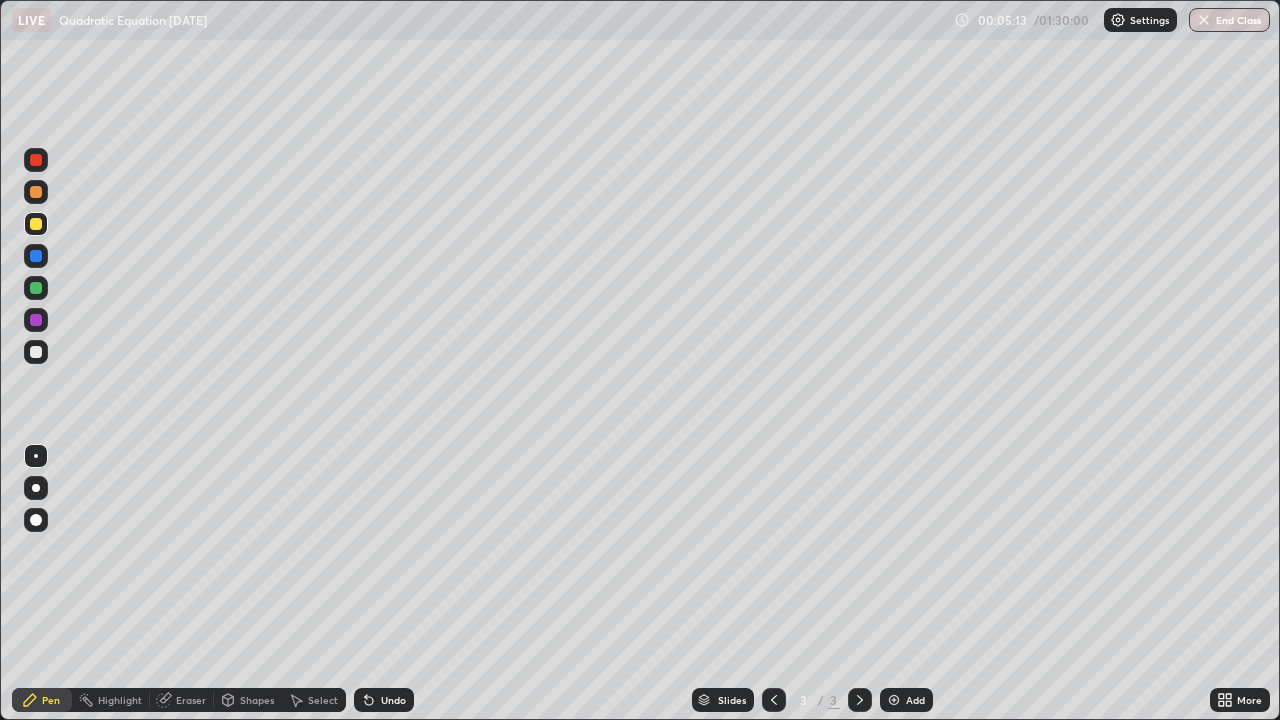 click on "Undo" at bounding box center (393, 700) 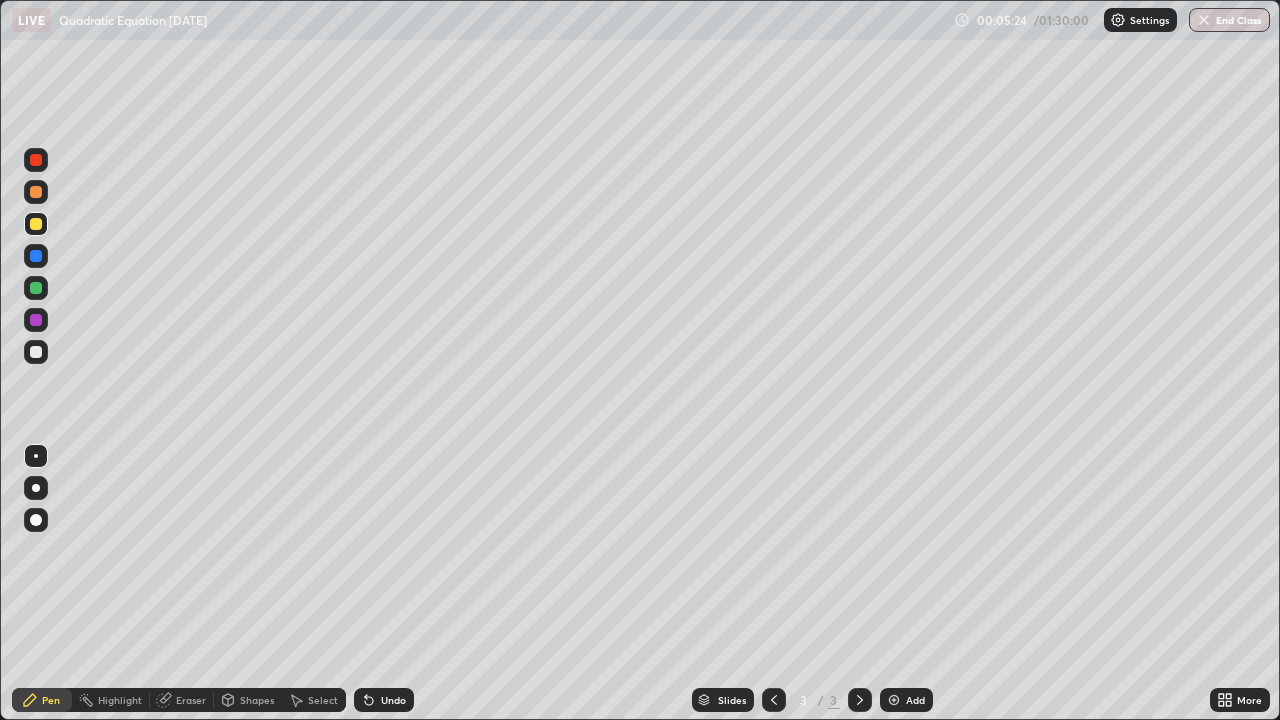 click on "Eraser" at bounding box center [191, 700] 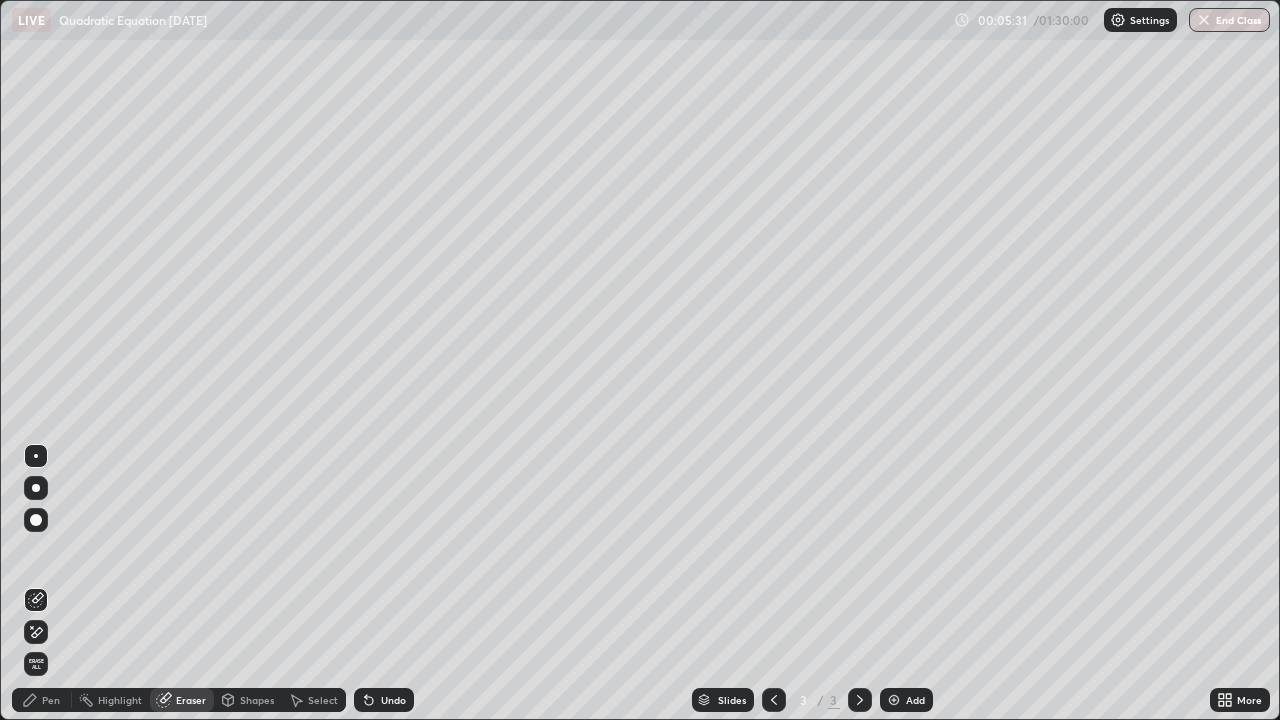 click on "Pen" at bounding box center (51, 700) 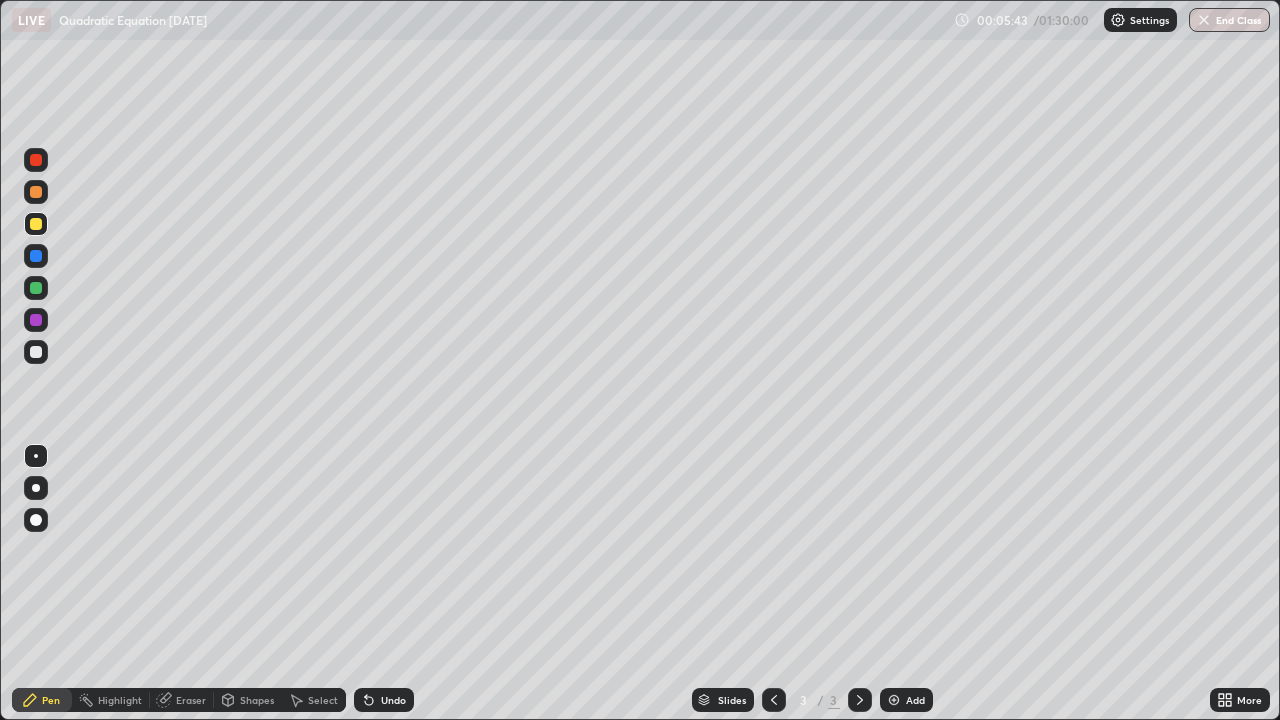 click on "Undo" at bounding box center (393, 700) 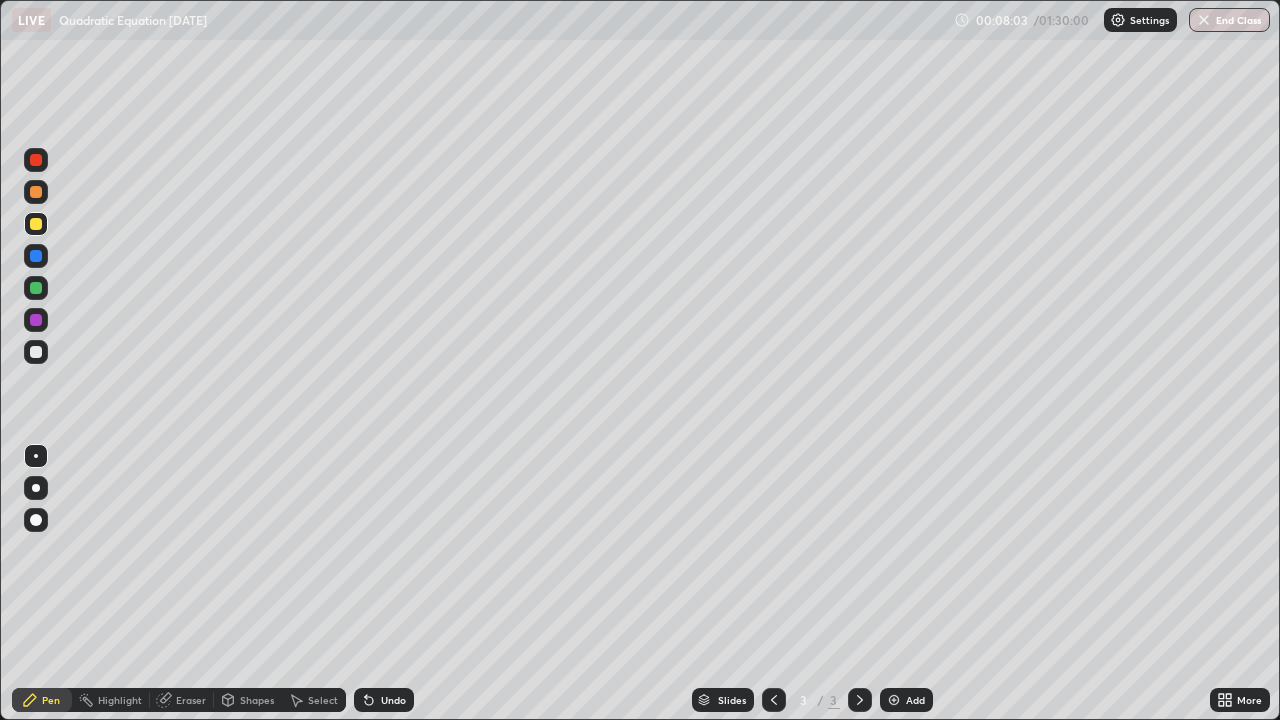 click on "Add" at bounding box center (915, 700) 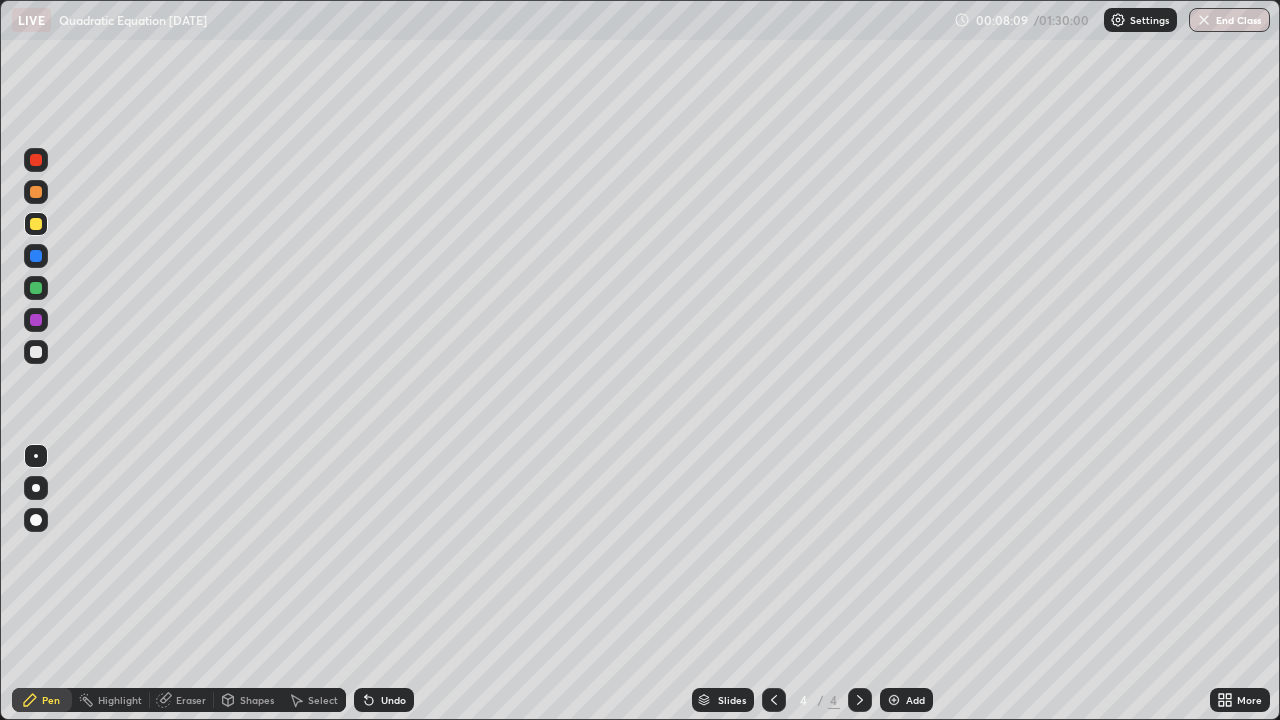 click at bounding box center [36, 288] 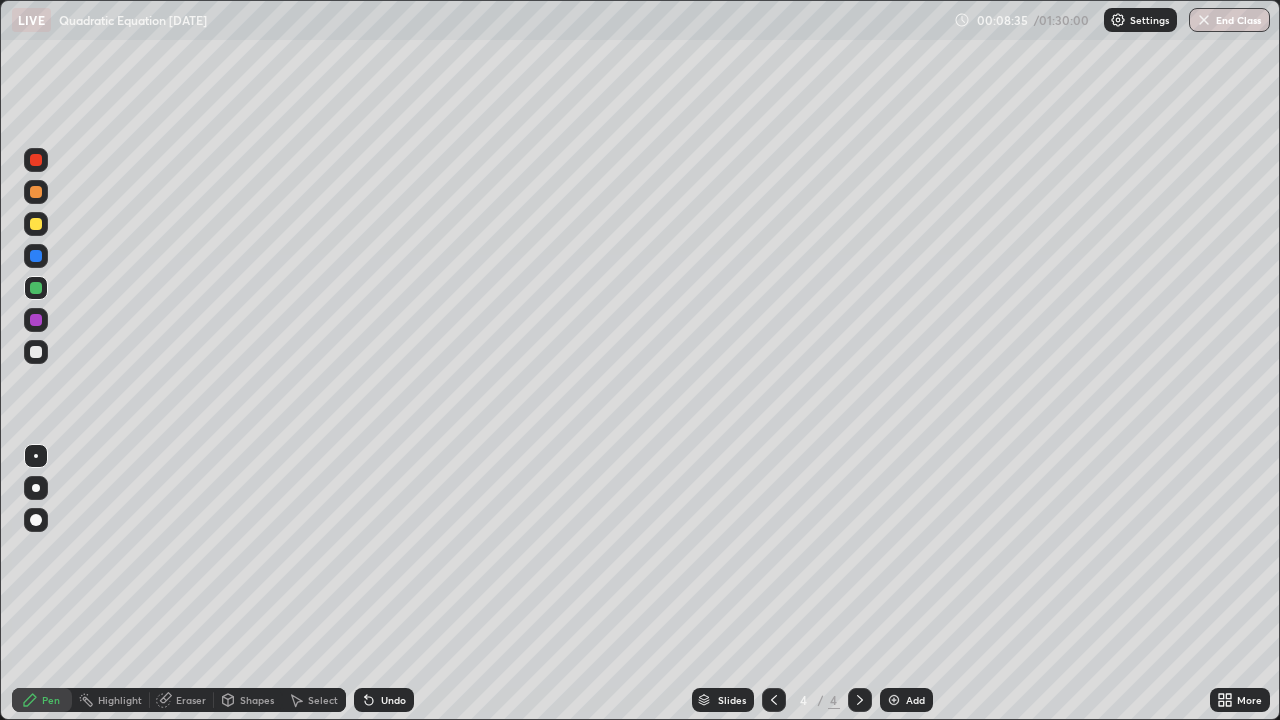 click on "Undo" at bounding box center (384, 700) 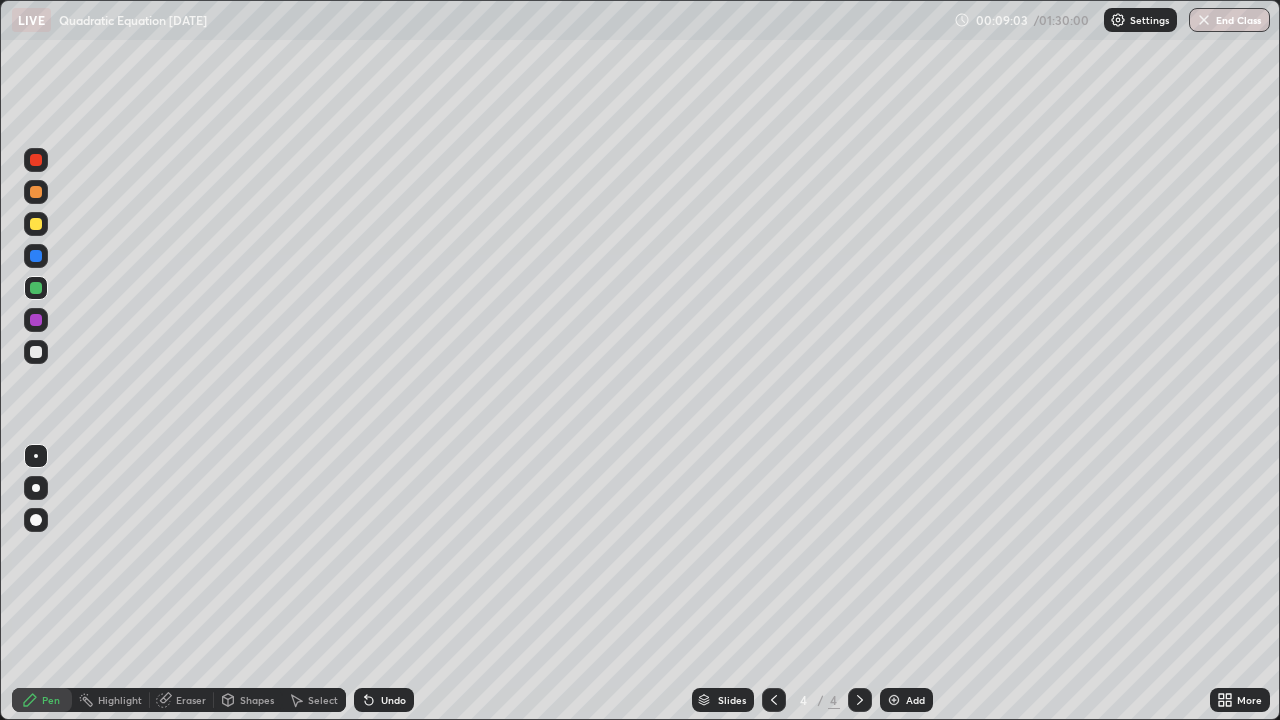 click at bounding box center [36, 352] 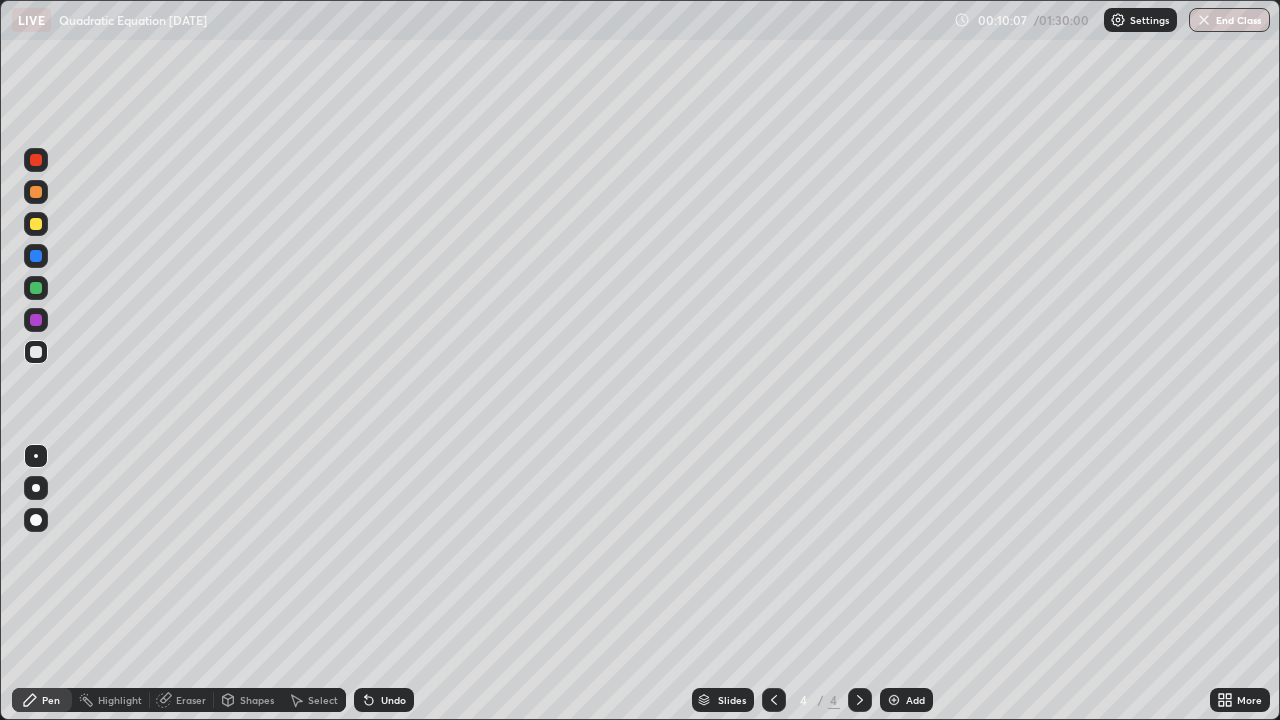 click on "Undo" at bounding box center (393, 700) 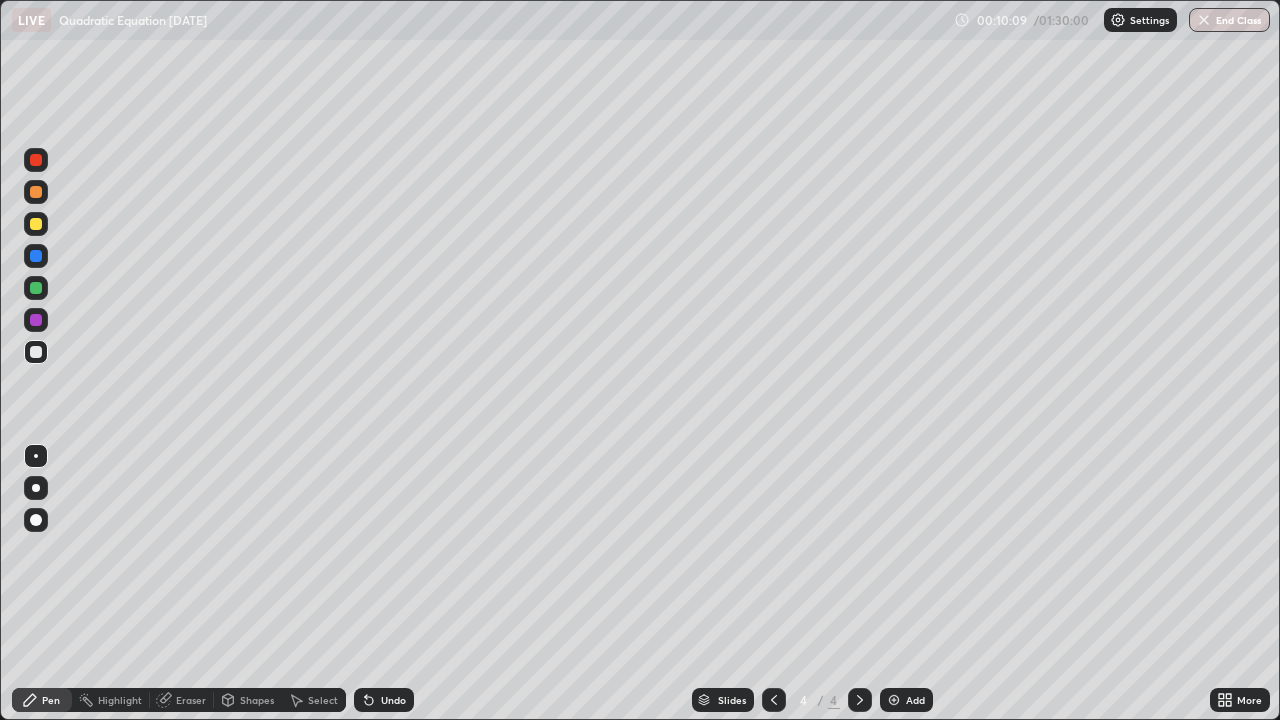 click on "Undo" at bounding box center (393, 700) 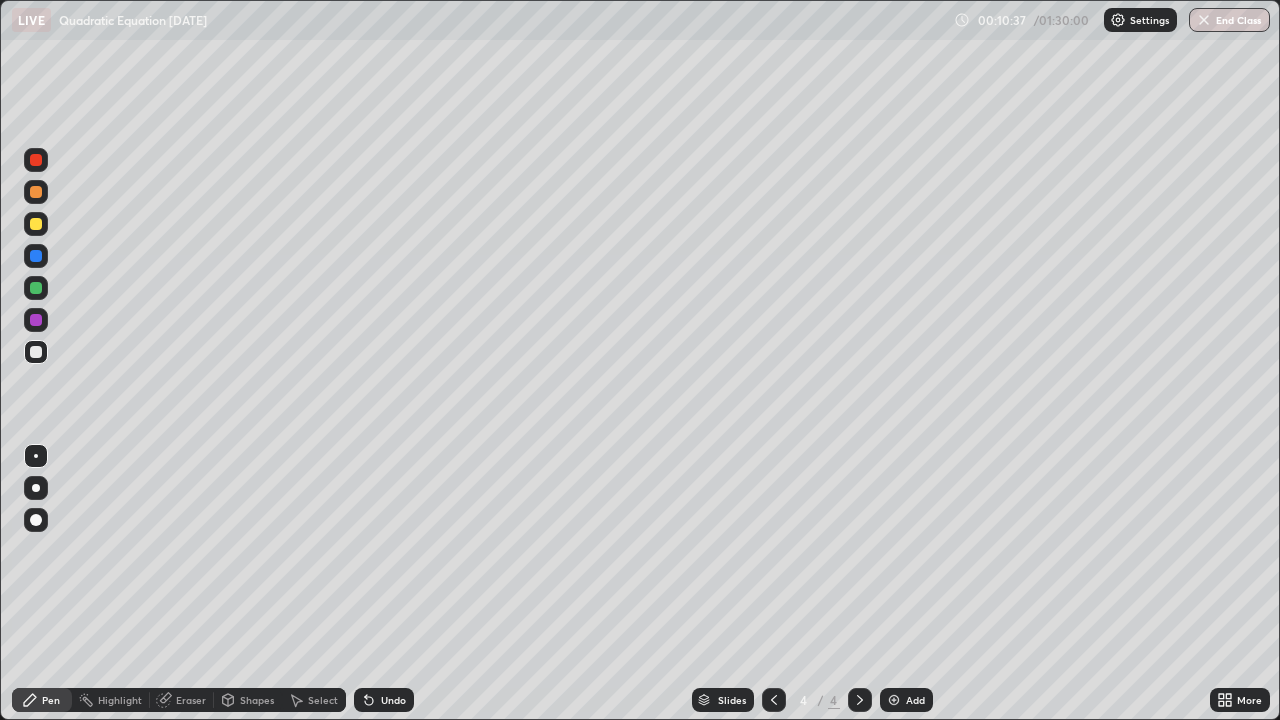 click on "Undo" at bounding box center [393, 700] 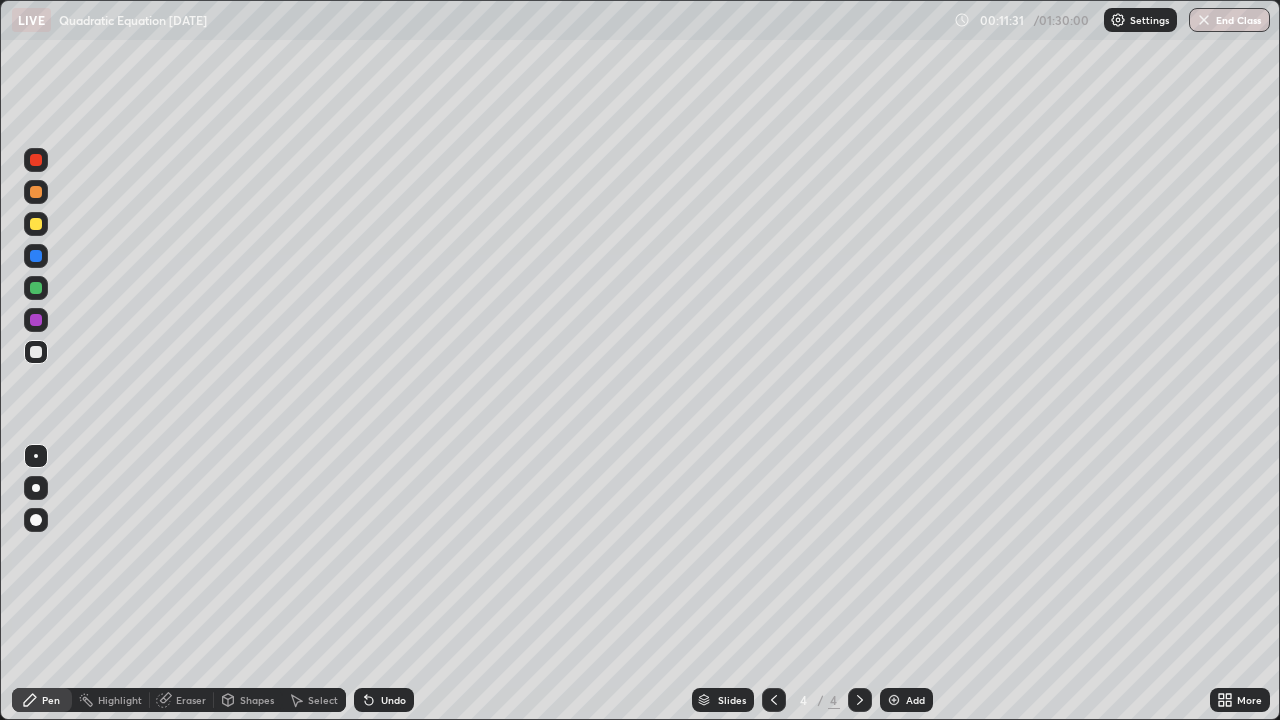 click at bounding box center (36, 320) 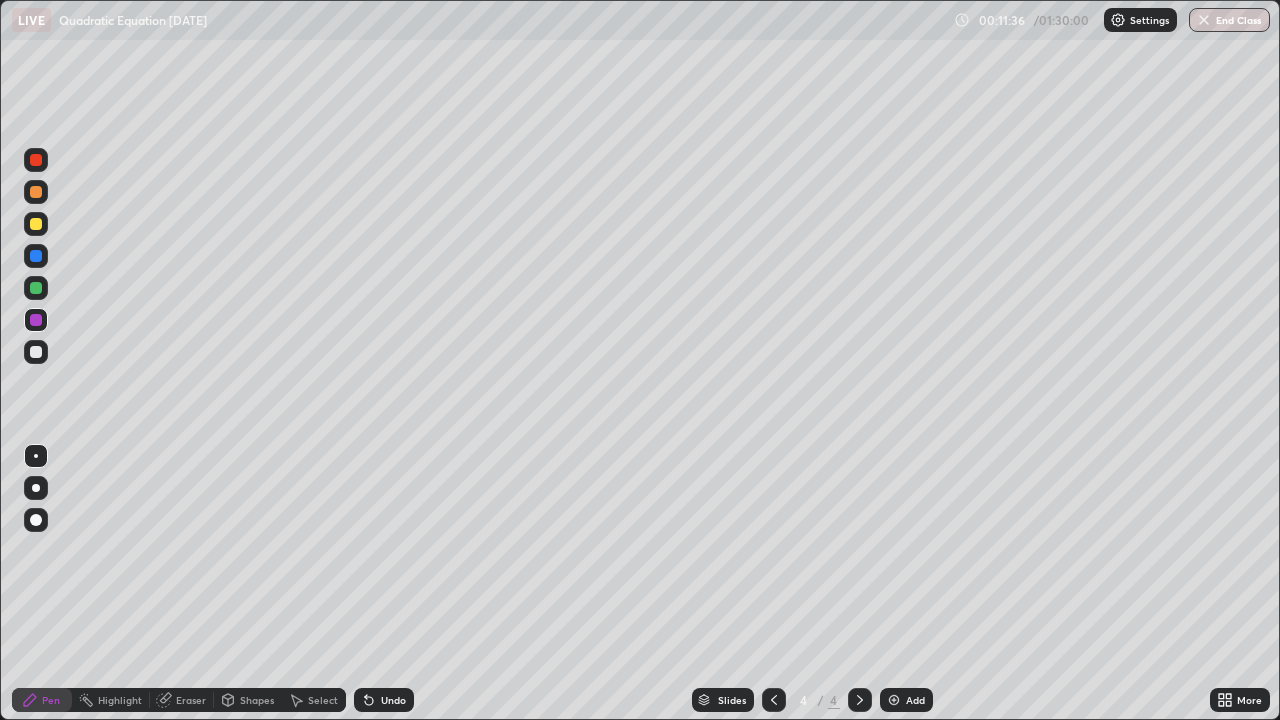 click at bounding box center [36, 352] 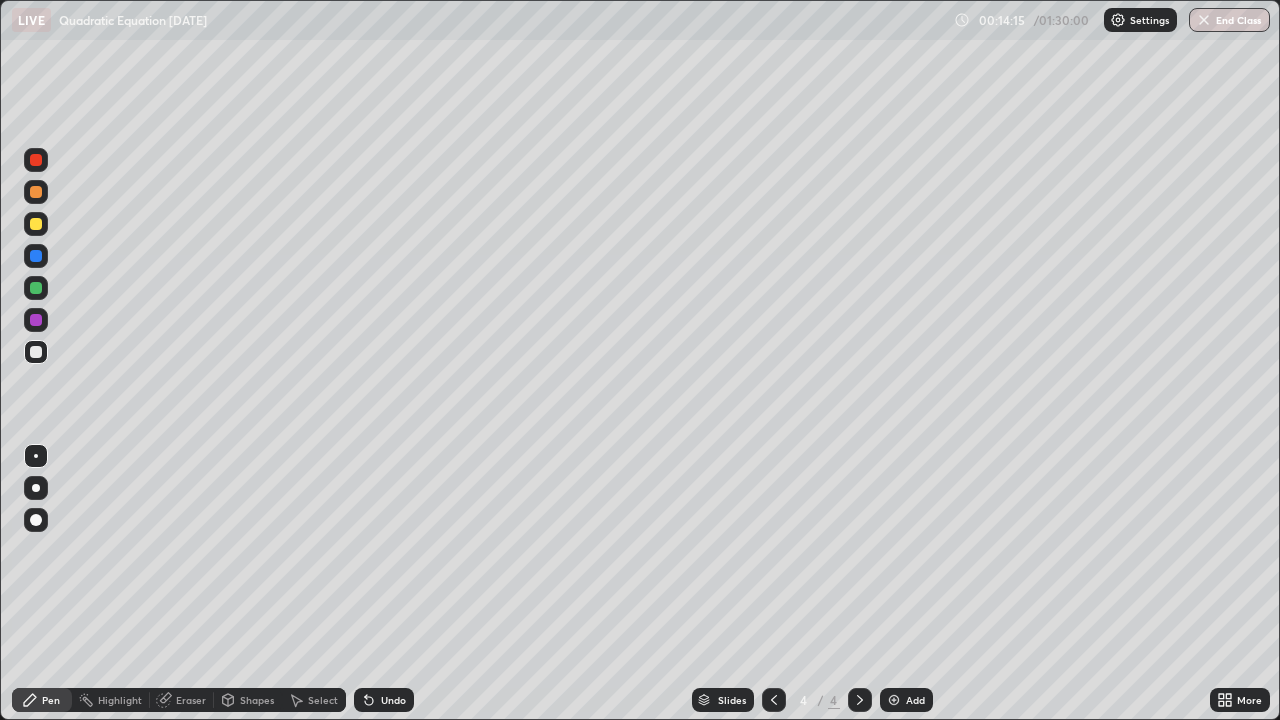 click at bounding box center (36, 224) 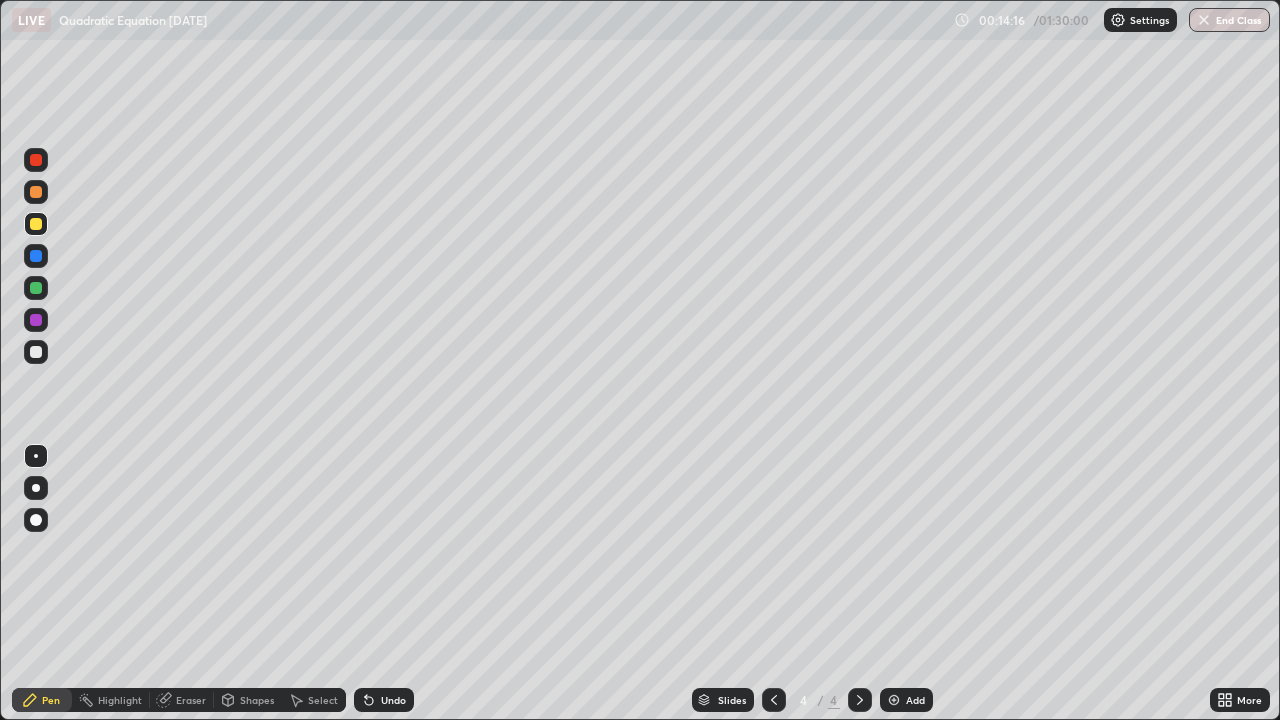 click on "Add" at bounding box center [915, 700] 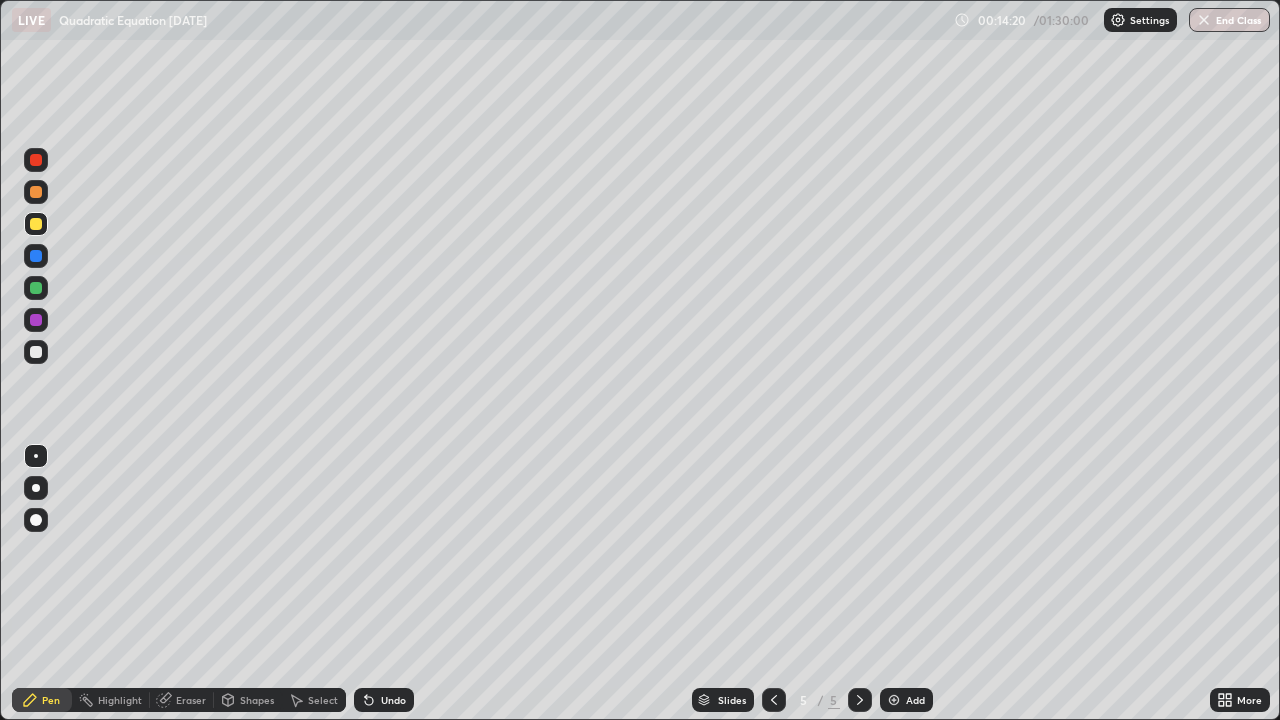 click at bounding box center [36, 288] 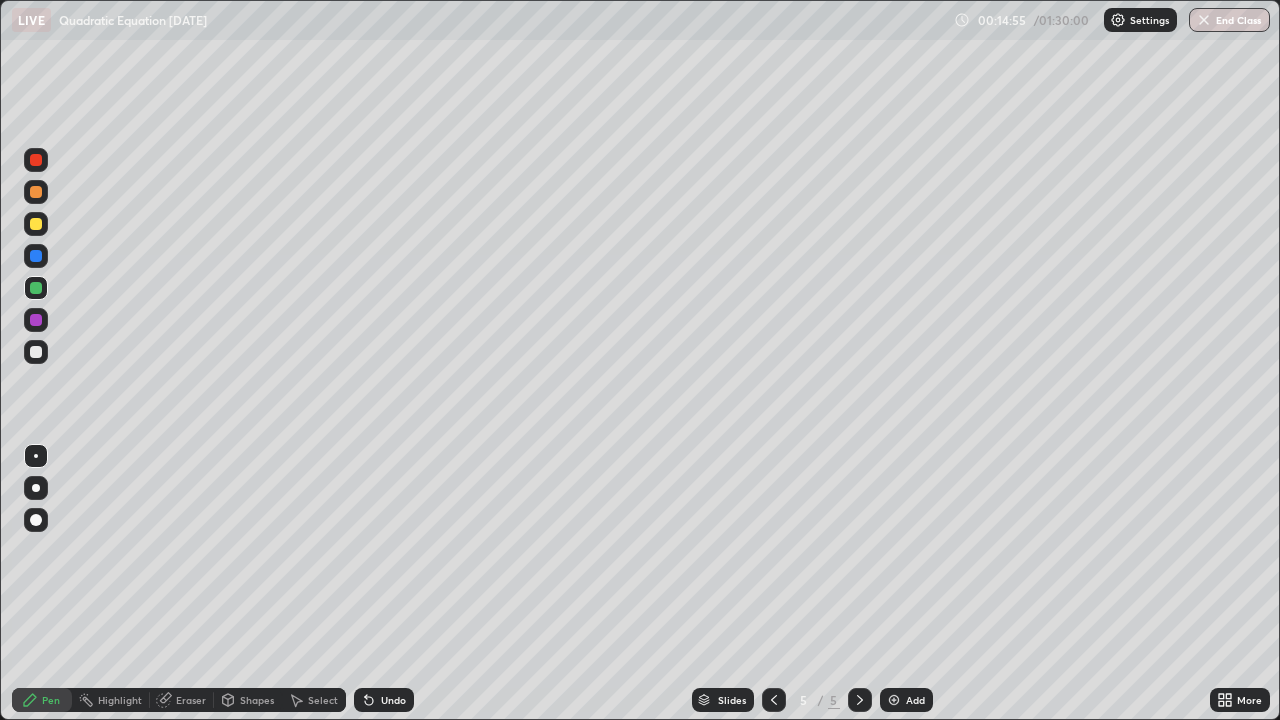 click on "Undo" at bounding box center (393, 700) 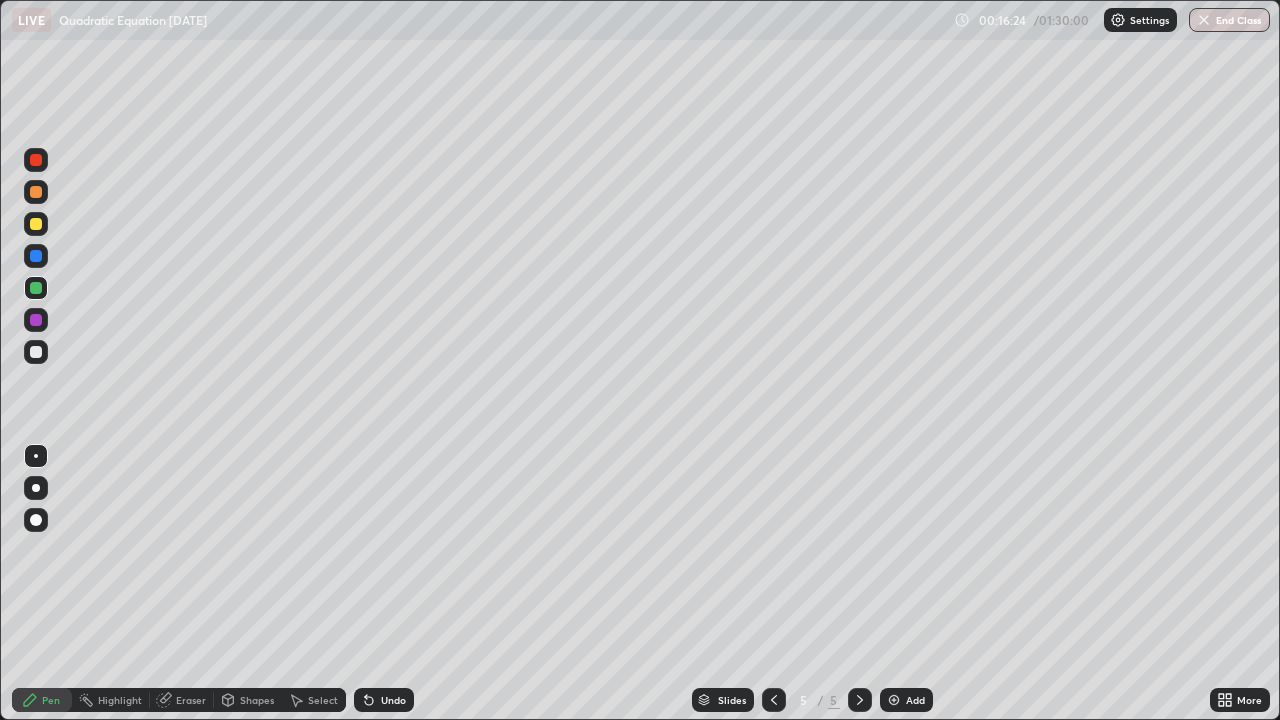 click on "Undo" at bounding box center (393, 700) 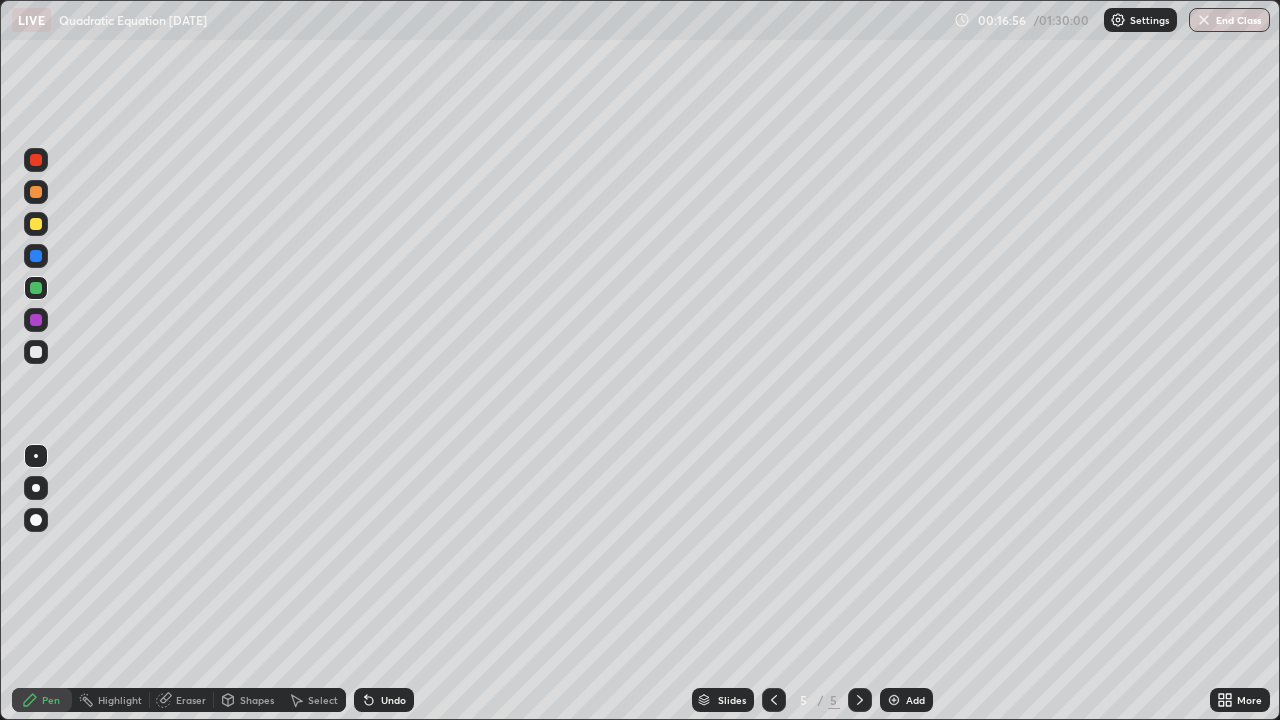 click on "Eraser" at bounding box center [191, 700] 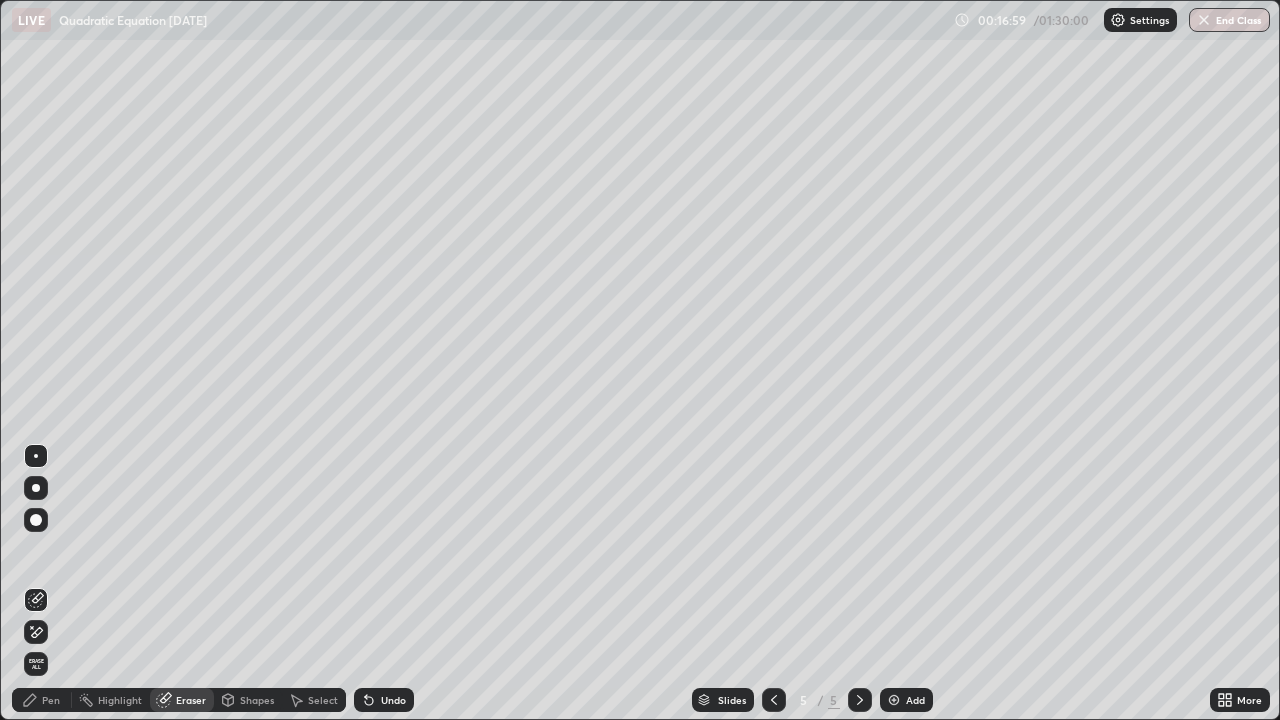 click on "Pen" at bounding box center [51, 700] 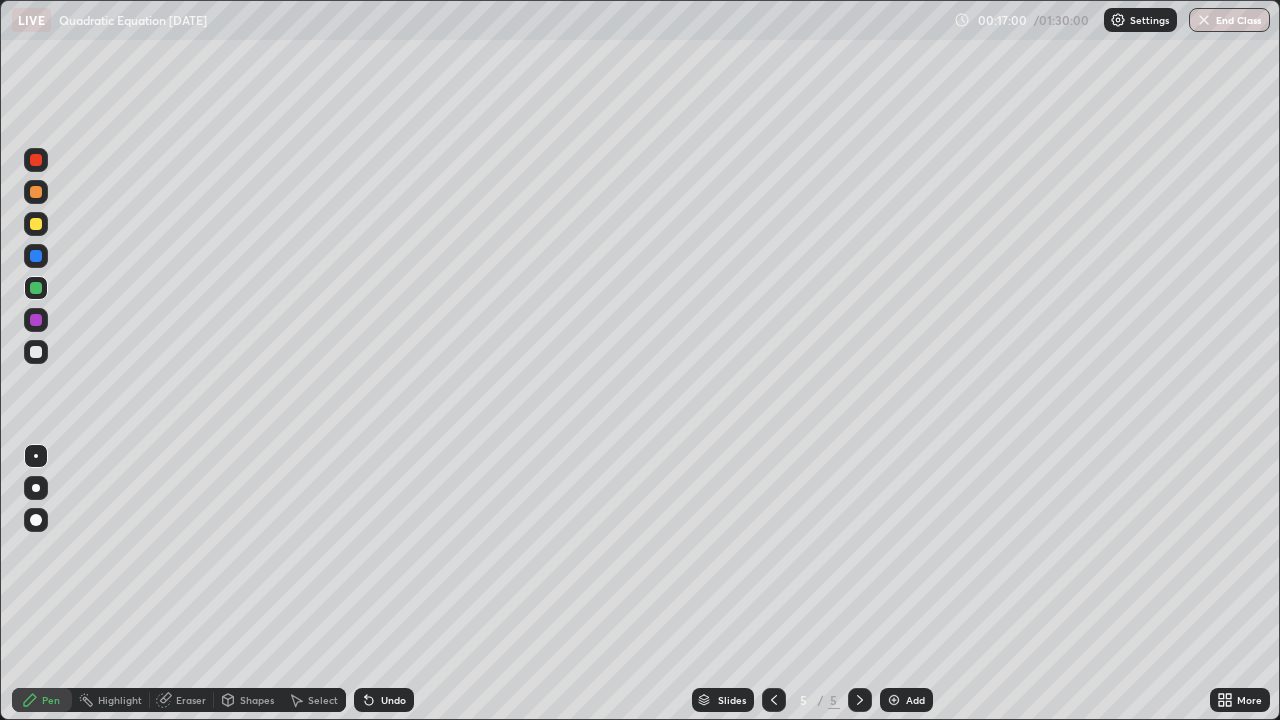 click at bounding box center [36, 352] 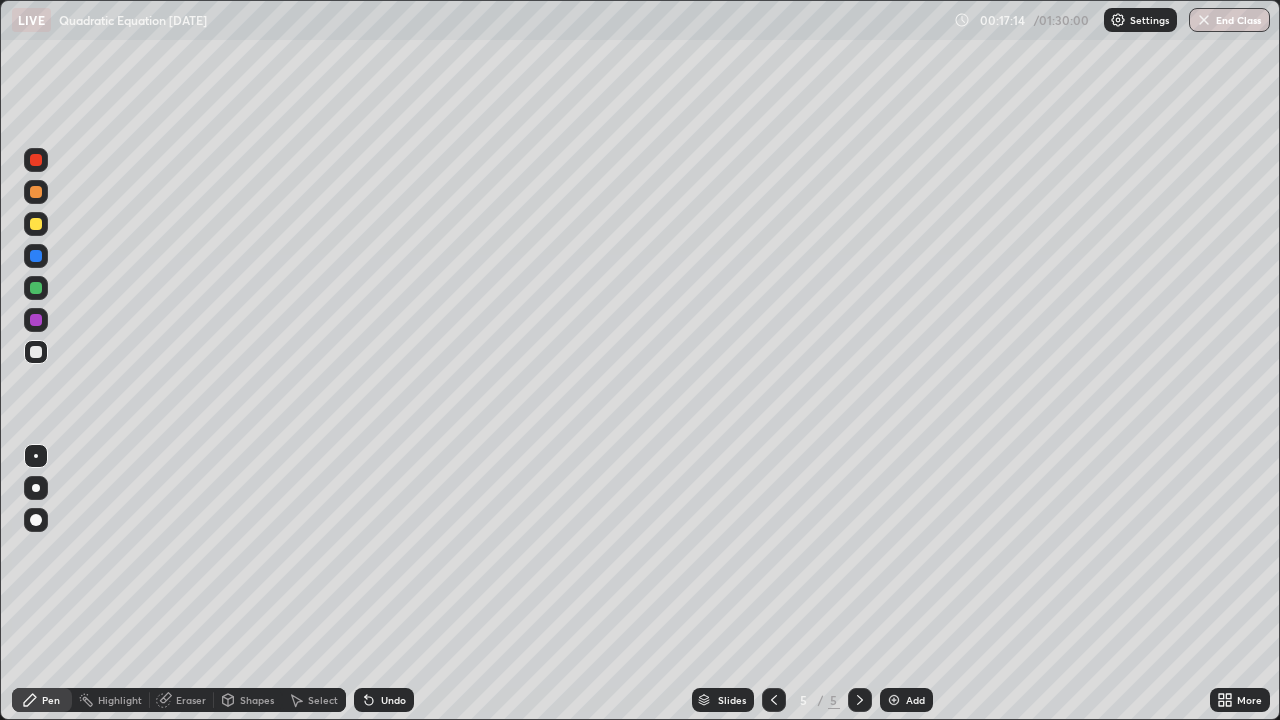 click at bounding box center [36, 288] 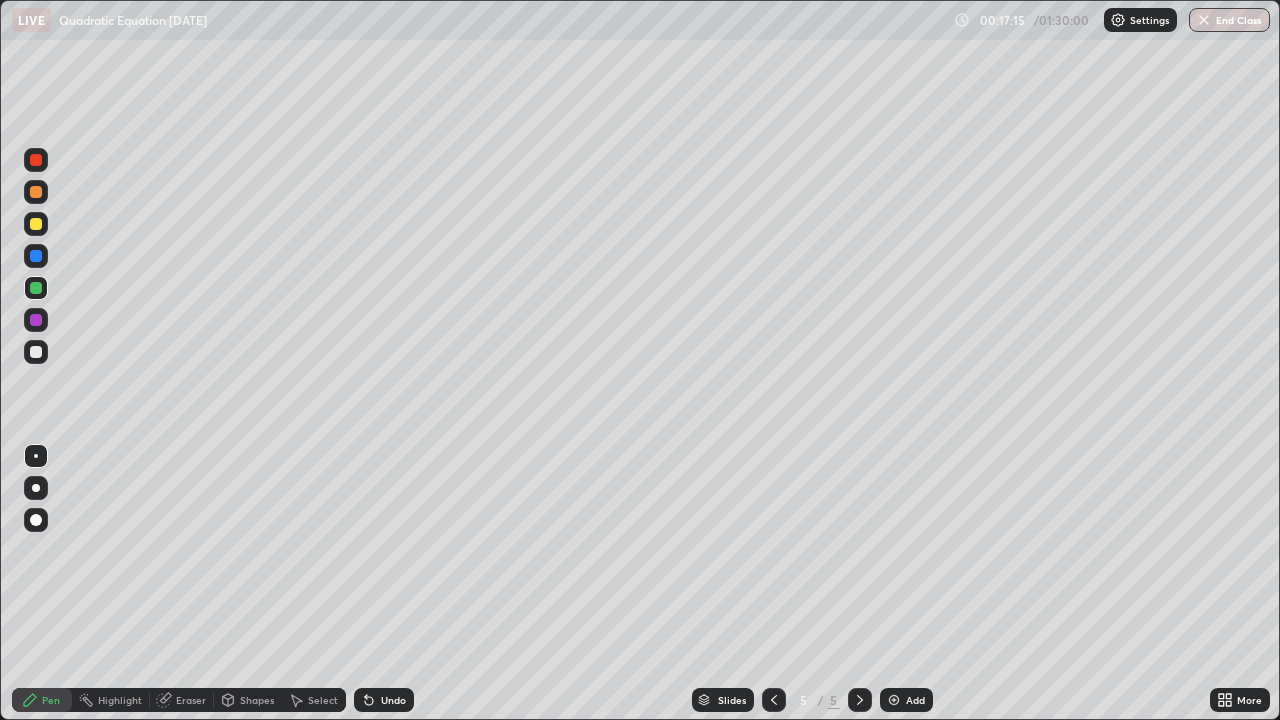 click on "Eraser" at bounding box center (191, 700) 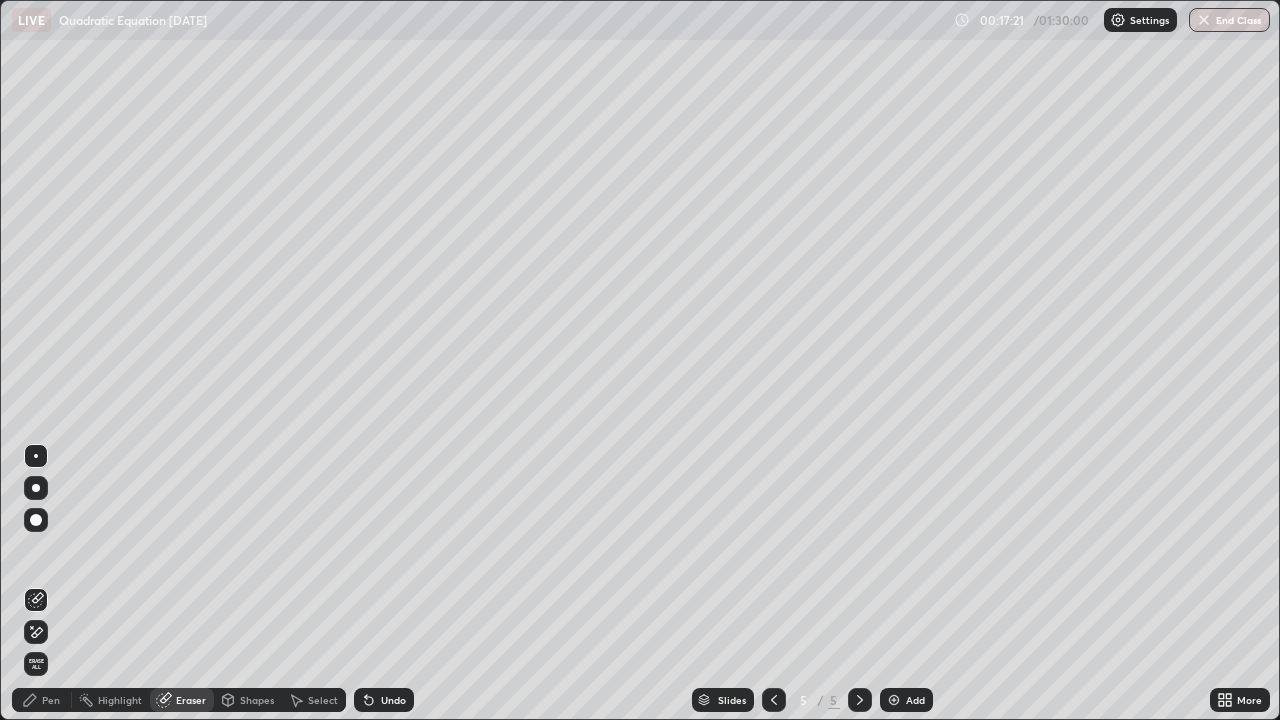 click on "Pen" at bounding box center (51, 700) 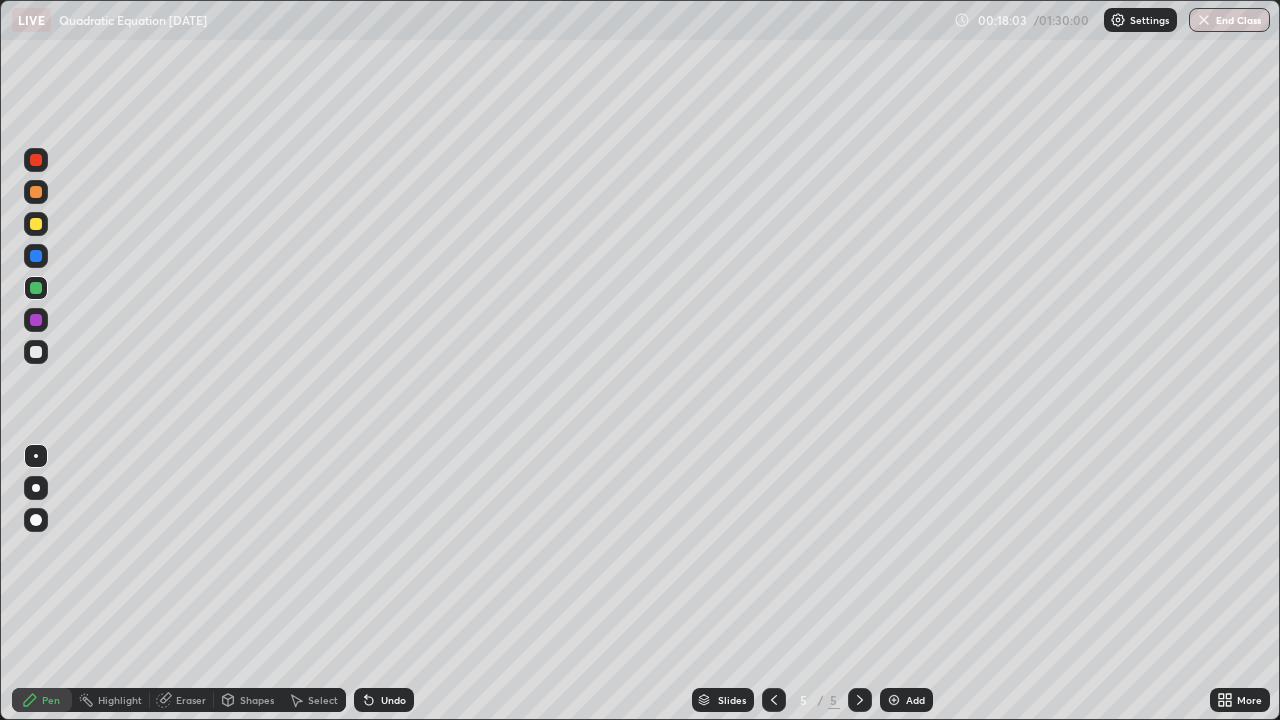click at bounding box center (36, 352) 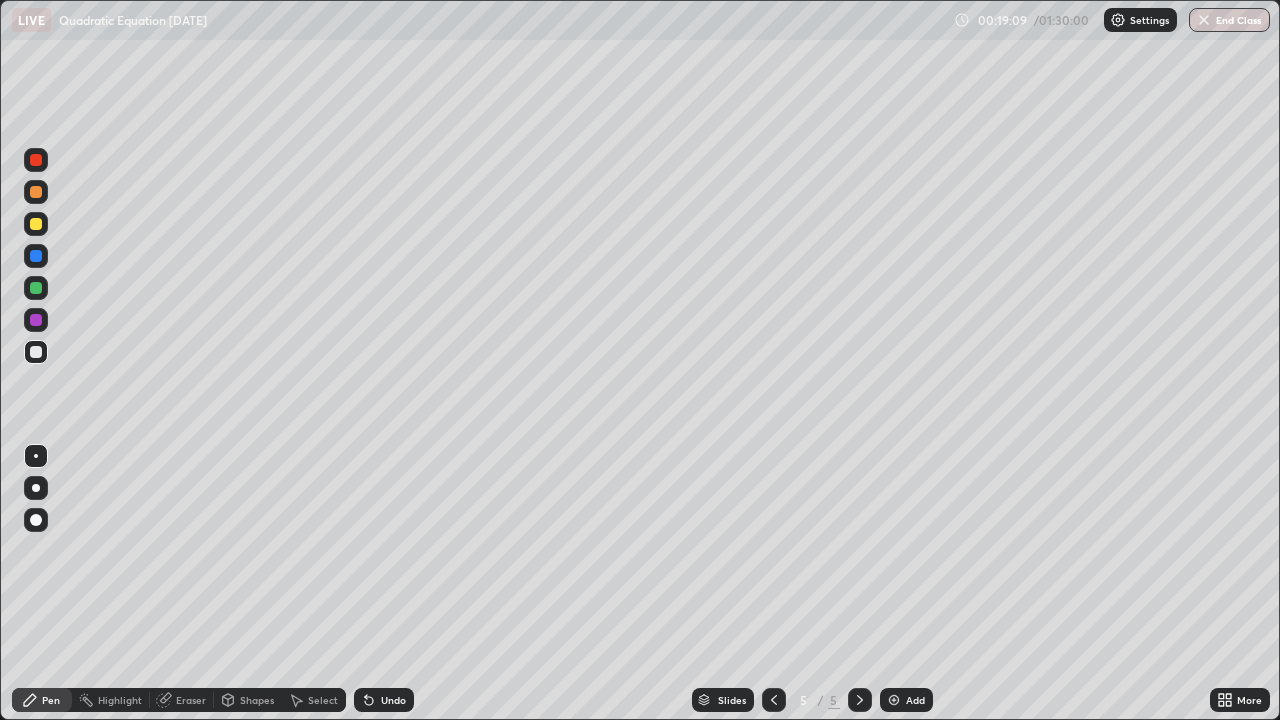 click on "Undo" at bounding box center (393, 700) 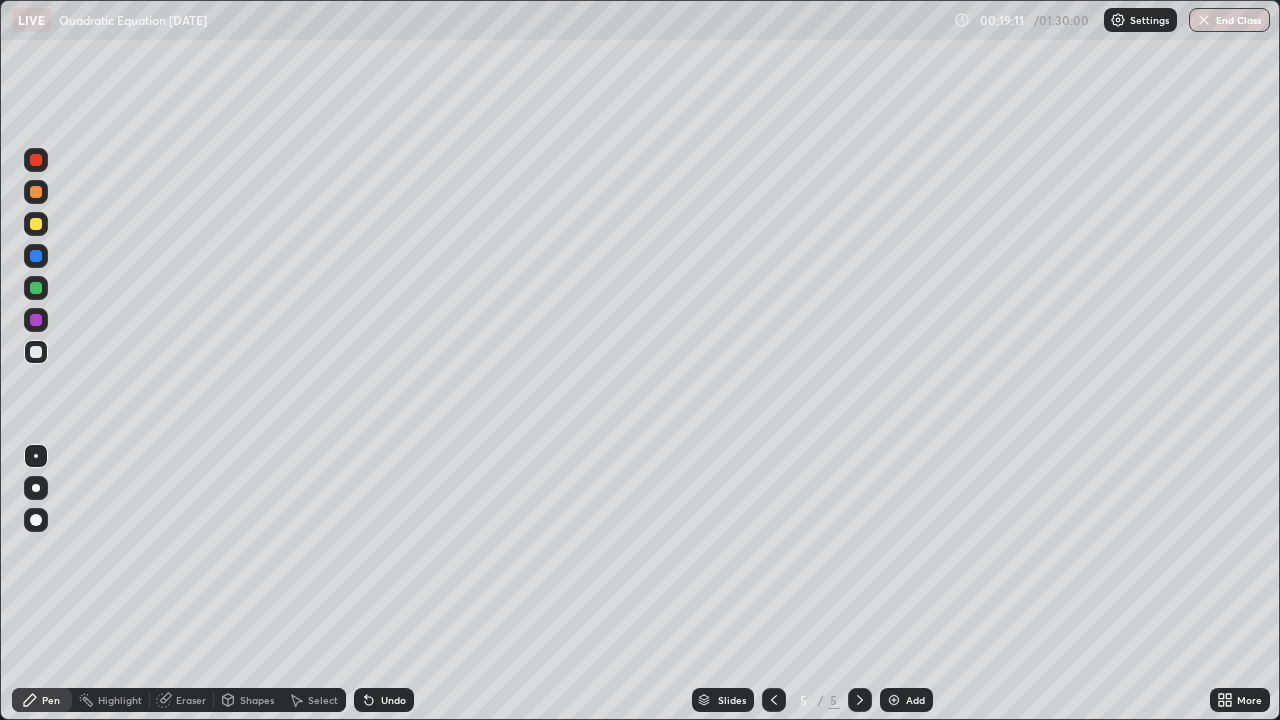 click on "Undo" at bounding box center (393, 700) 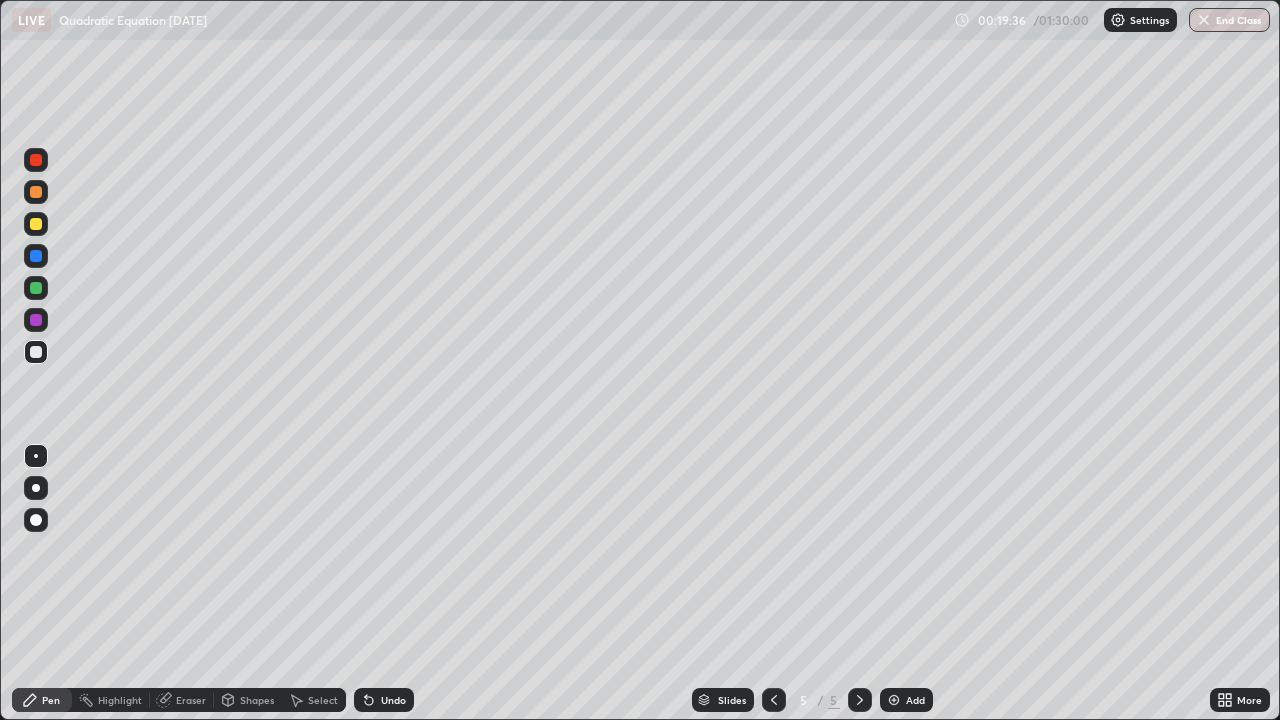 click on "Undo" at bounding box center [393, 700] 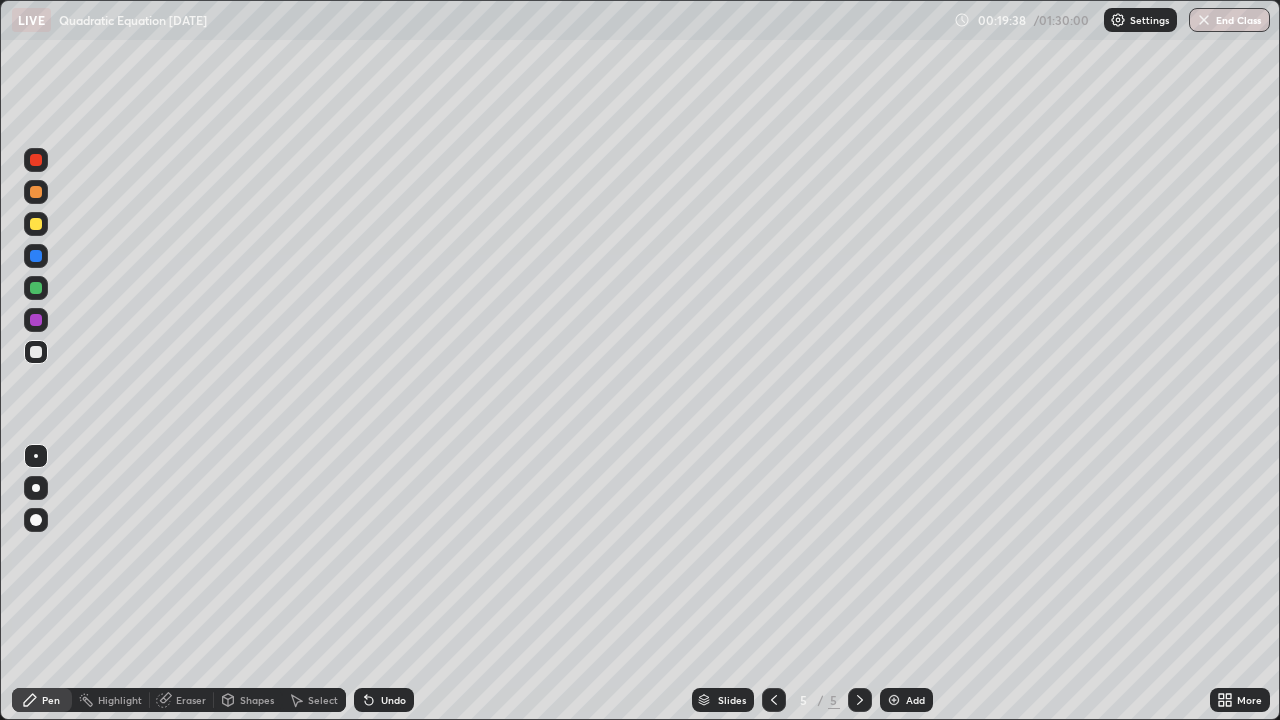 click on "Undo" at bounding box center [393, 700] 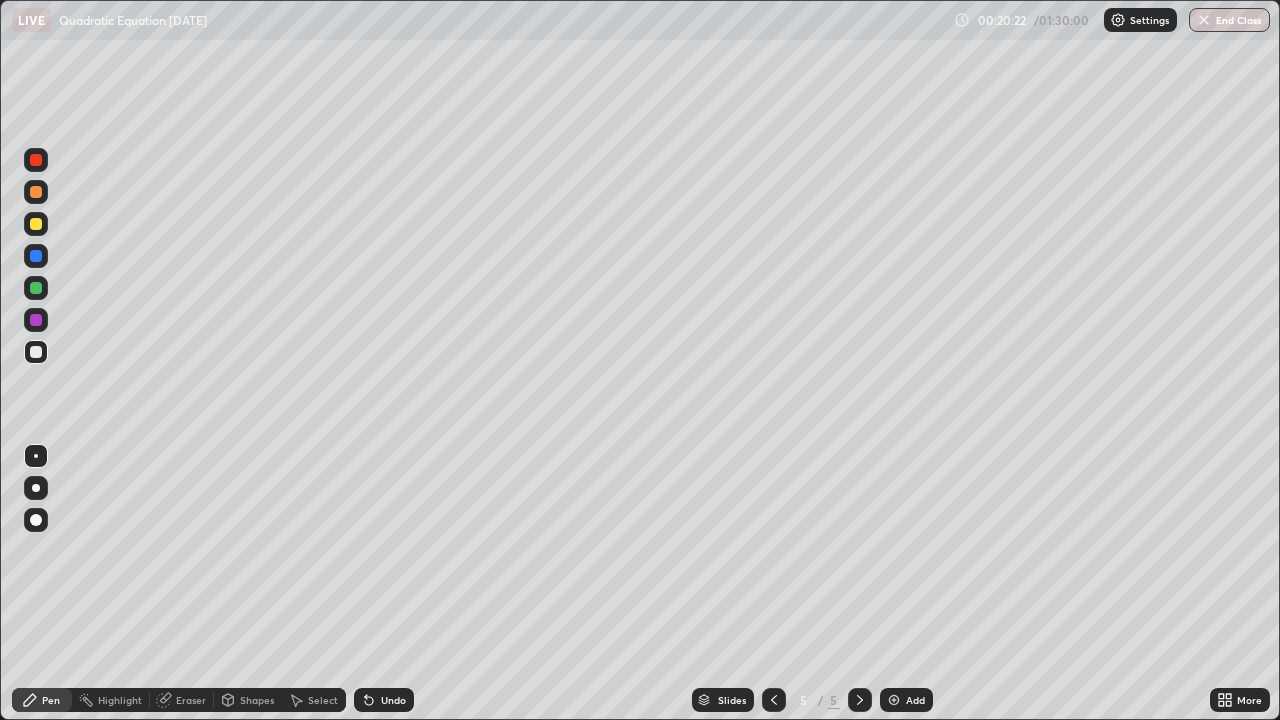 click at bounding box center [36, 256] 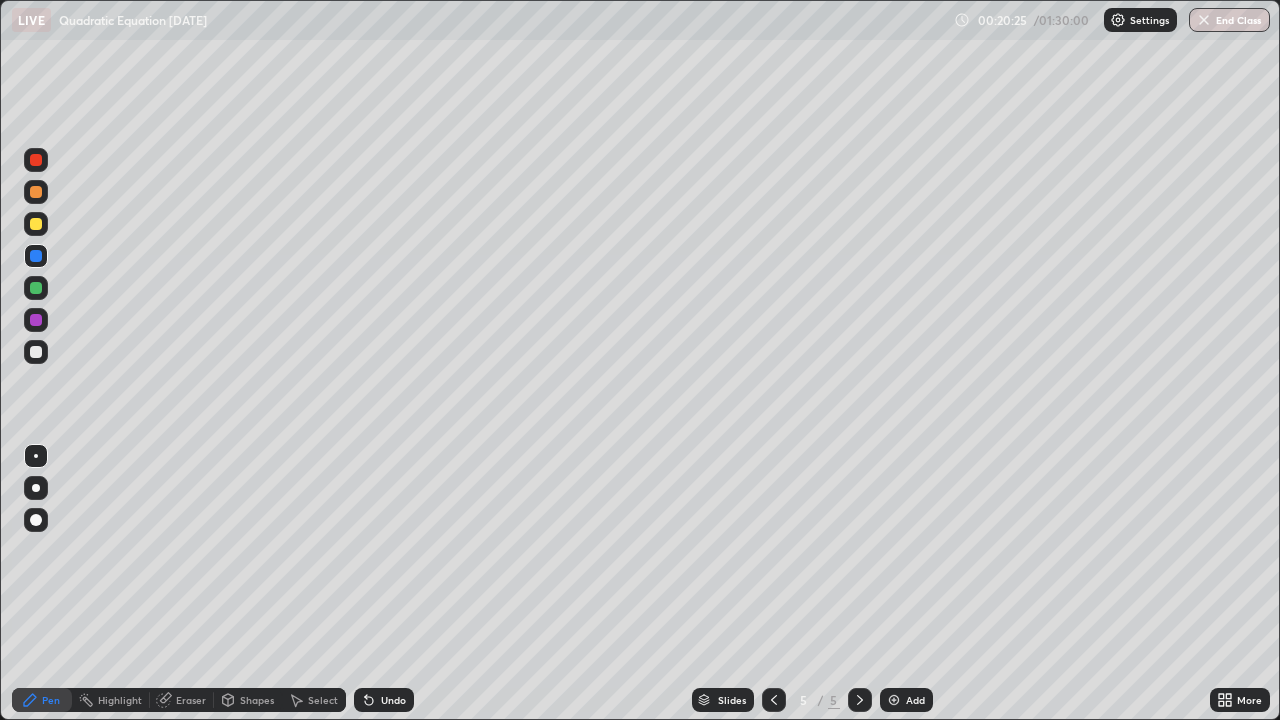 click on "Eraser" at bounding box center [191, 700] 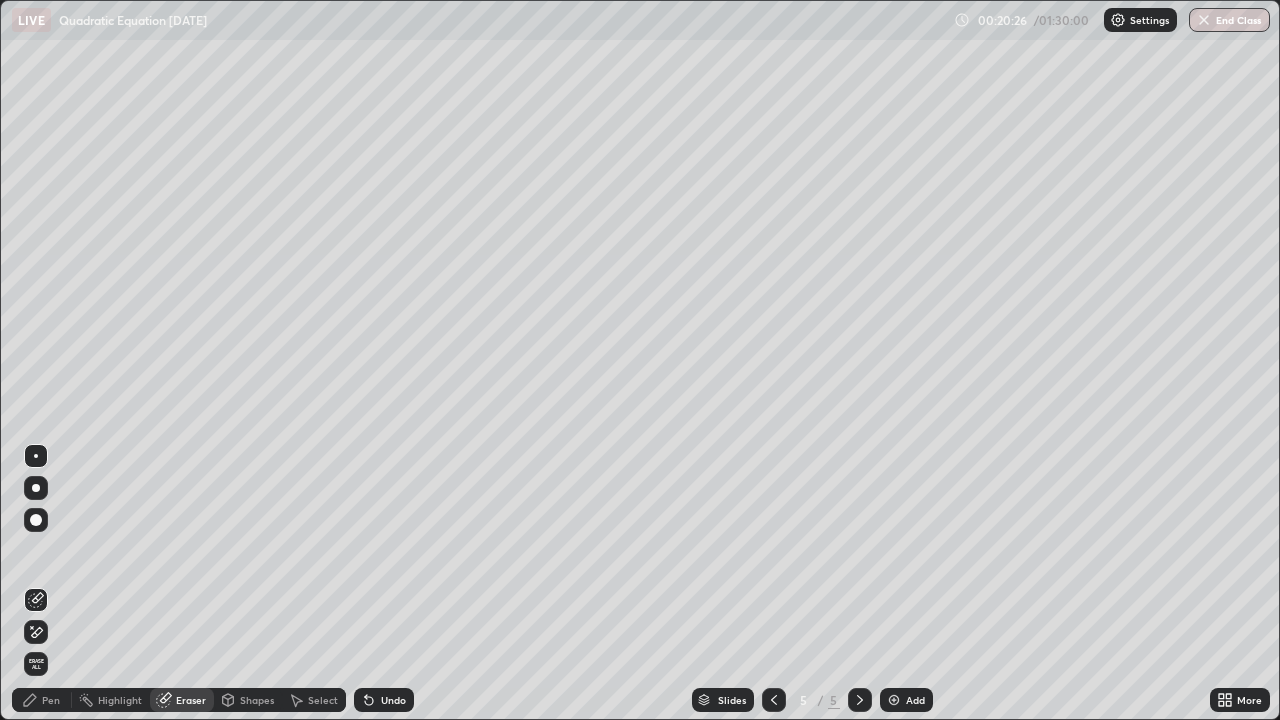 click at bounding box center [36, 520] 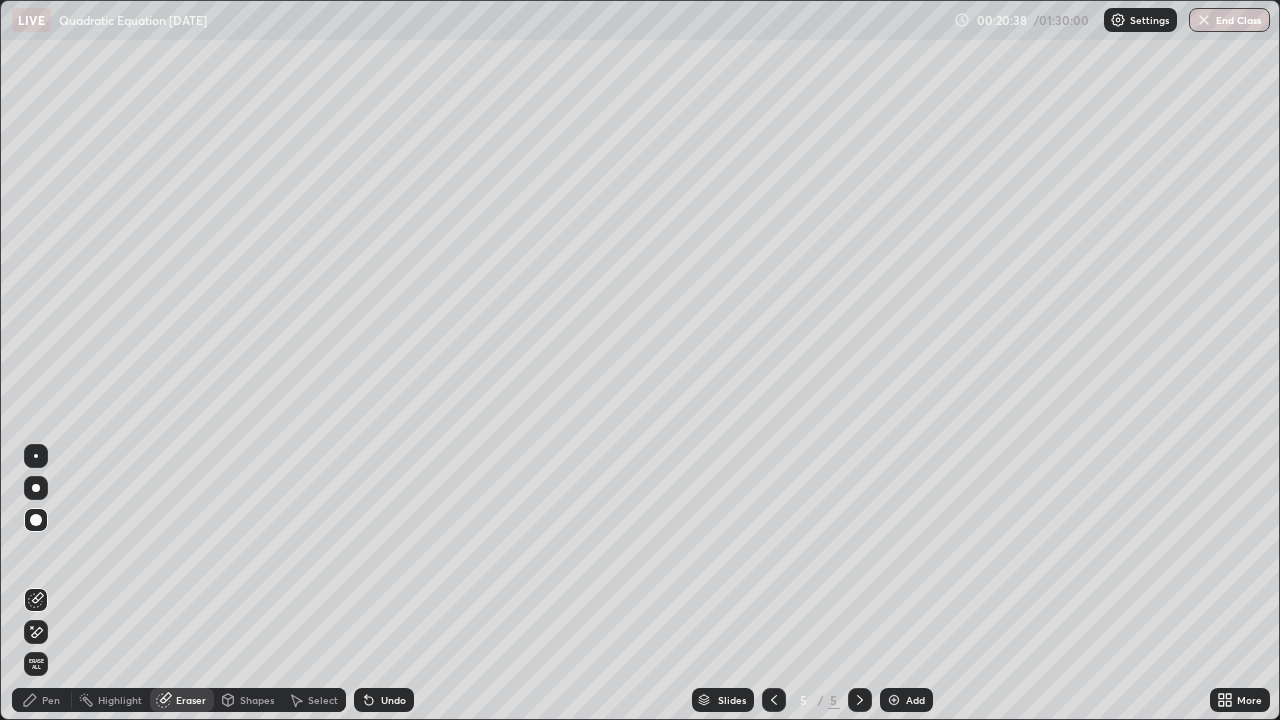 click at bounding box center (36, 456) 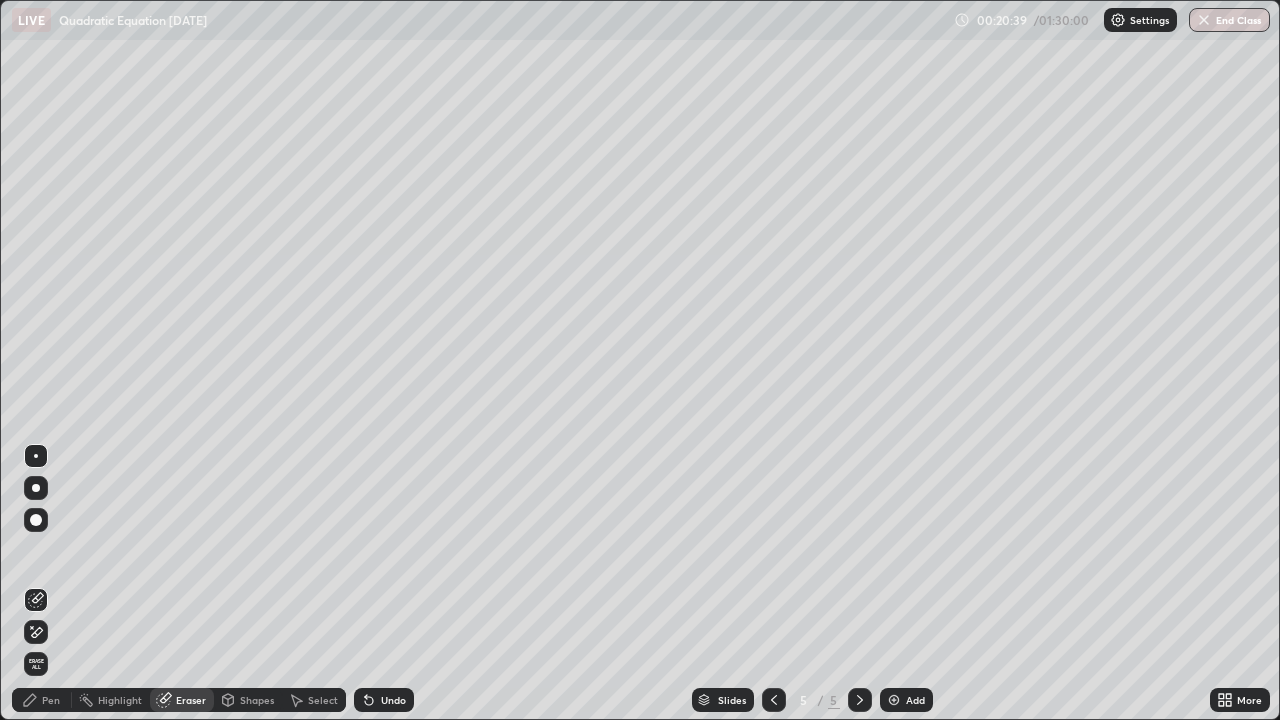 click on "Pen" at bounding box center (51, 700) 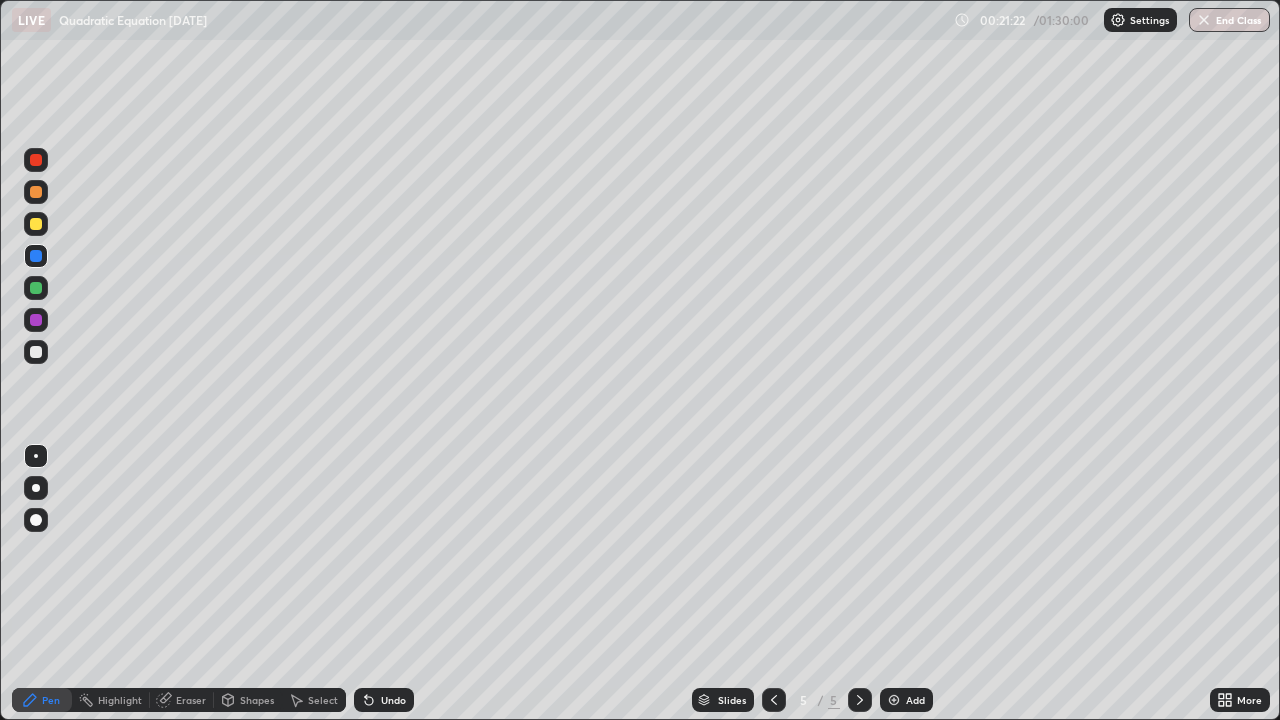 click at bounding box center (36, 288) 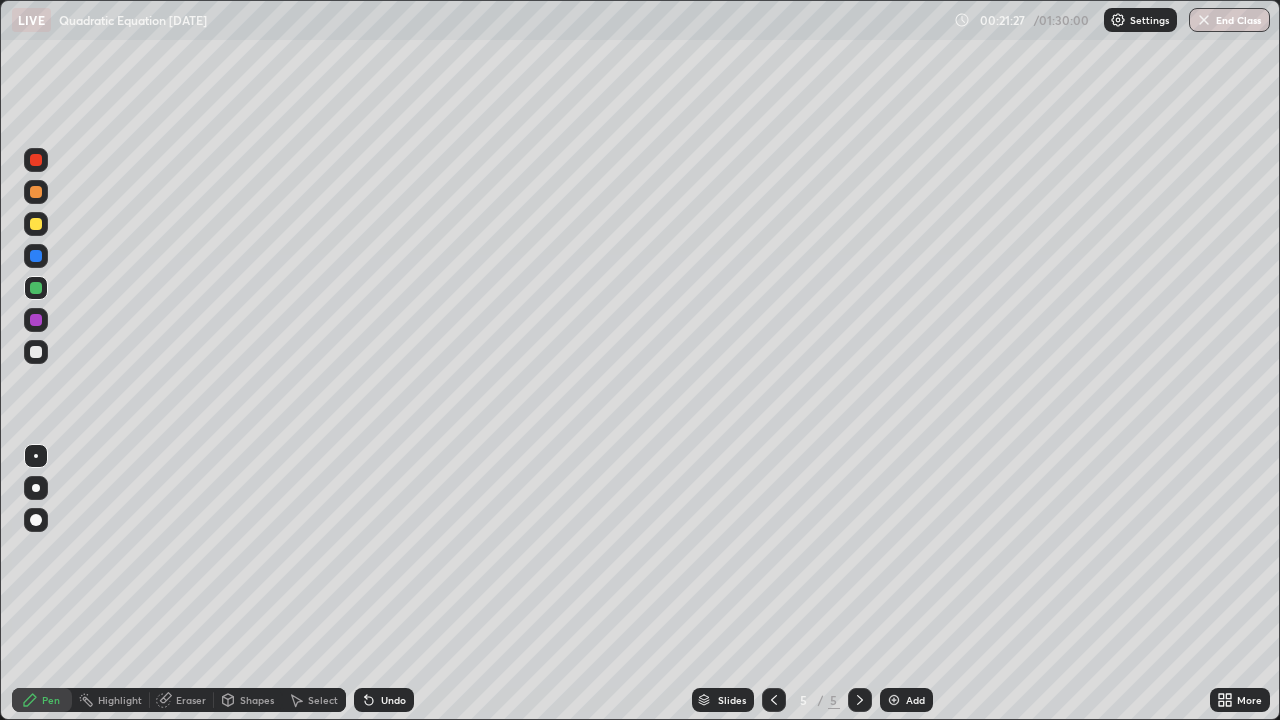 click at bounding box center (36, 352) 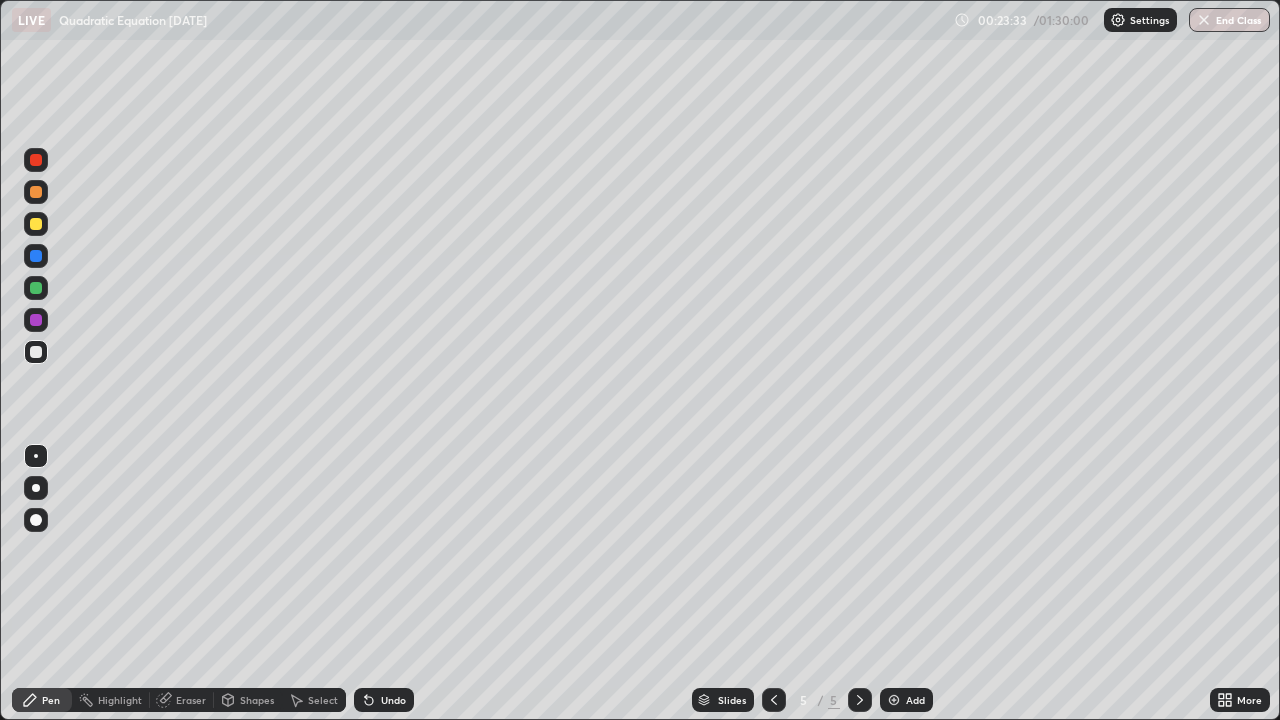 click at bounding box center [36, 320] 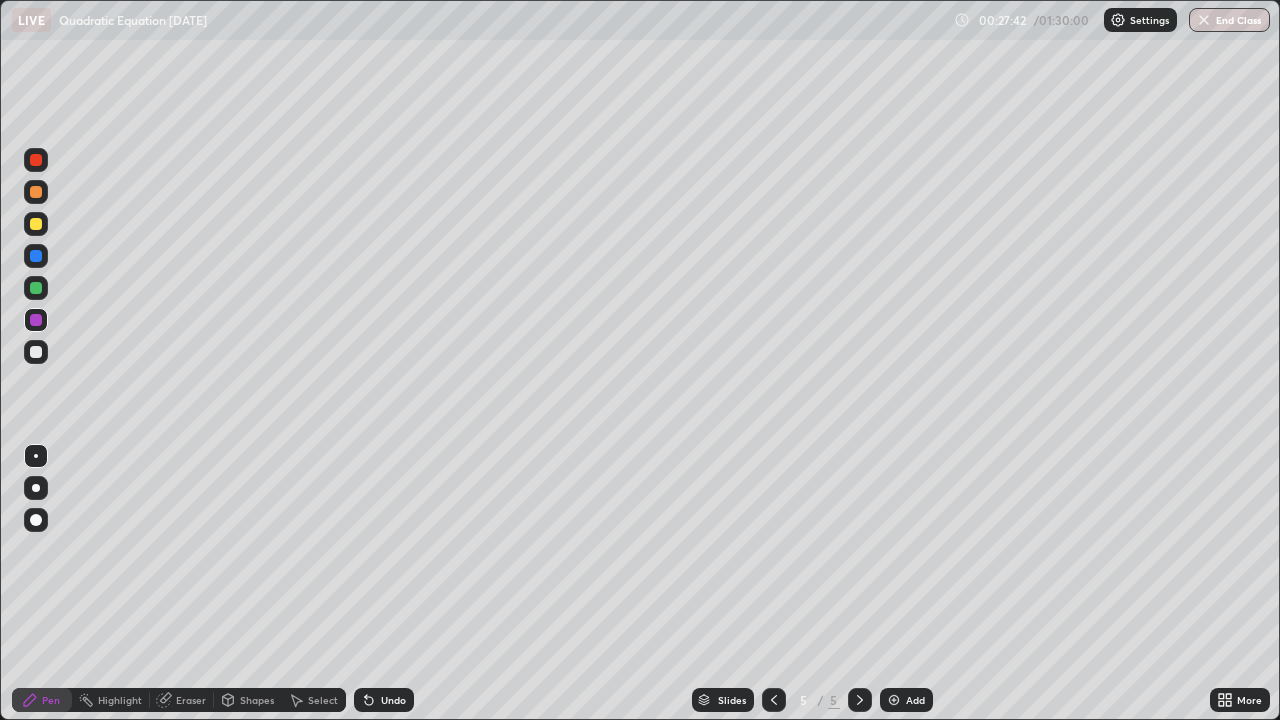 click on "Add" at bounding box center (915, 700) 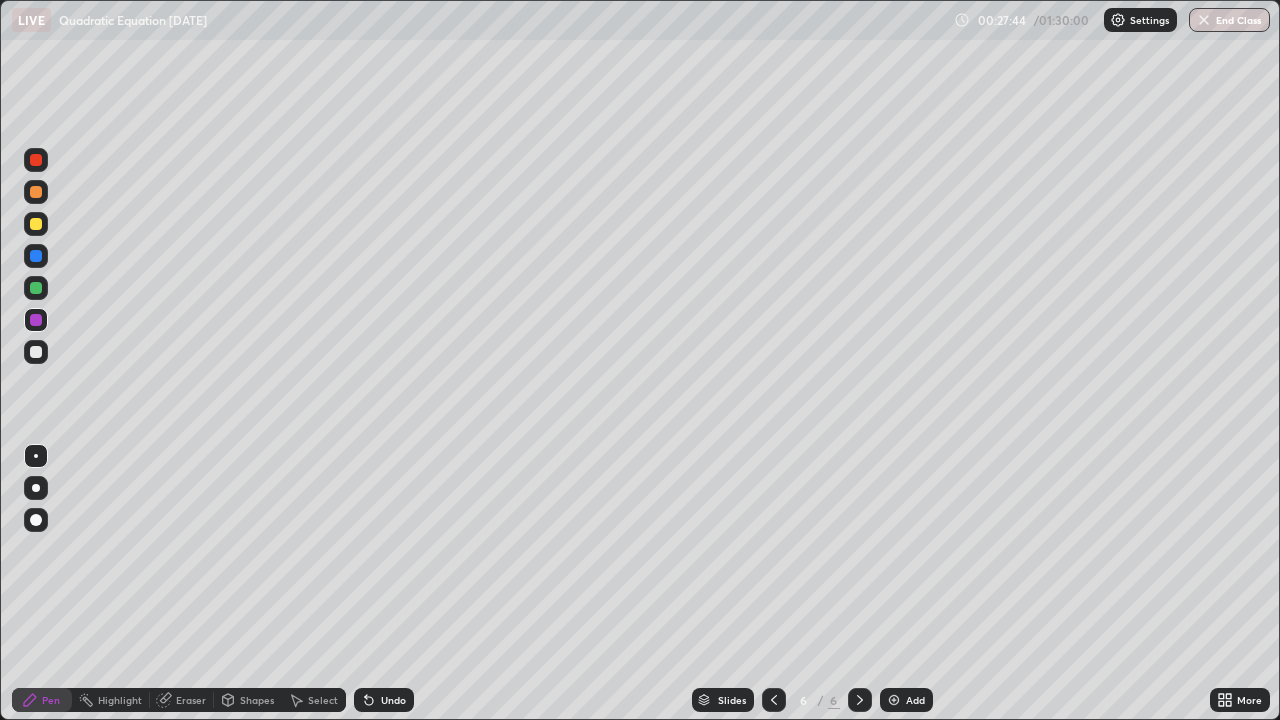 click at bounding box center (36, 224) 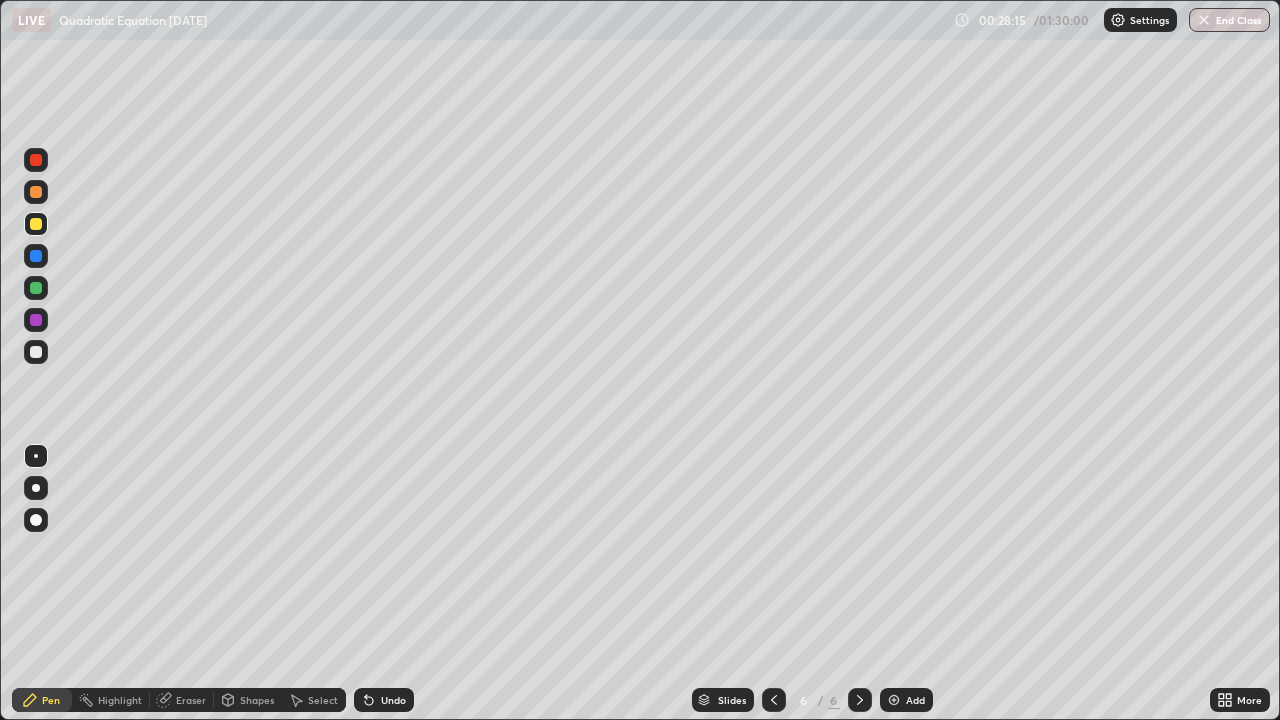 click at bounding box center (36, 288) 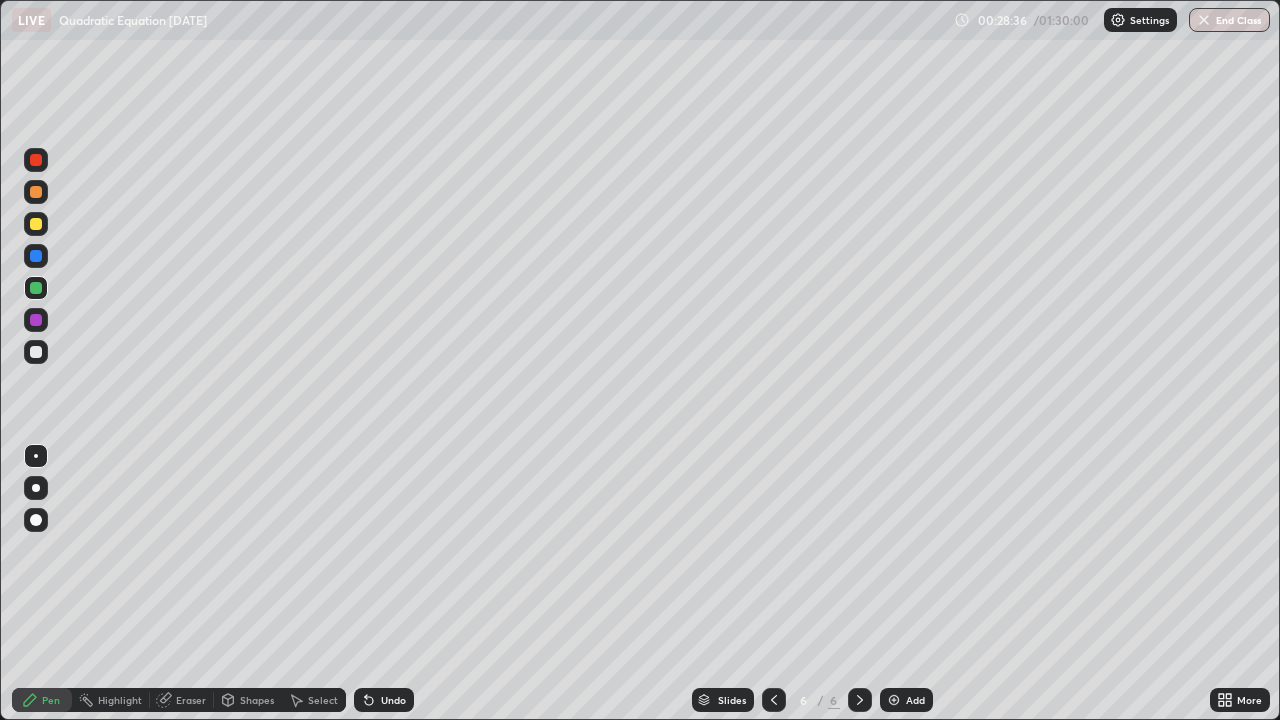 click on "Undo" at bounding box center (393, 700) 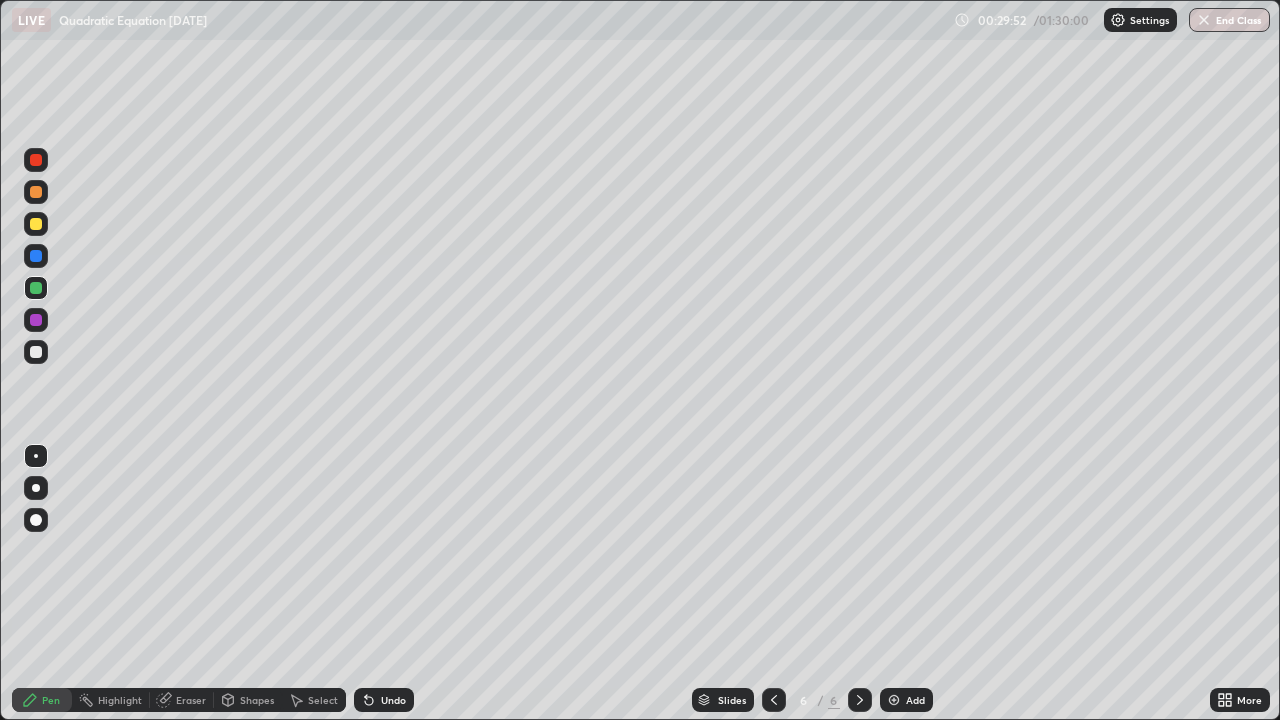 click on "Undo" at bounding box center (393, 700) 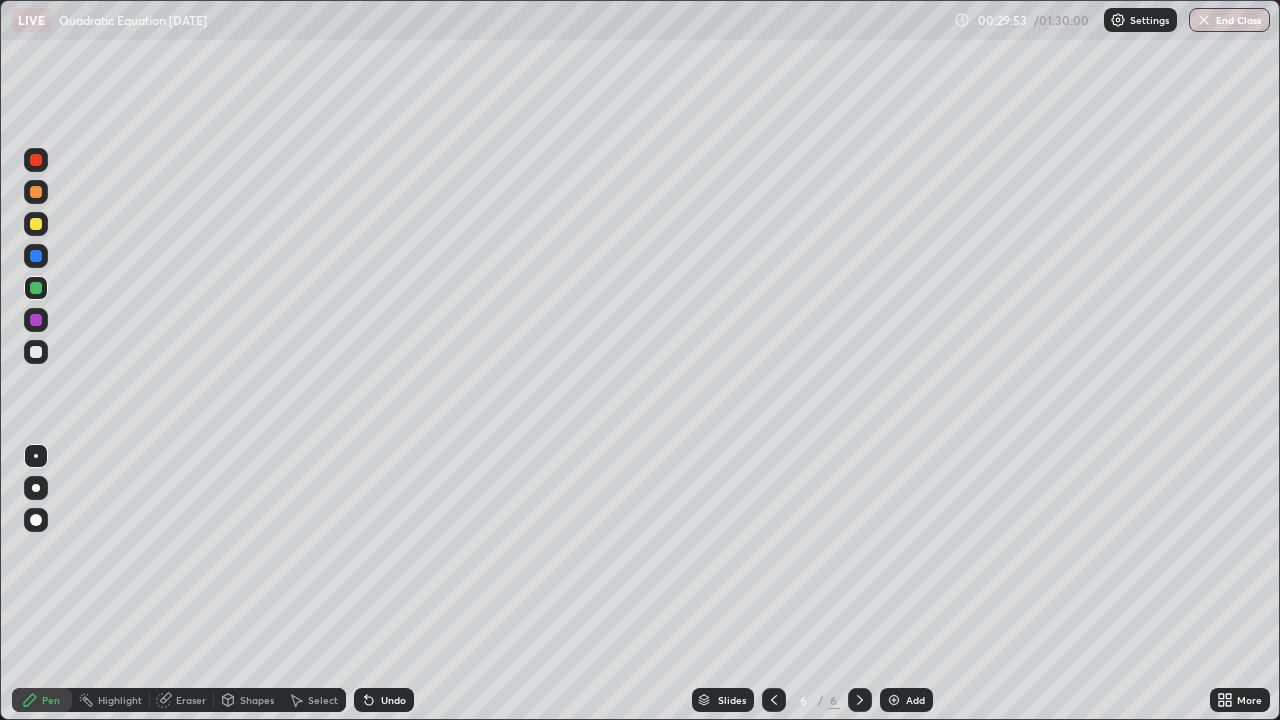 click on "Undo" at bounding box center (393, 700) 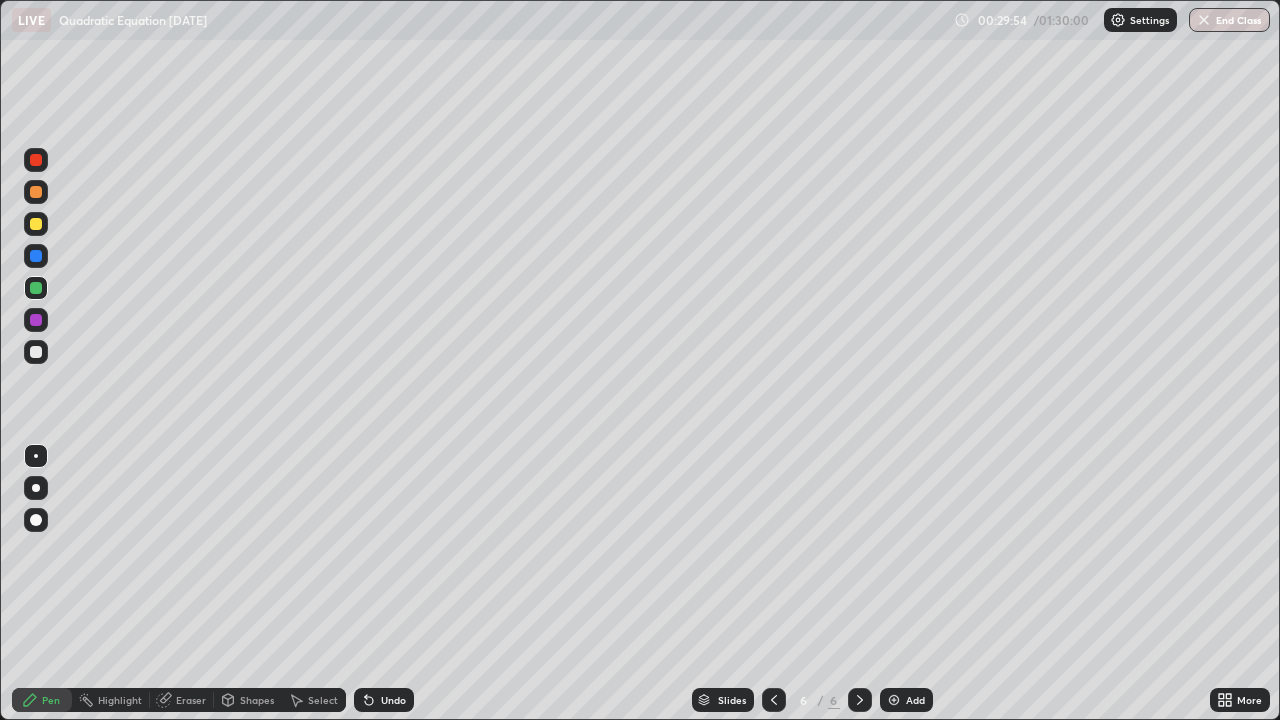 click on "Undo" at bounding box center [393, 700] 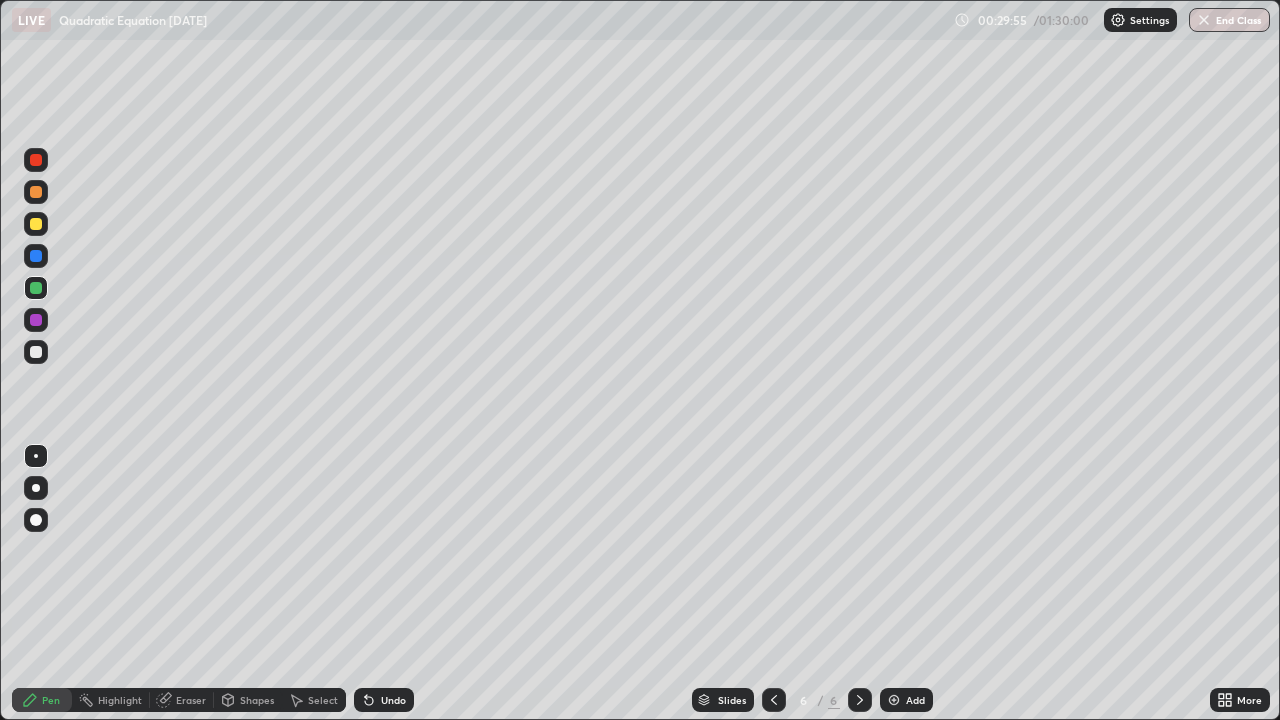 click on "Undo" at bounding box center (384, 700) 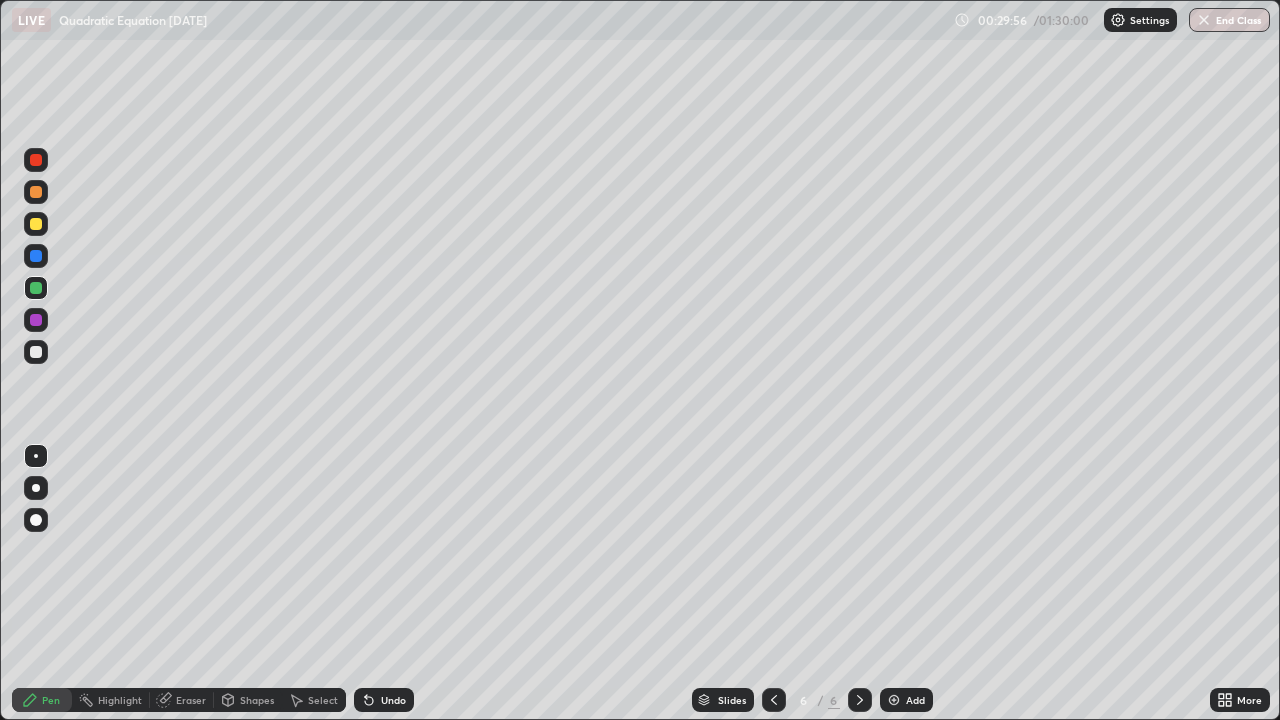 click on "Undo" at bounding box center (393, 700) 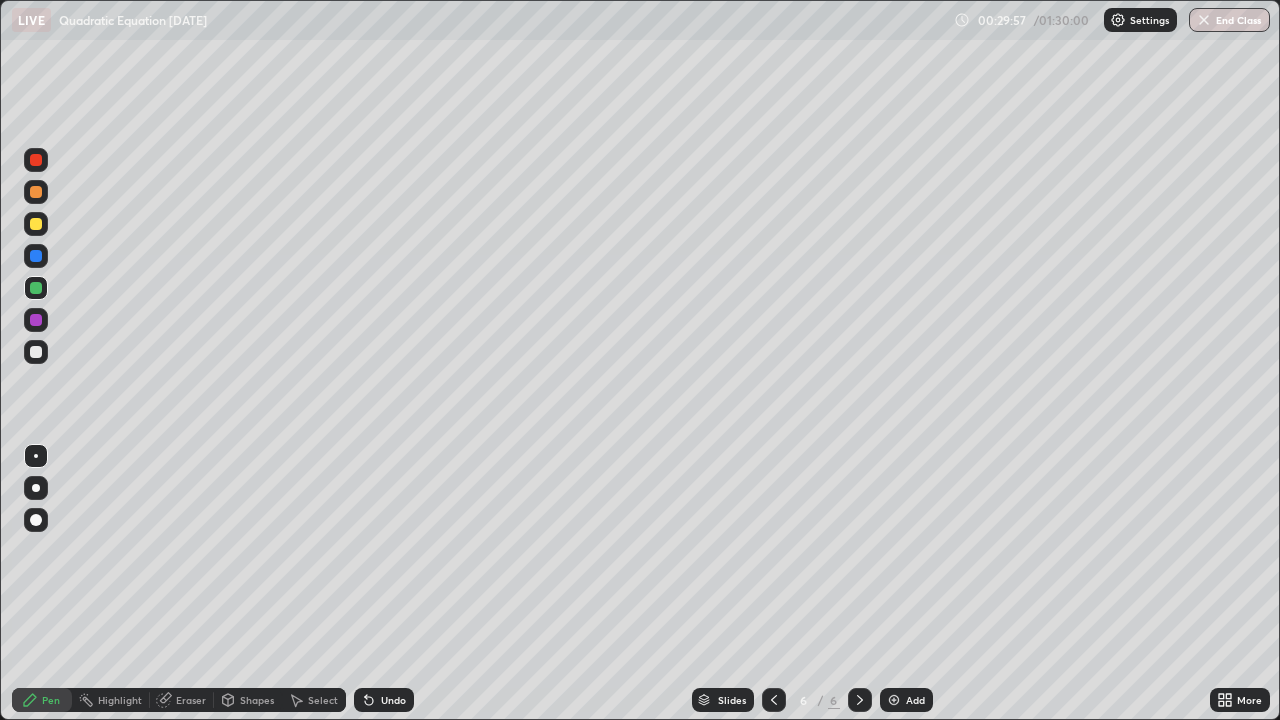 click on "Undo" at bounding box center (393, 700) 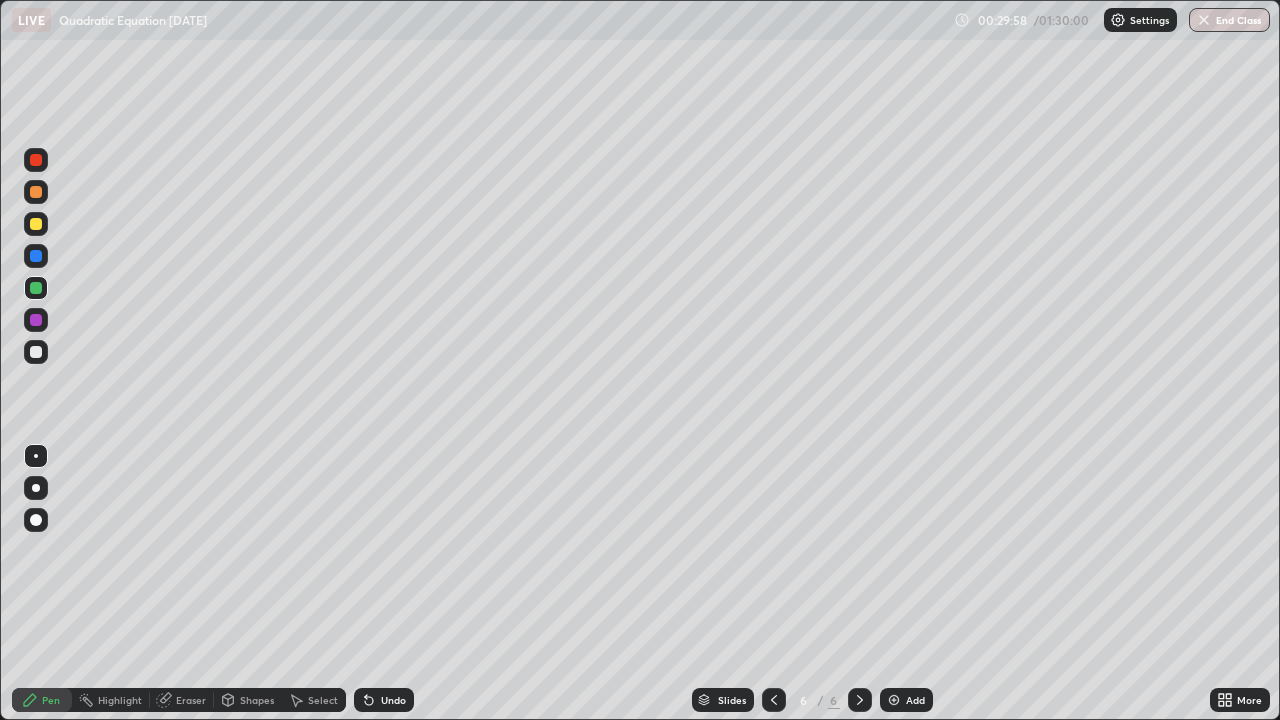 click on "Undo" at bounding box center [393, 700] 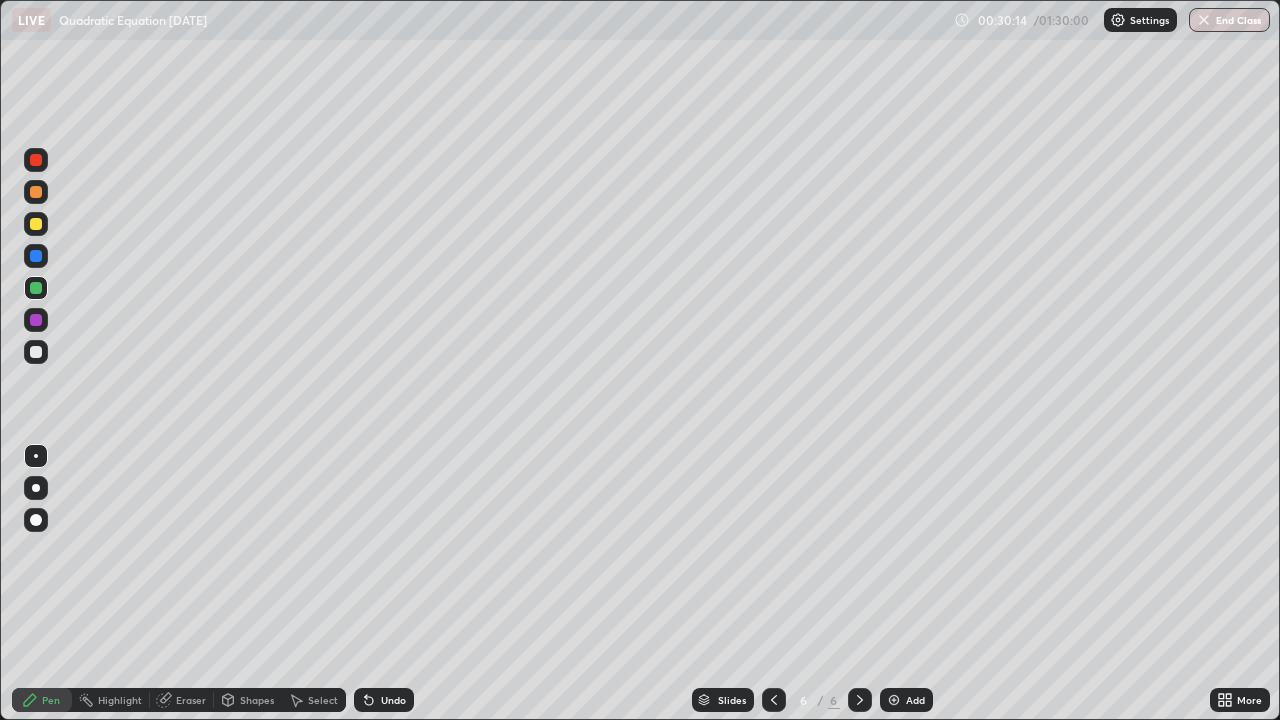 click at bounding box center [36, 352] 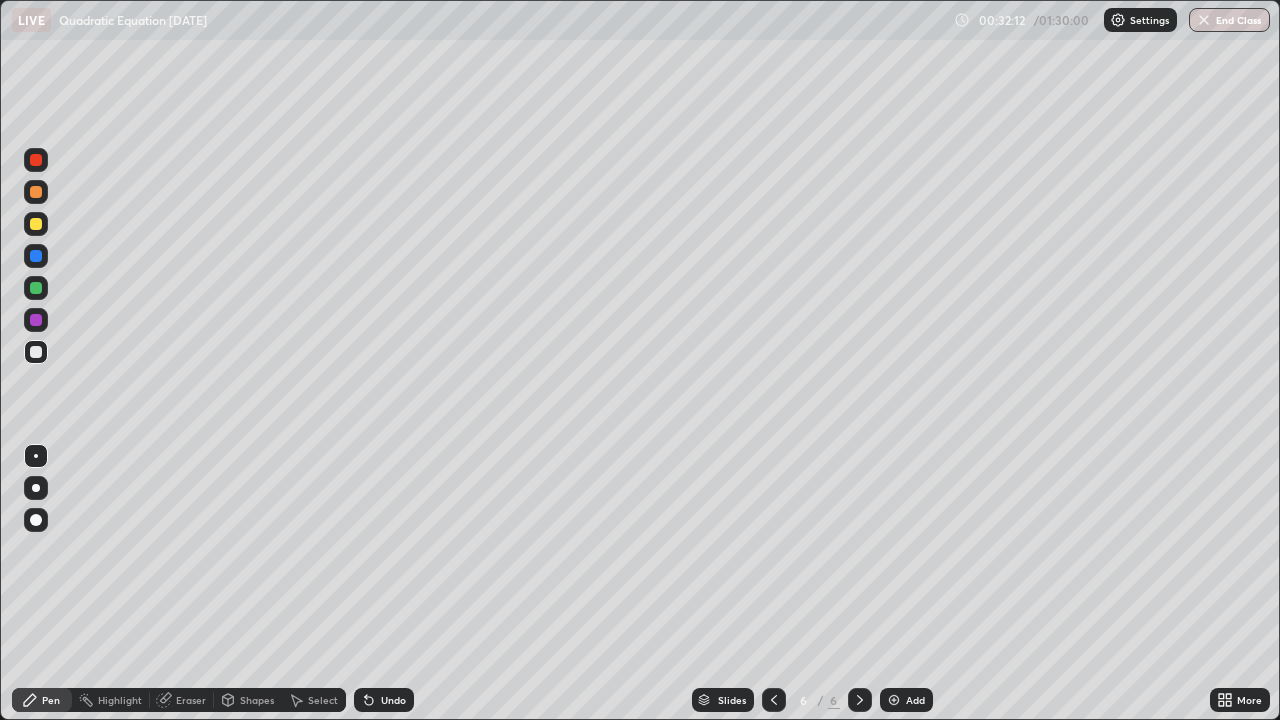 click at bounding box center [36, 224] 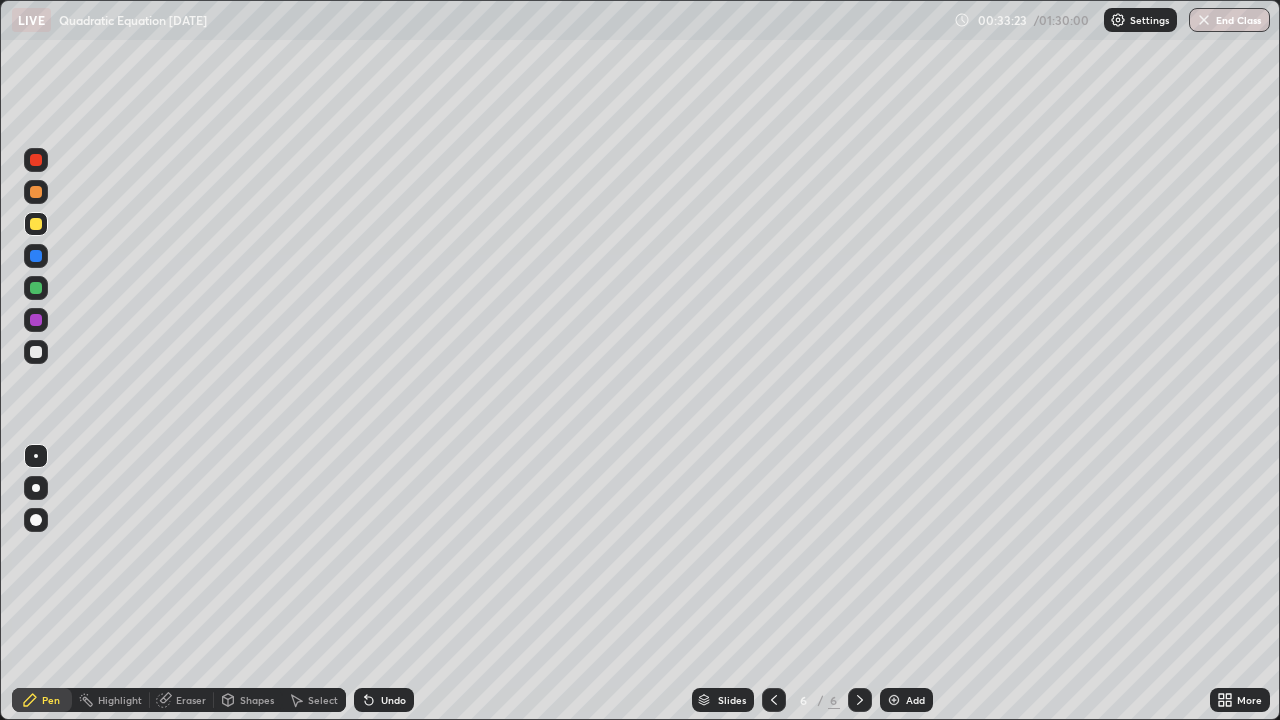 click at bounding box center (36, 352) 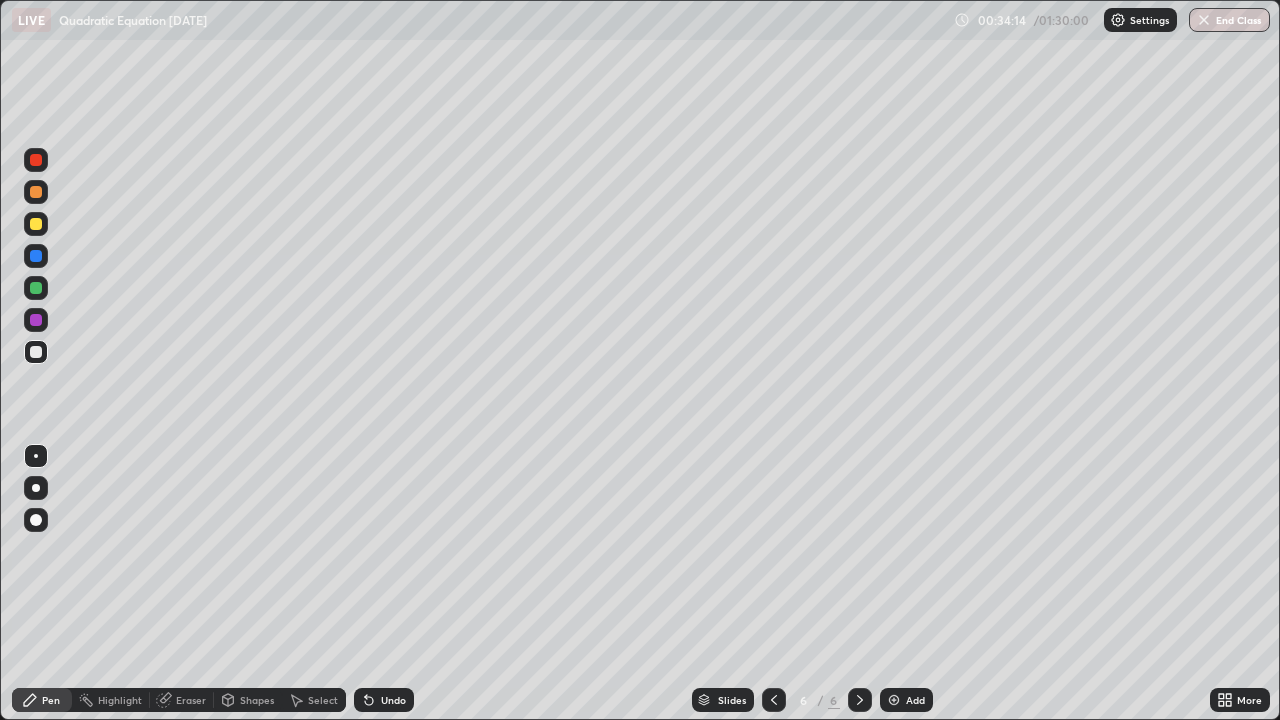 click at bounding box center [36, 320] 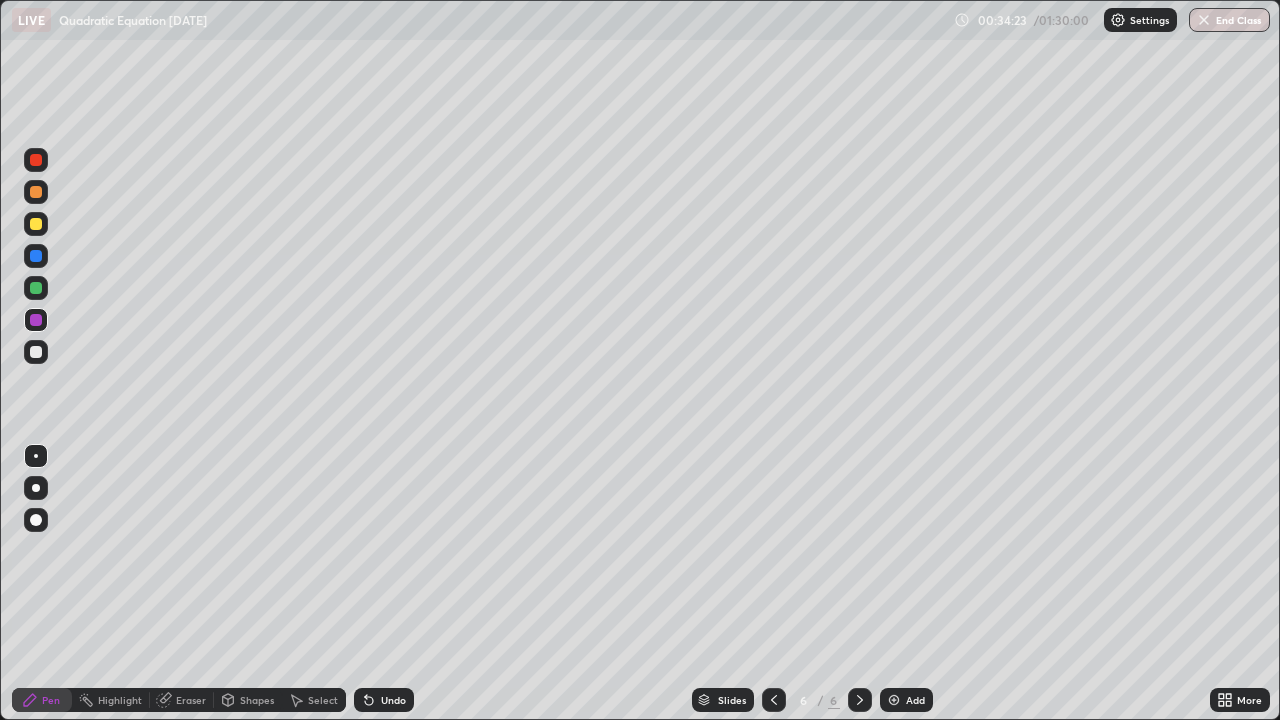 click at bounding box center [36, 352] 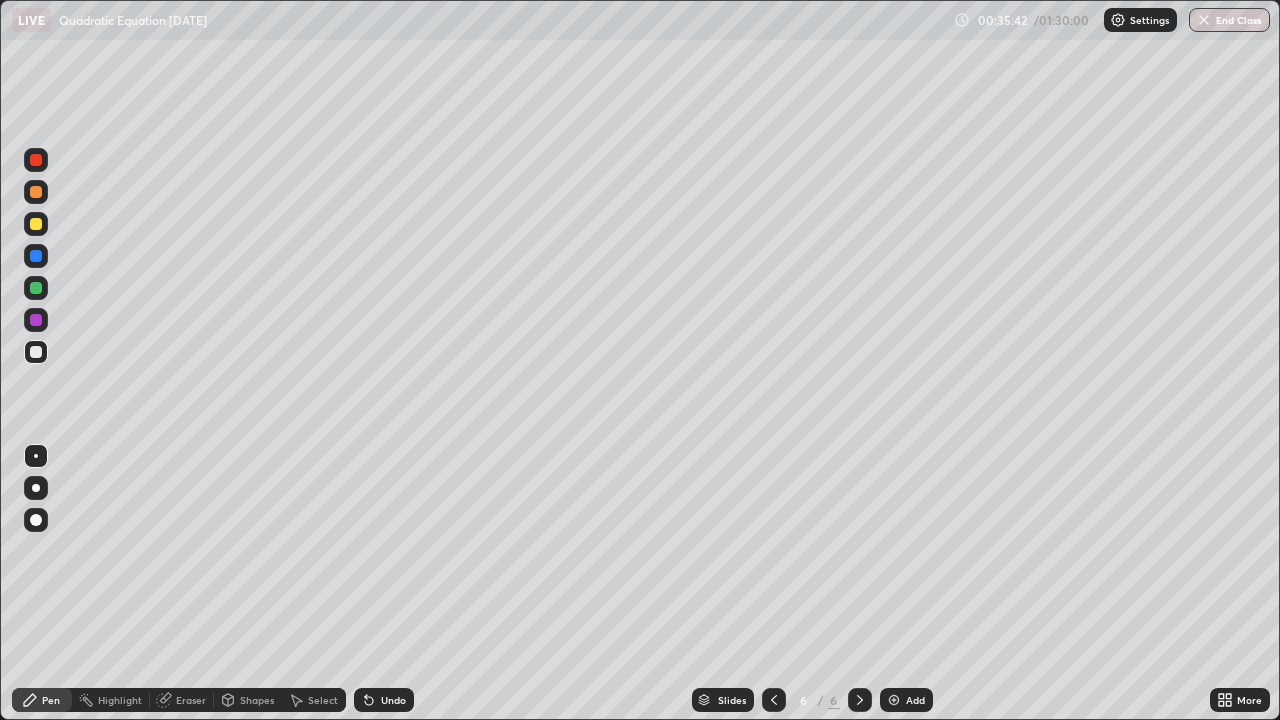 click on "Add" at bounding box center (915, 700) 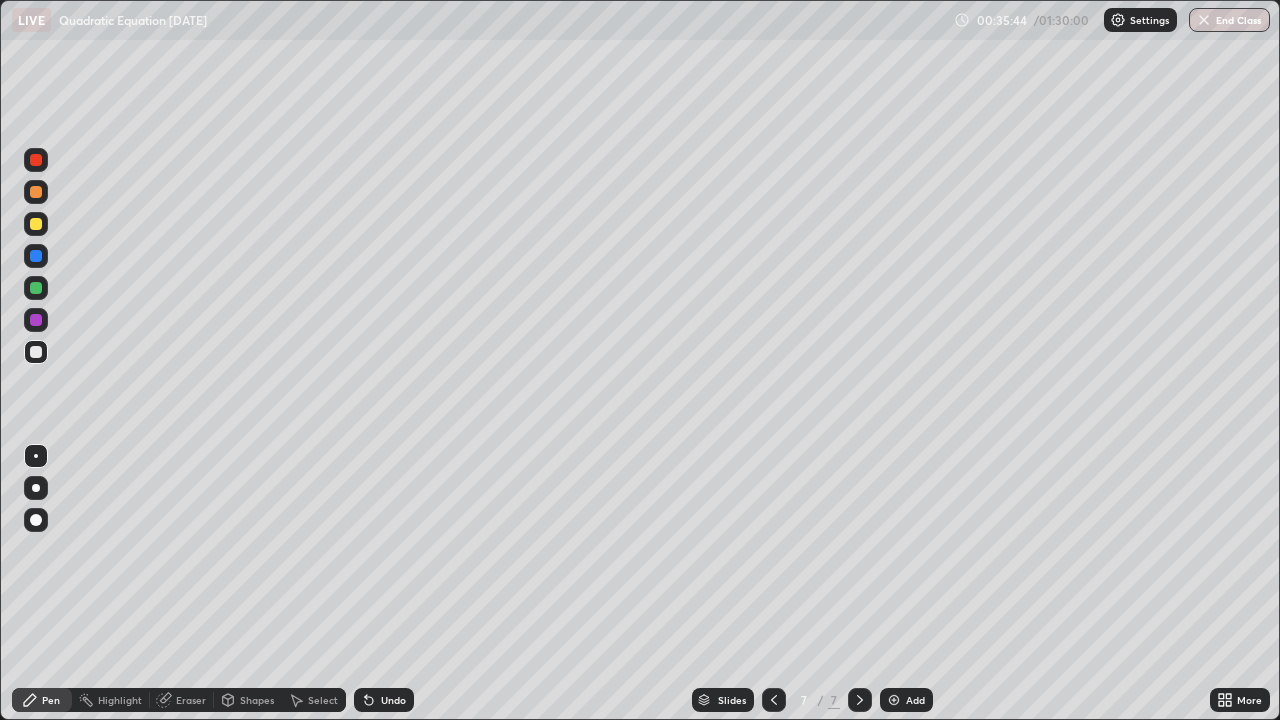 click at bounding box center (36, 224) 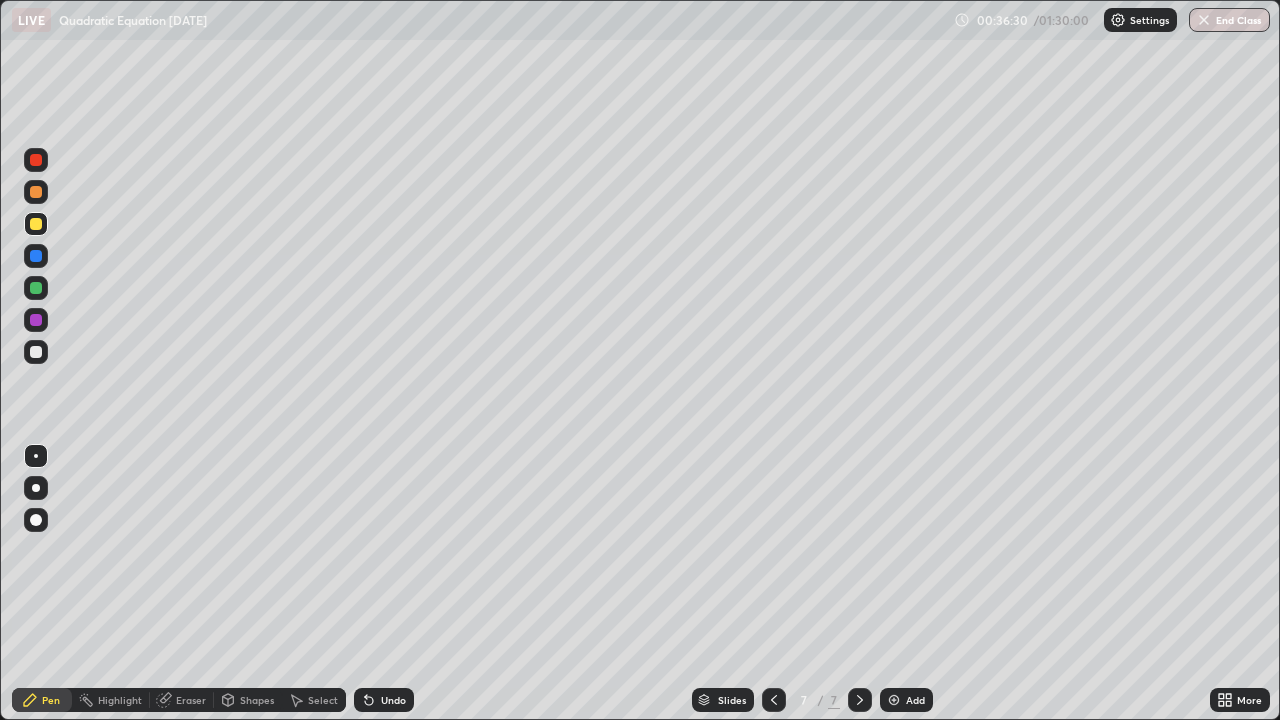 click at bounding box center [36, 288] 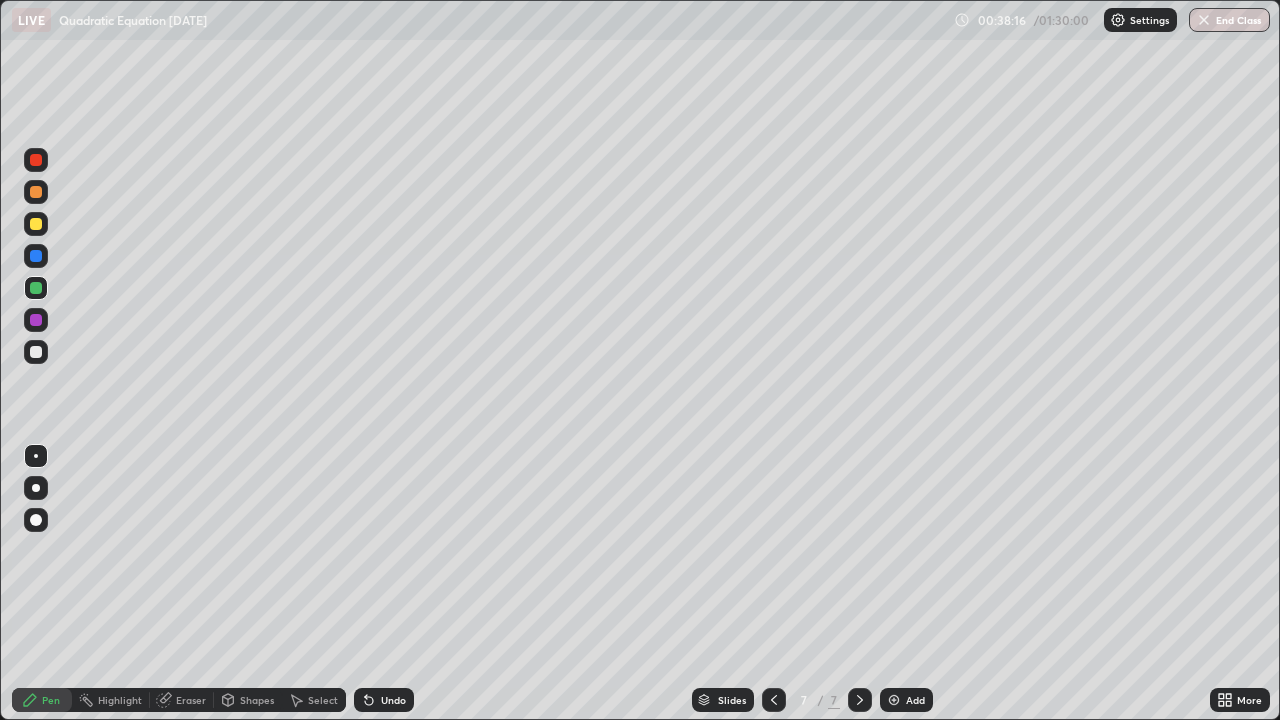 click on "Undo" at bounding box center [393, 700] 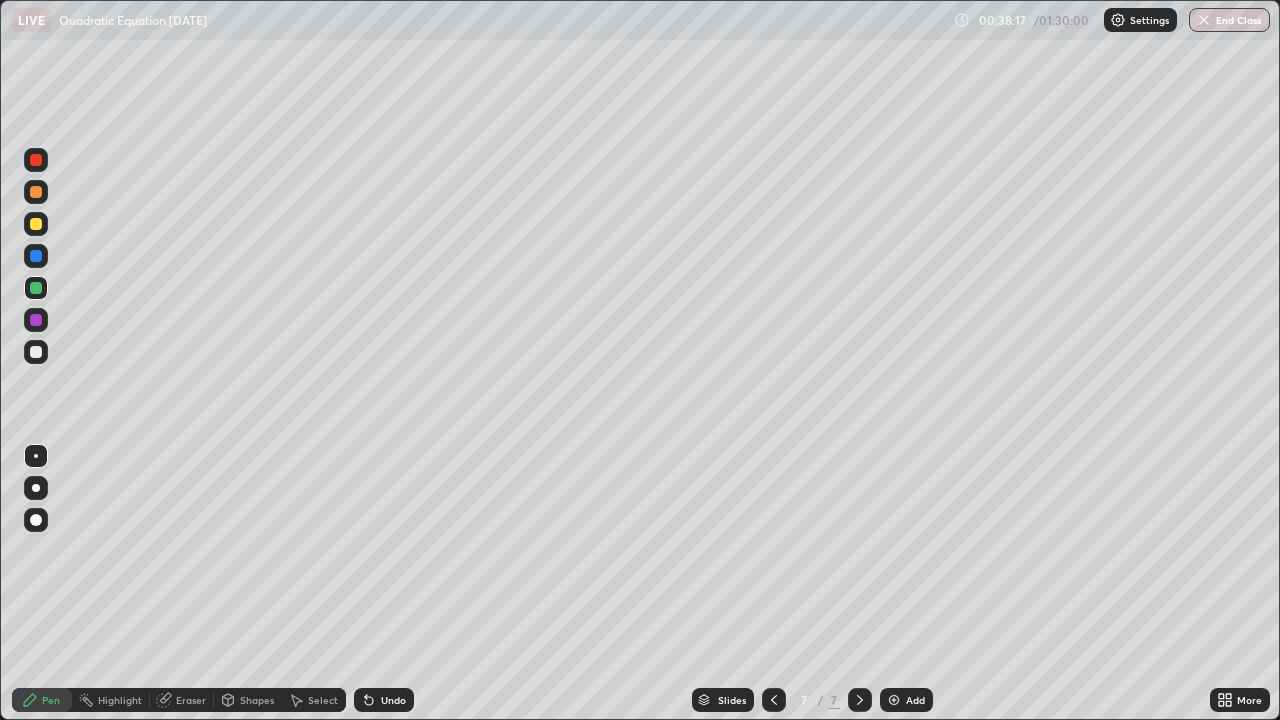 click on "Undo" at bounding box center [393, 700] 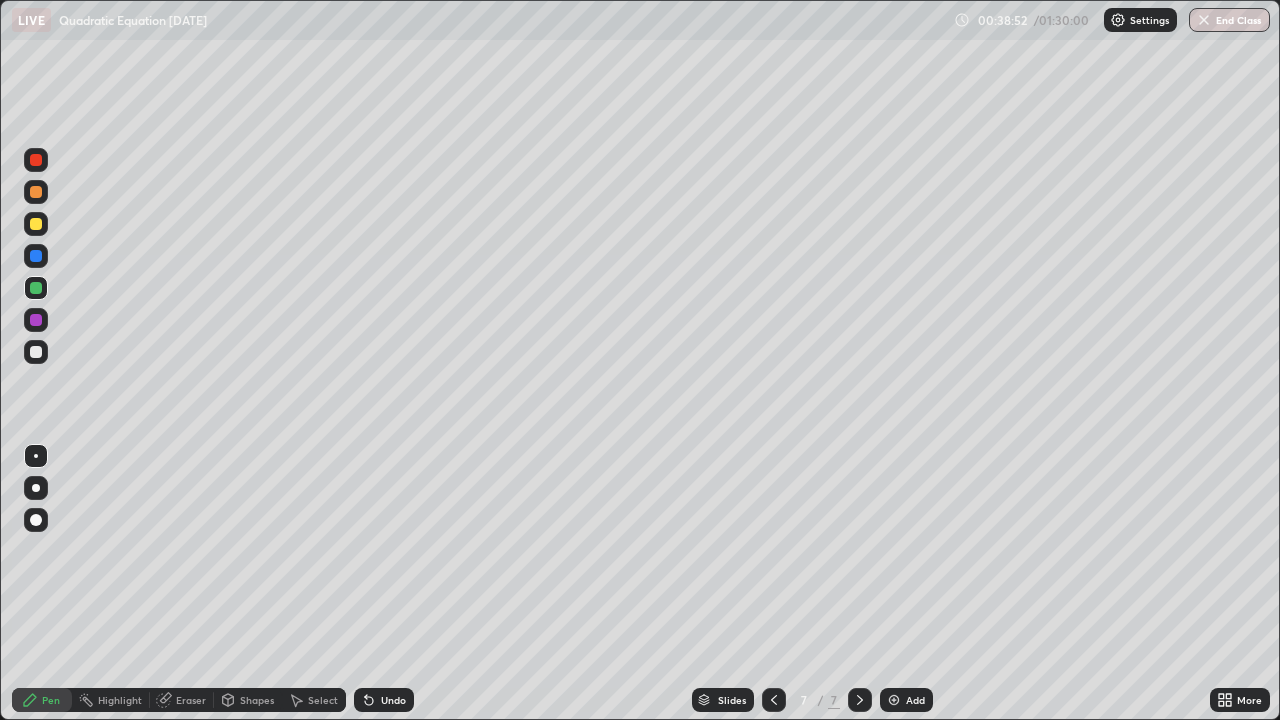 click on "Eraser" at bounding box center [191, 700] 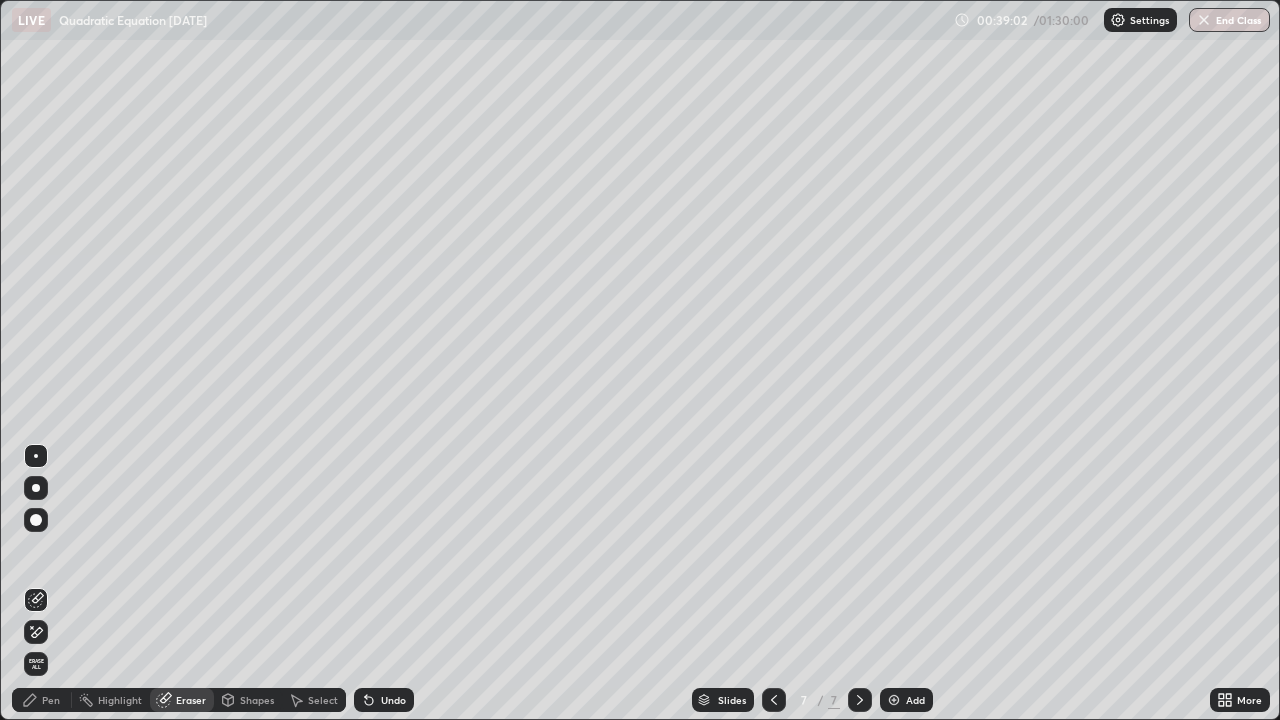 click on "Pen" at bounding box center (51, 700) 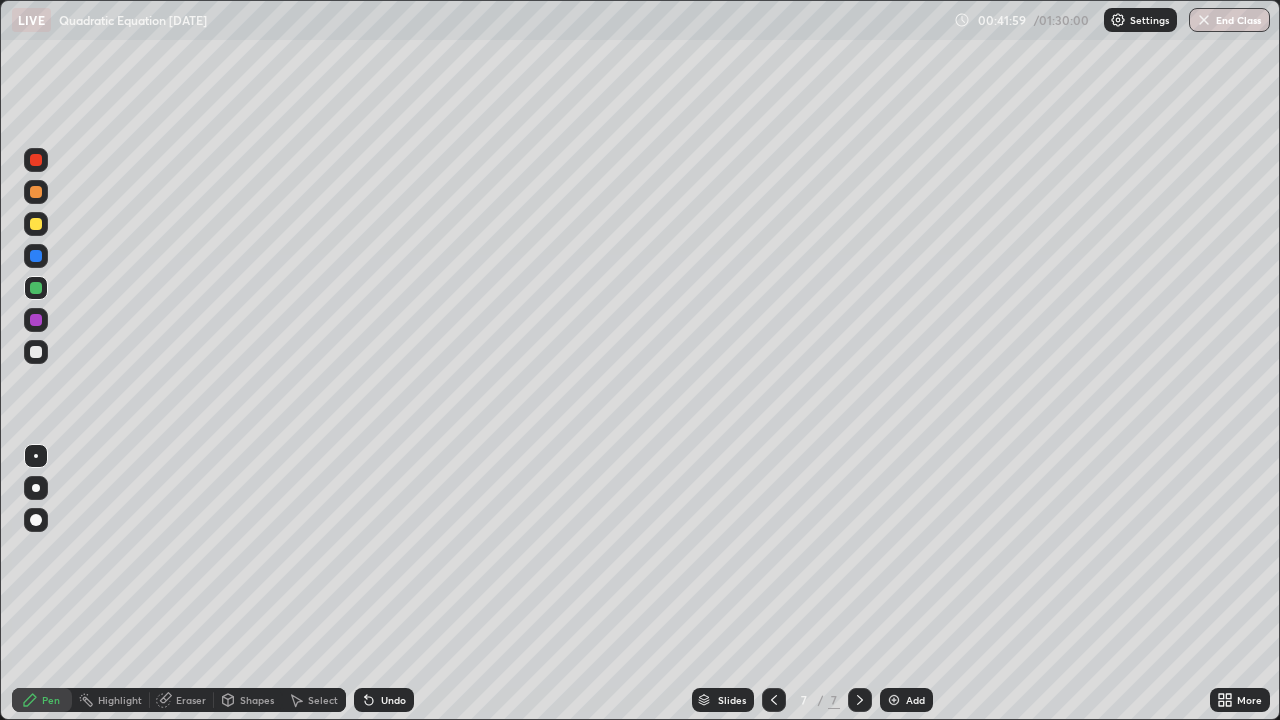 click at bounding box center (36, 352) 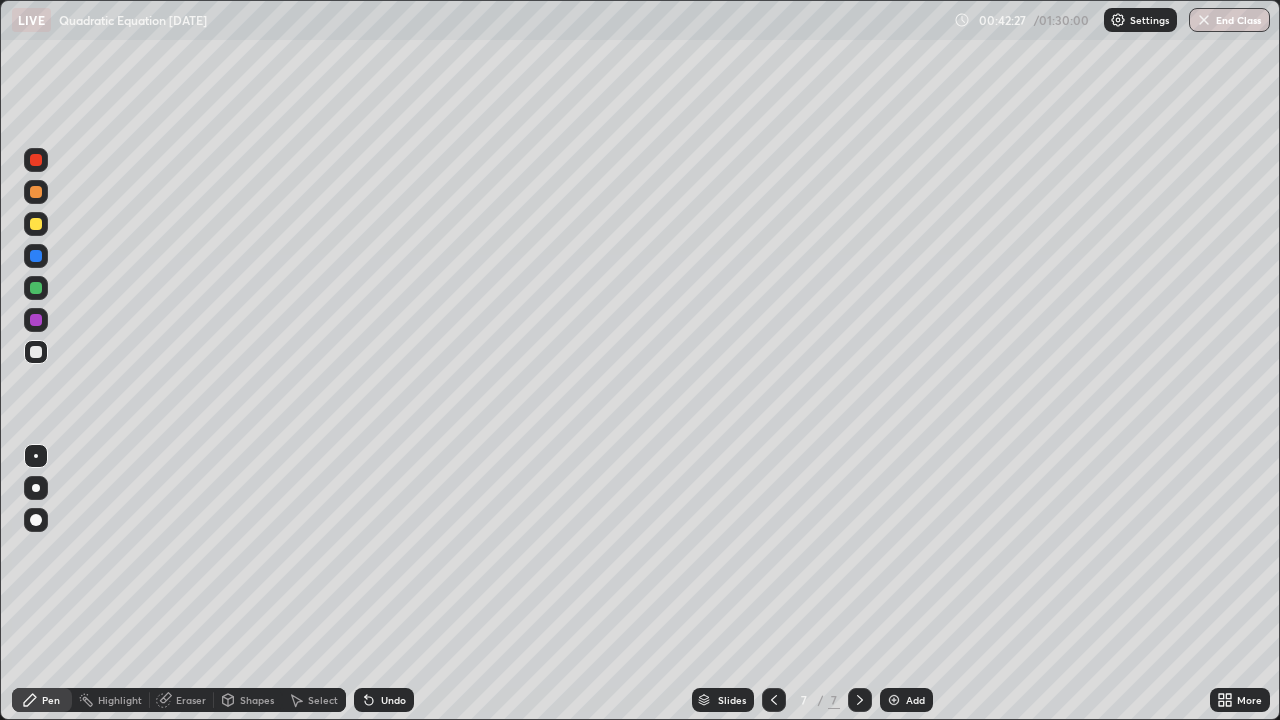 click at bounding box center [36, 288] 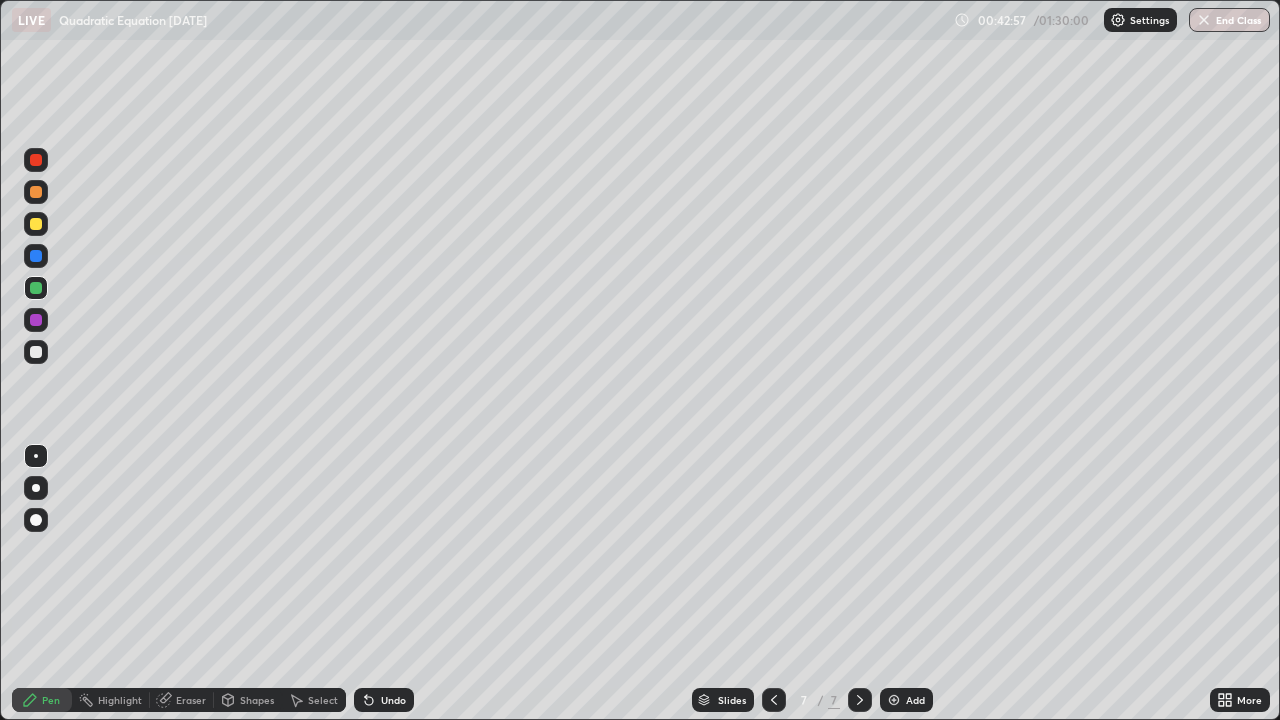 click at bounding box center (36, 320) 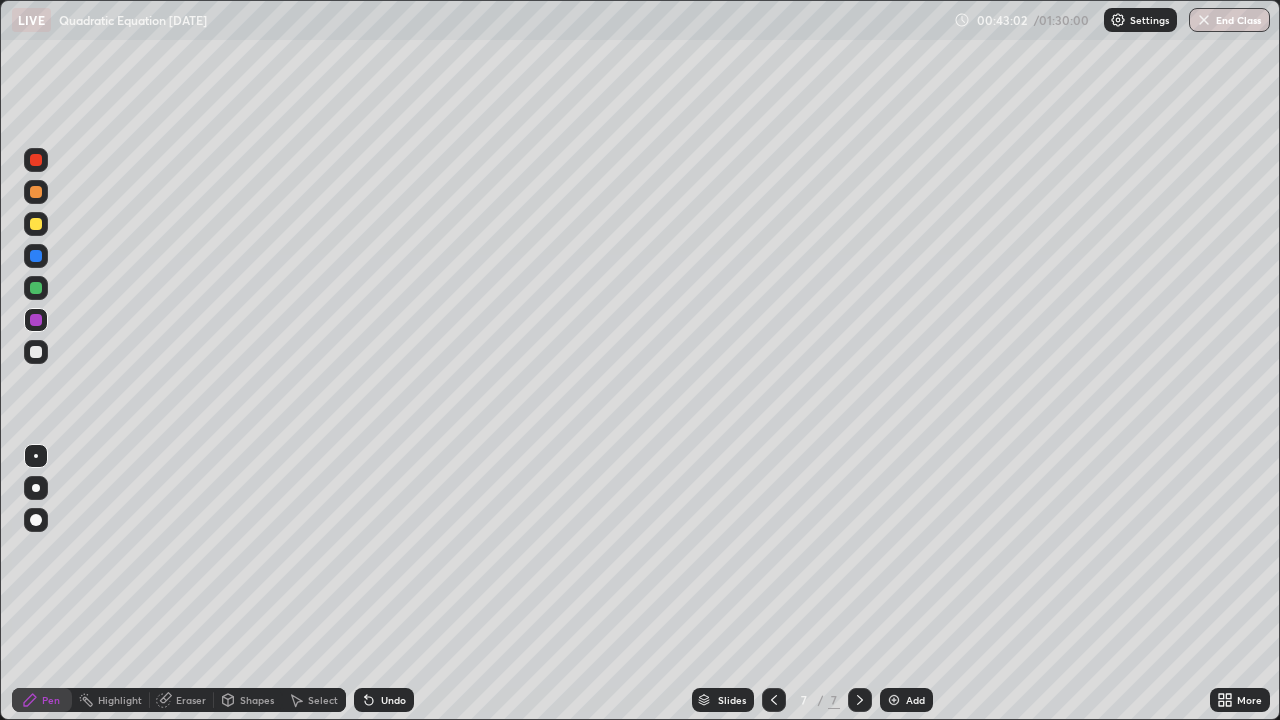 click at bounding box center (36, 352) 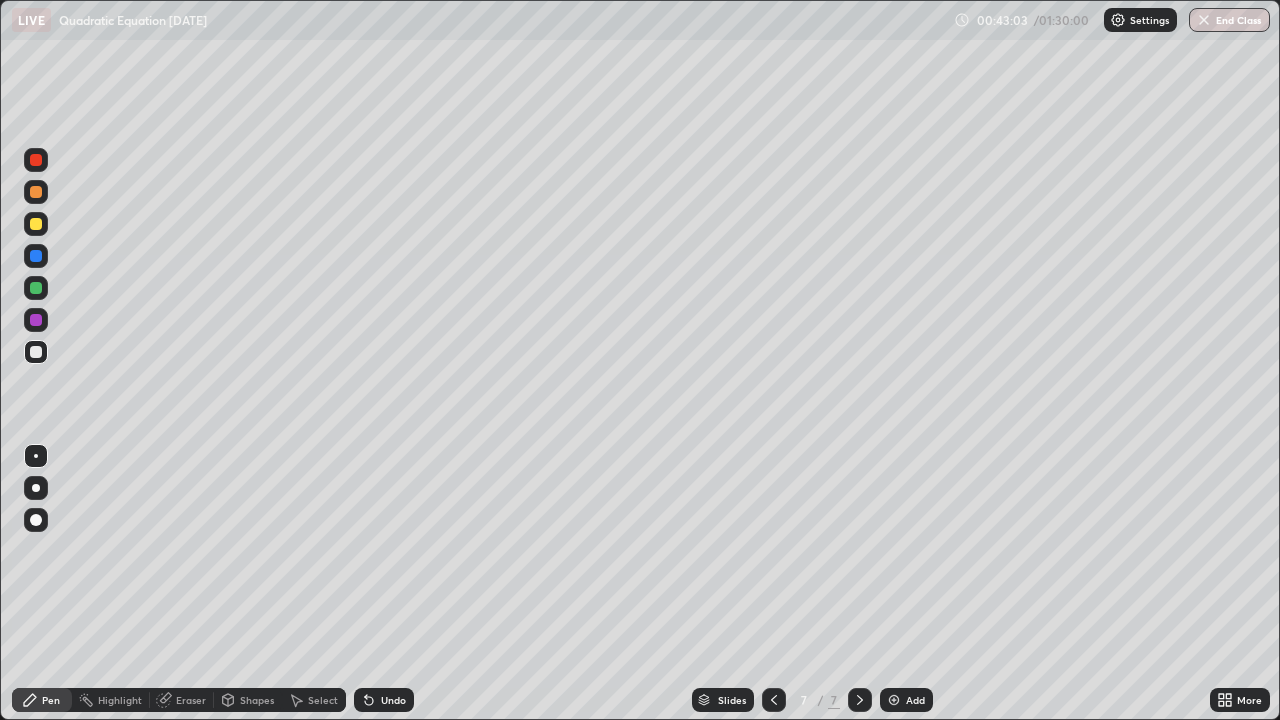 click at bounding box center (36, 288) 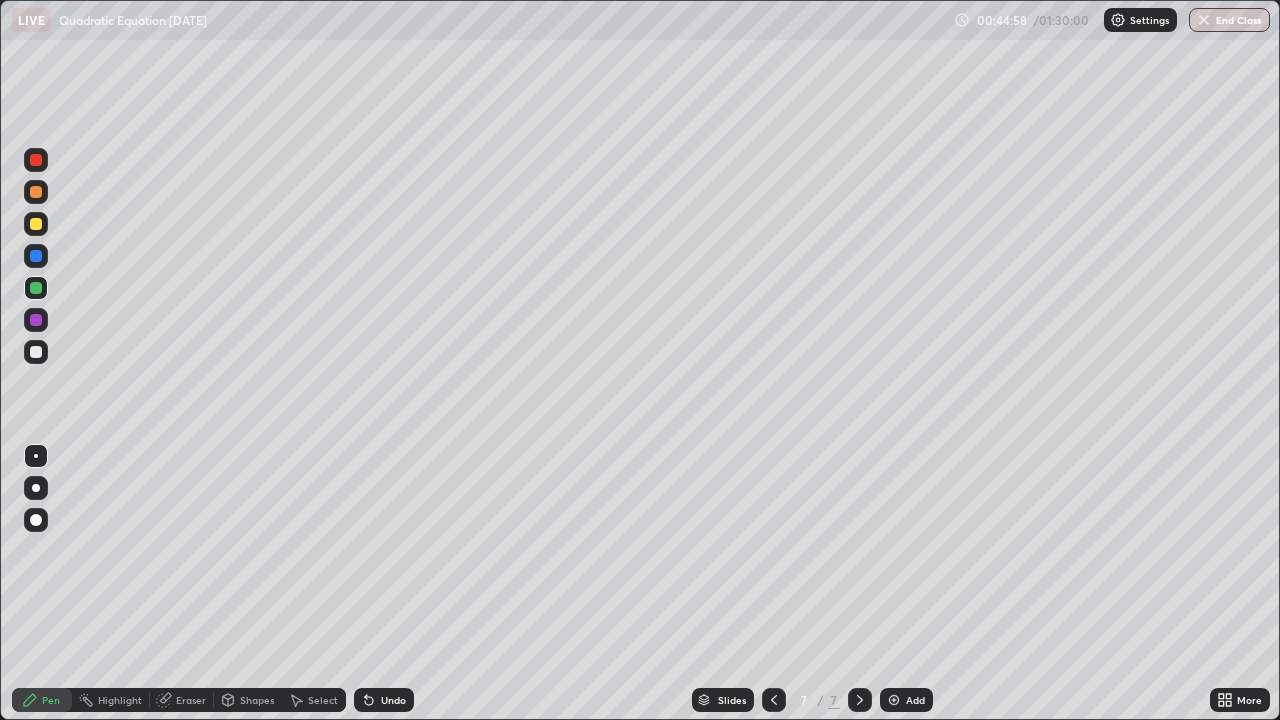 click at bounding box center [36, 224] 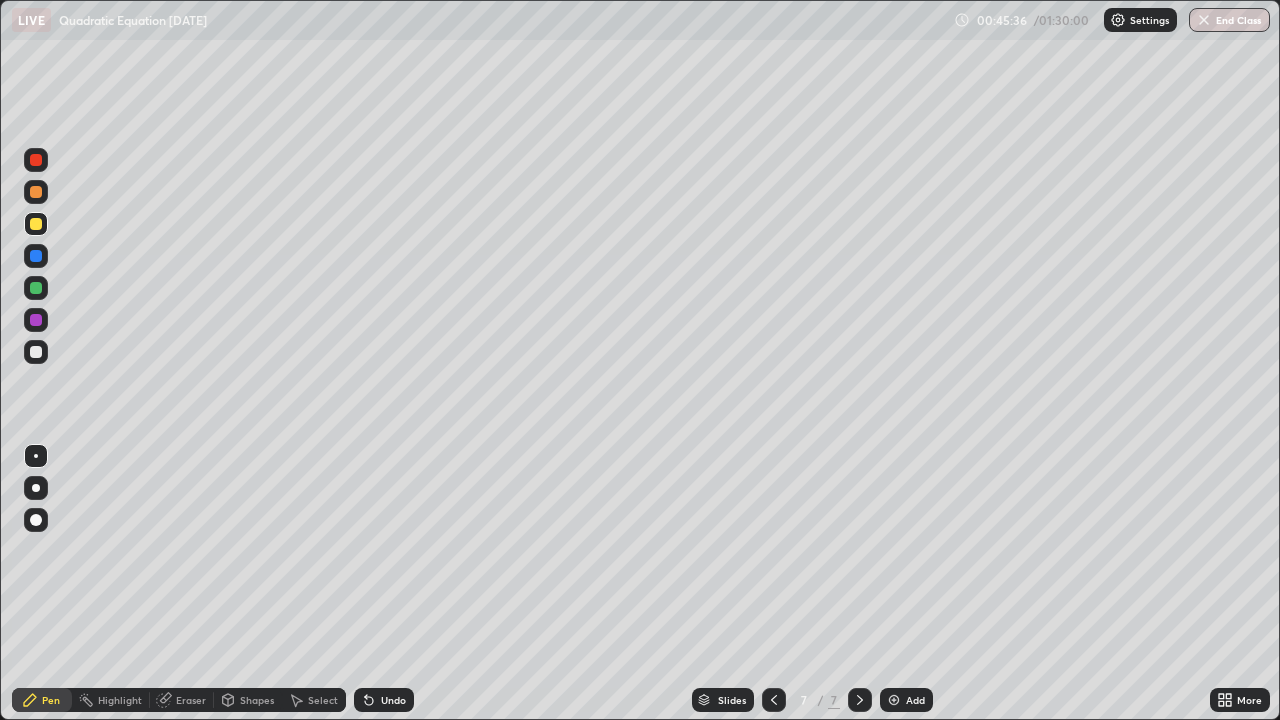click on "Add" at bounding box center [915, 700] 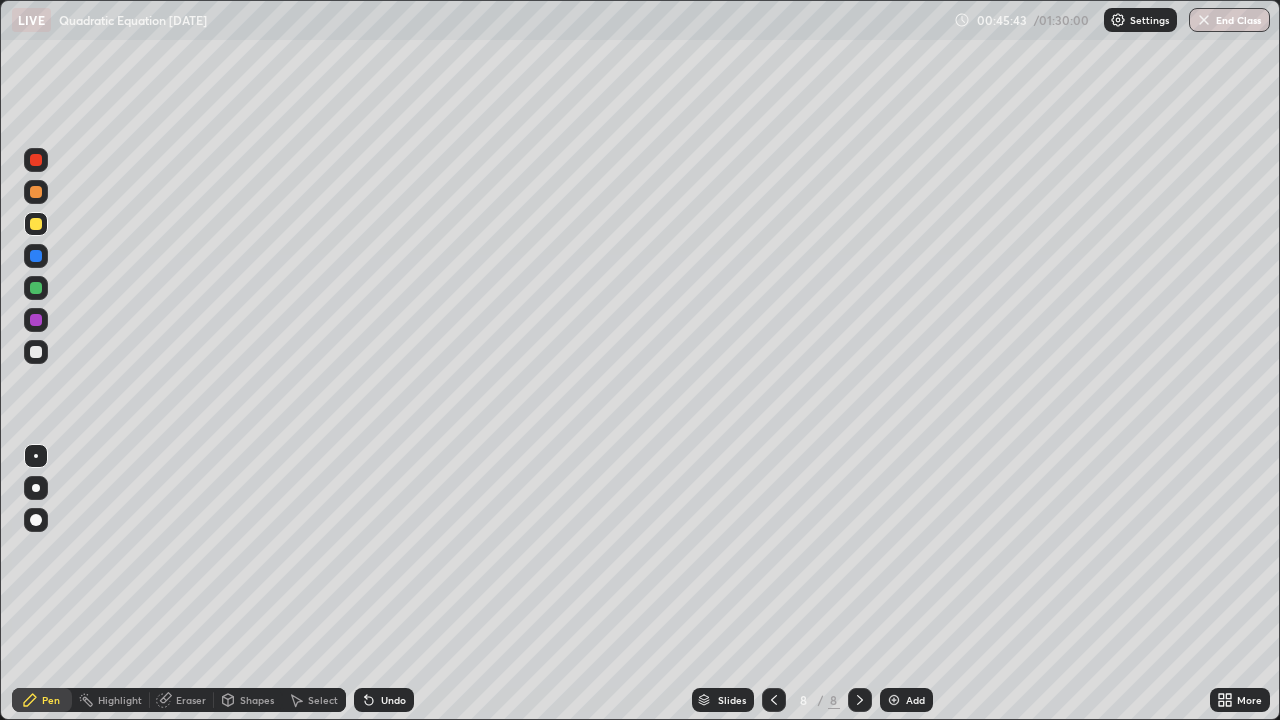 click at bounding box center [36, 288] 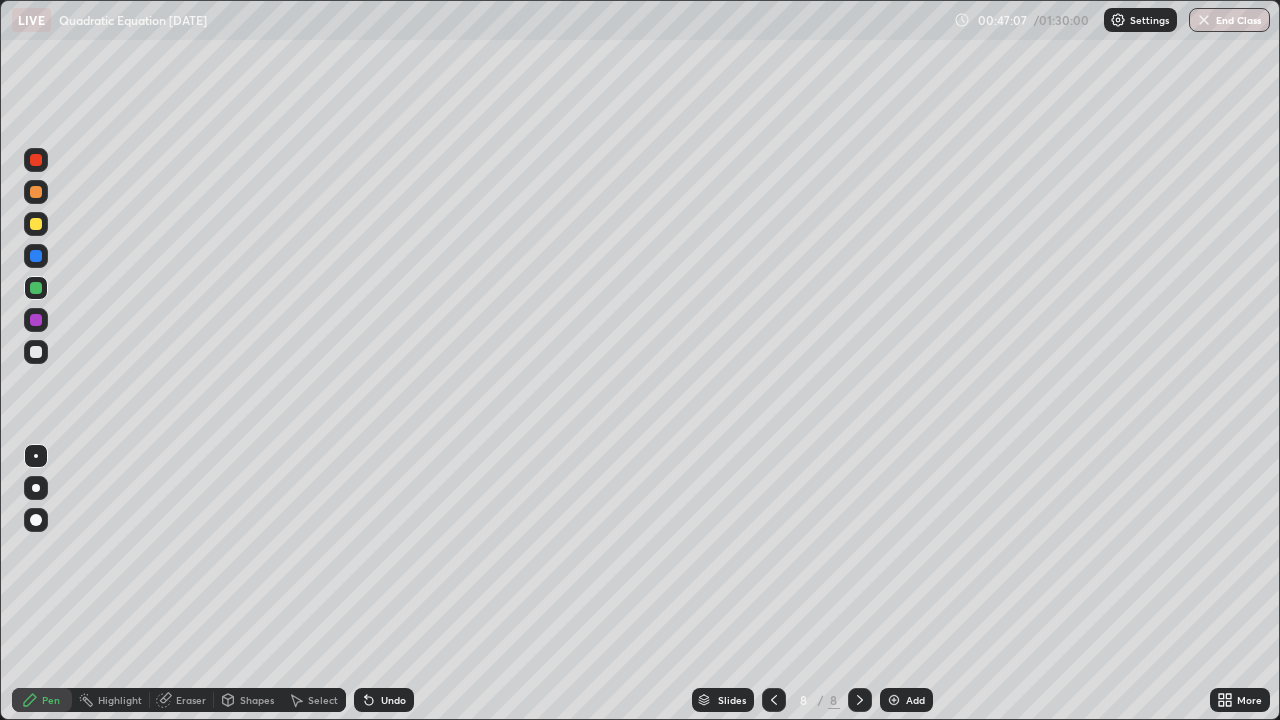 click at bounding box center (36, 352) 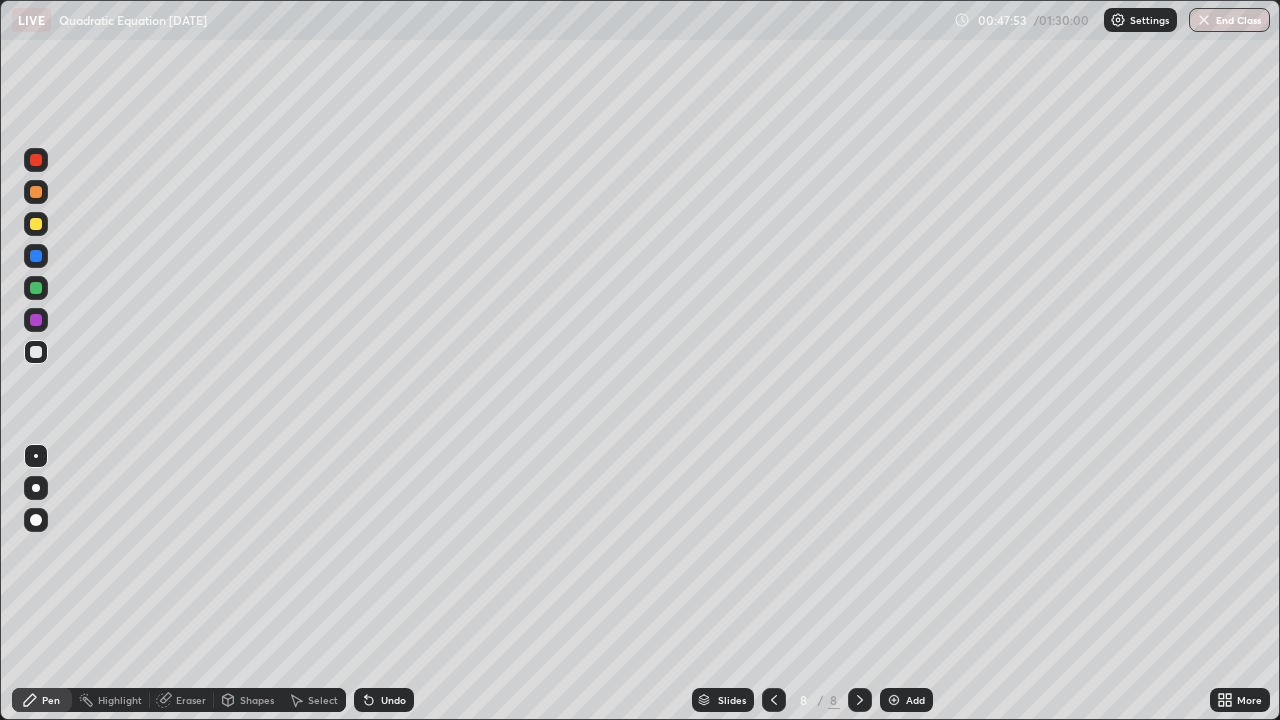 click at bounding box center [36, 288] 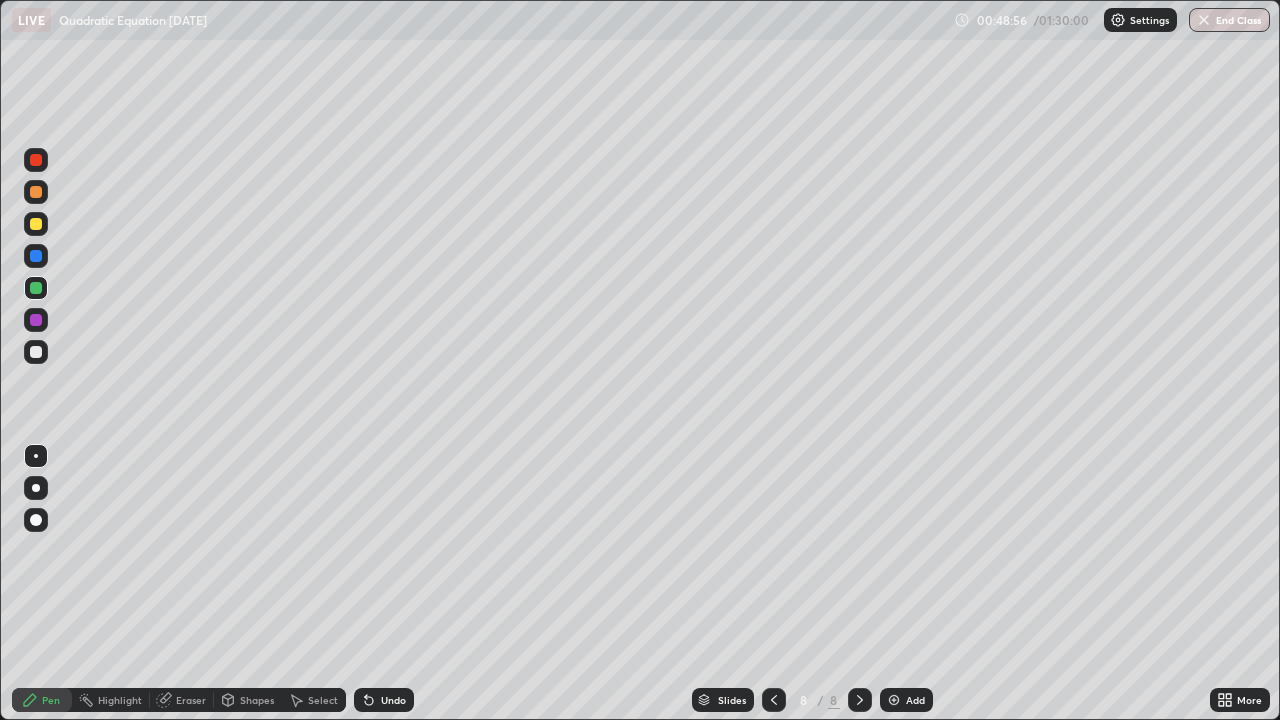 click at bounding box center (36, 352) 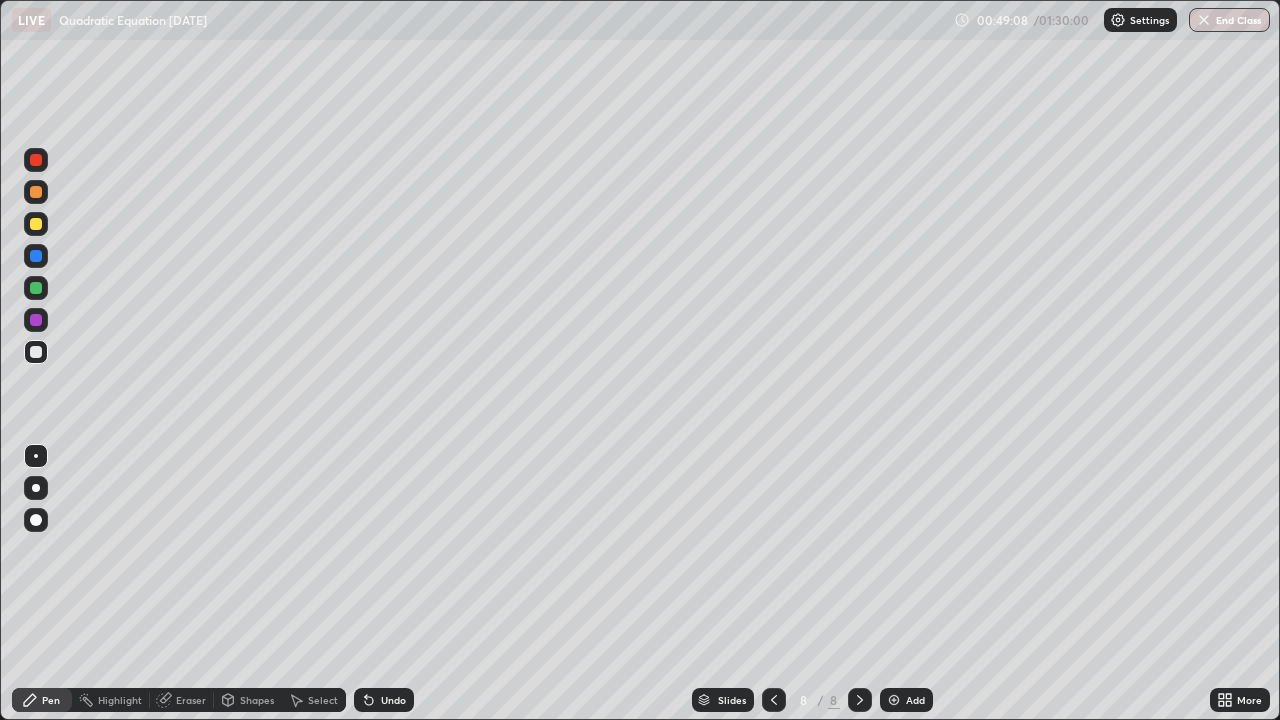 click on "Eraser" at bounding box center [191, 700] 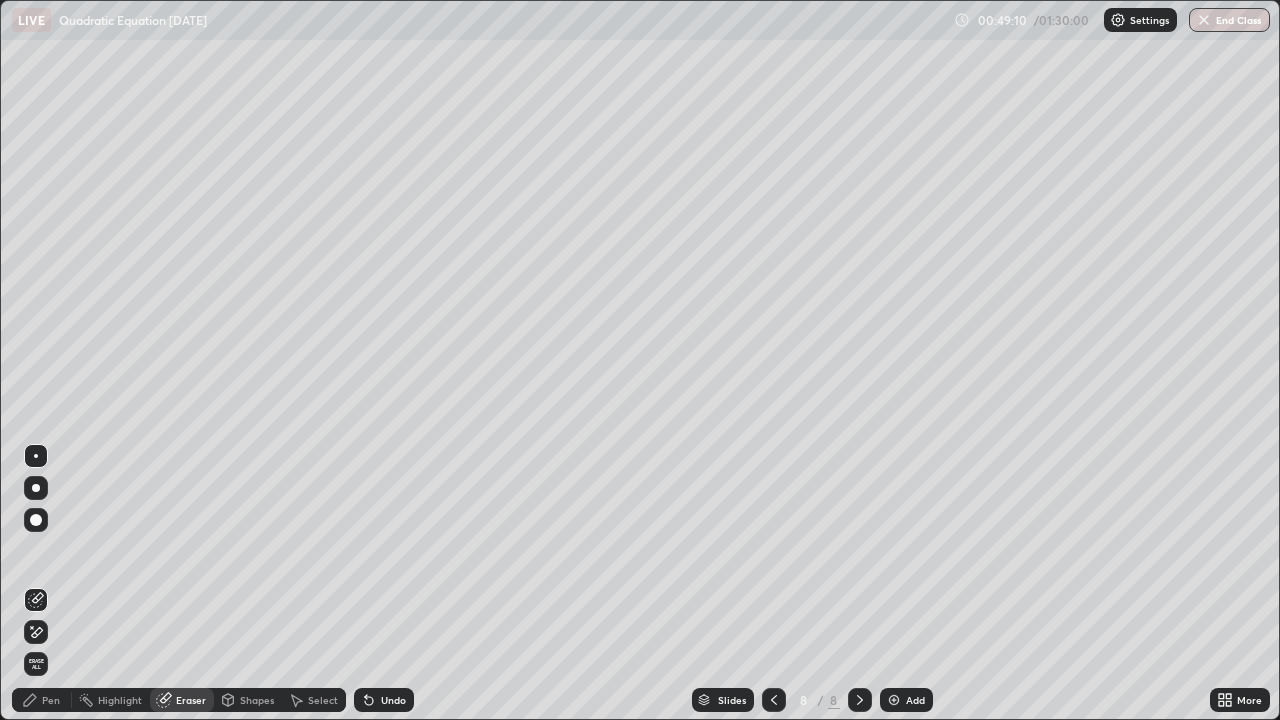 click on "Pen" at bounding box center (51, 700) 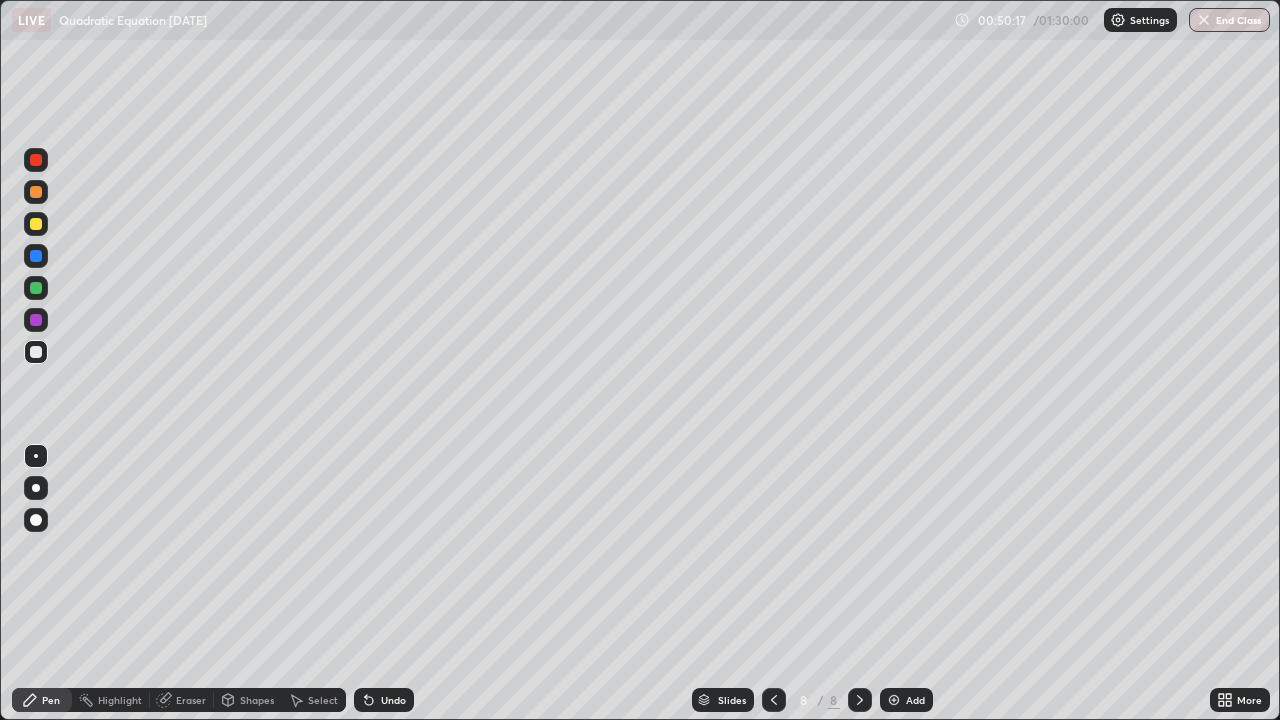 click at bounding box center (36, 256) 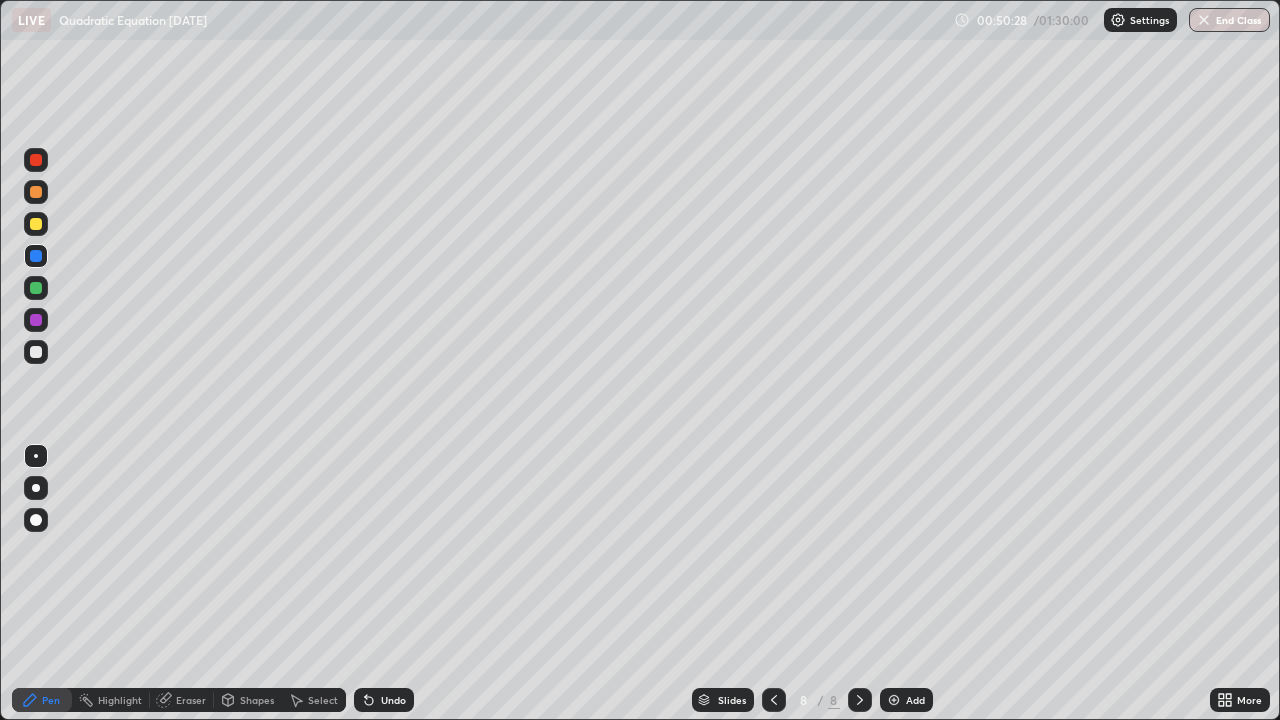 click on "Undo" at bounding box center (393, 700) 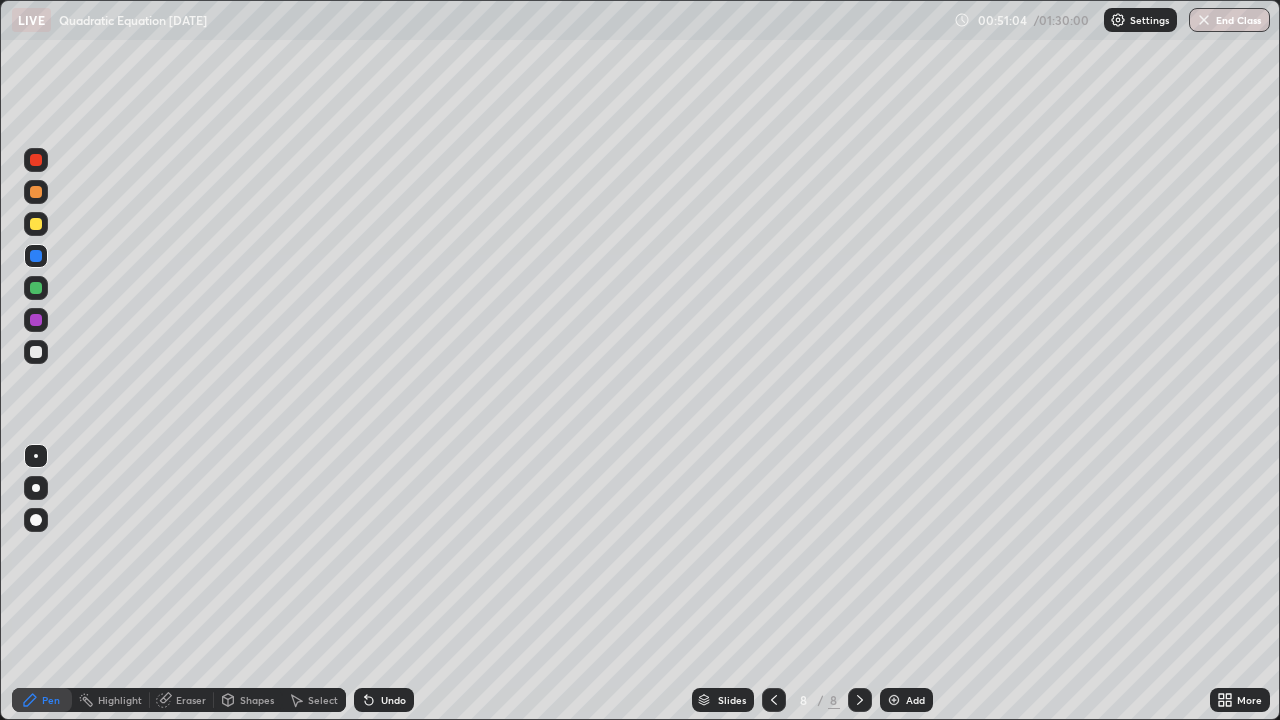 click on "Eraser" at bounding box center [191, 700] 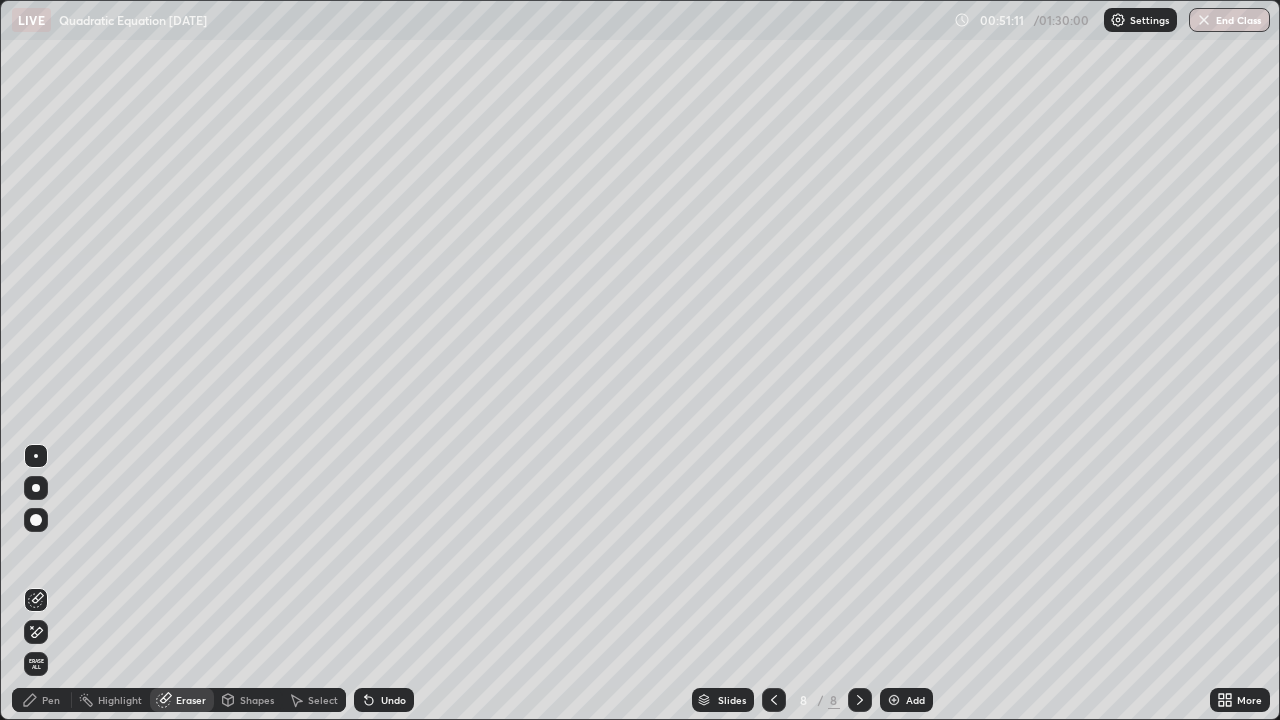 click on "Pen" at bounding box center [51, 700] 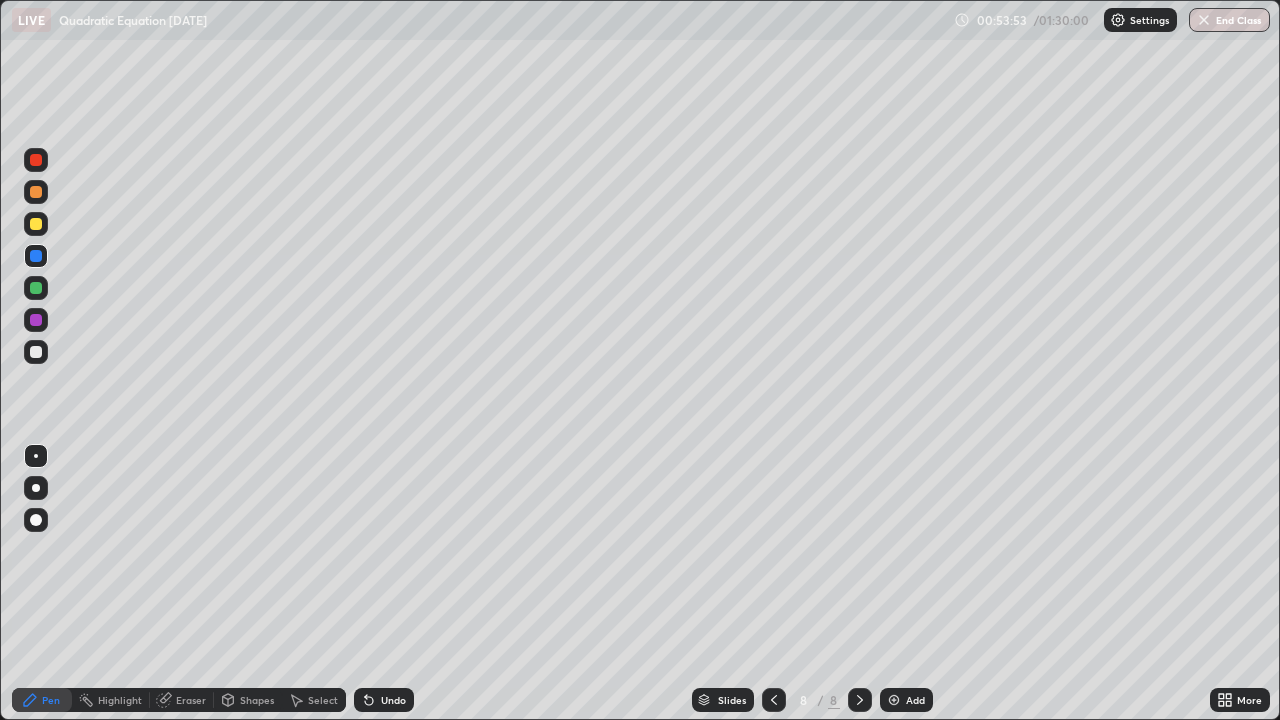 click on "Add" at bounding box center [906, 700] 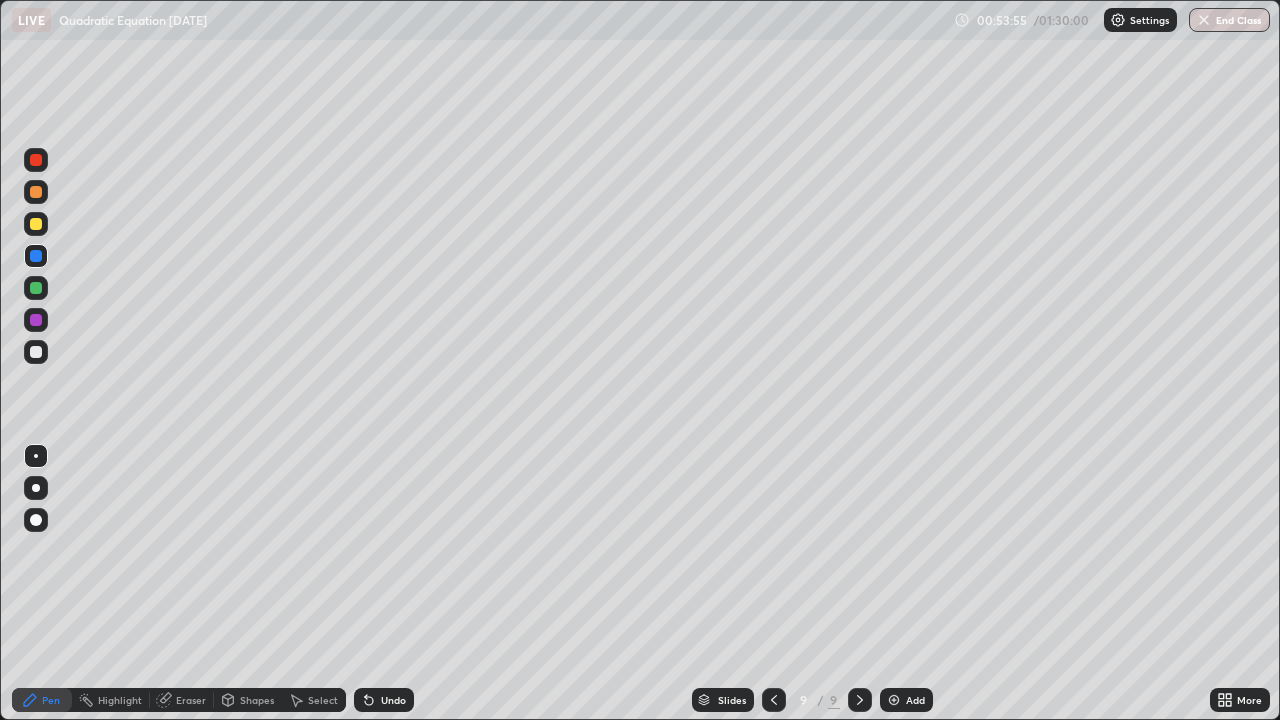click at bounding box center [36, 224] 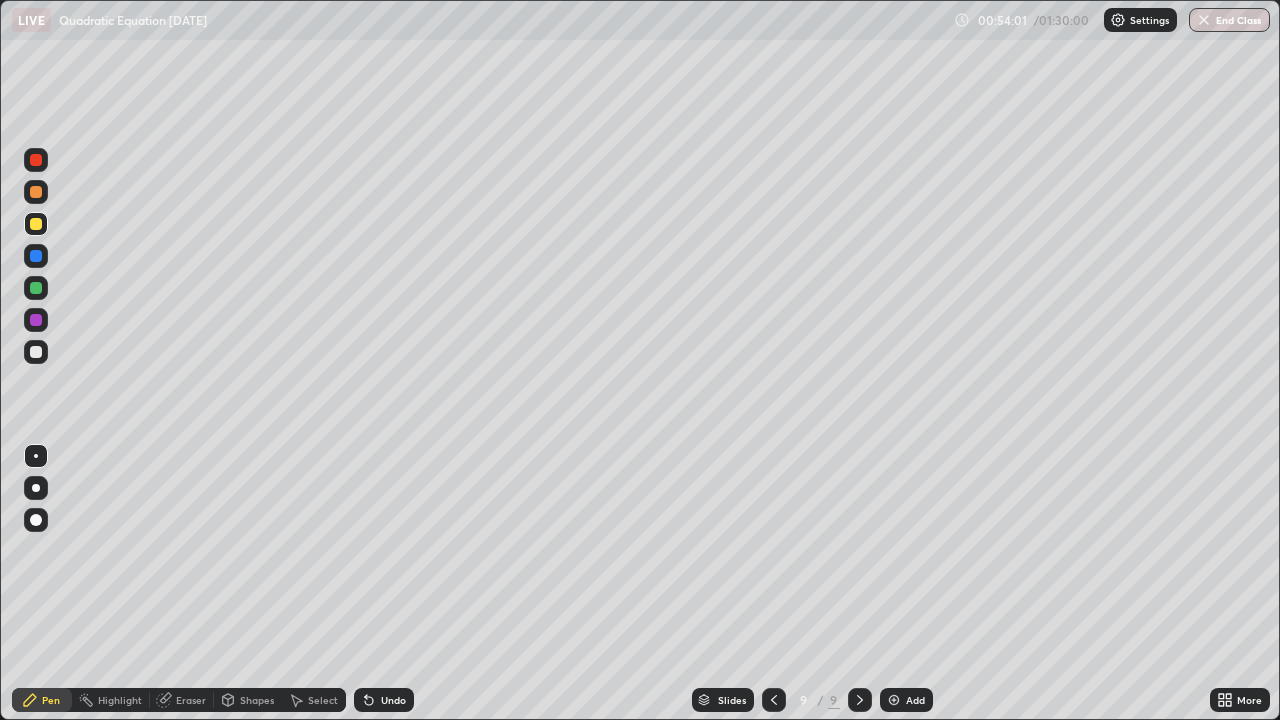 click at bounding box center (36, 288) 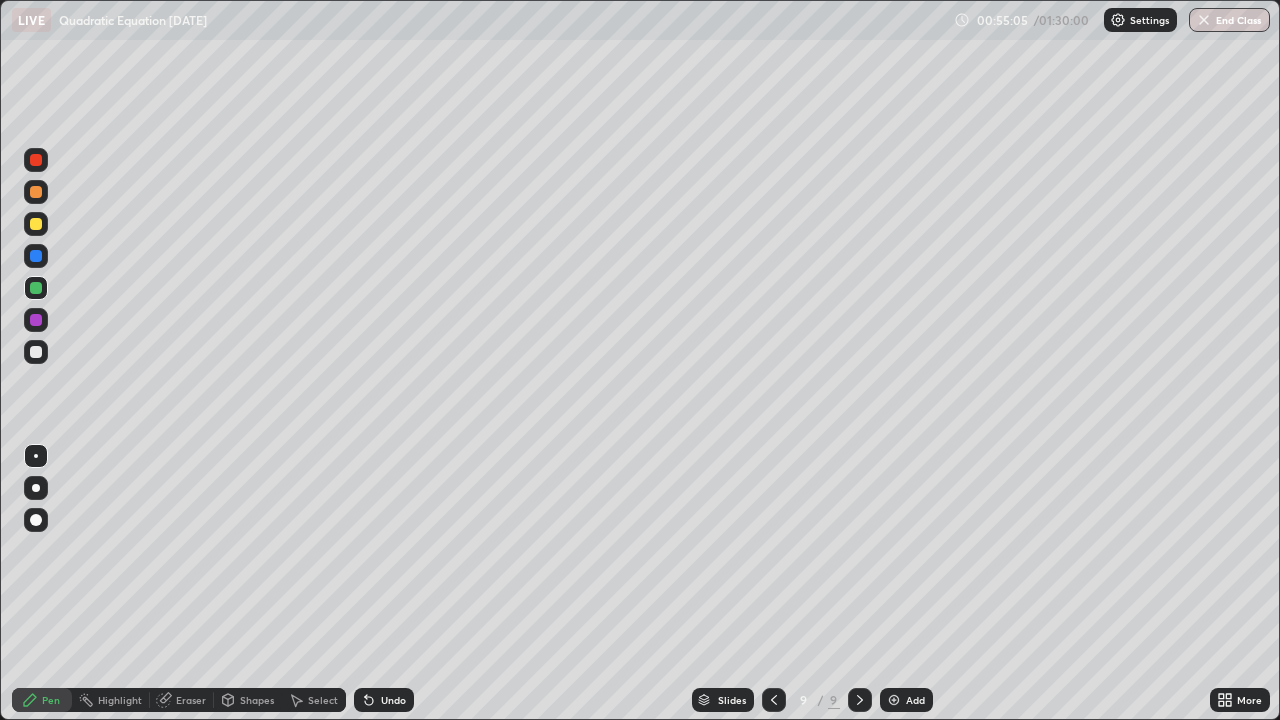 click on "Undo" at bounding box center (393, 700) 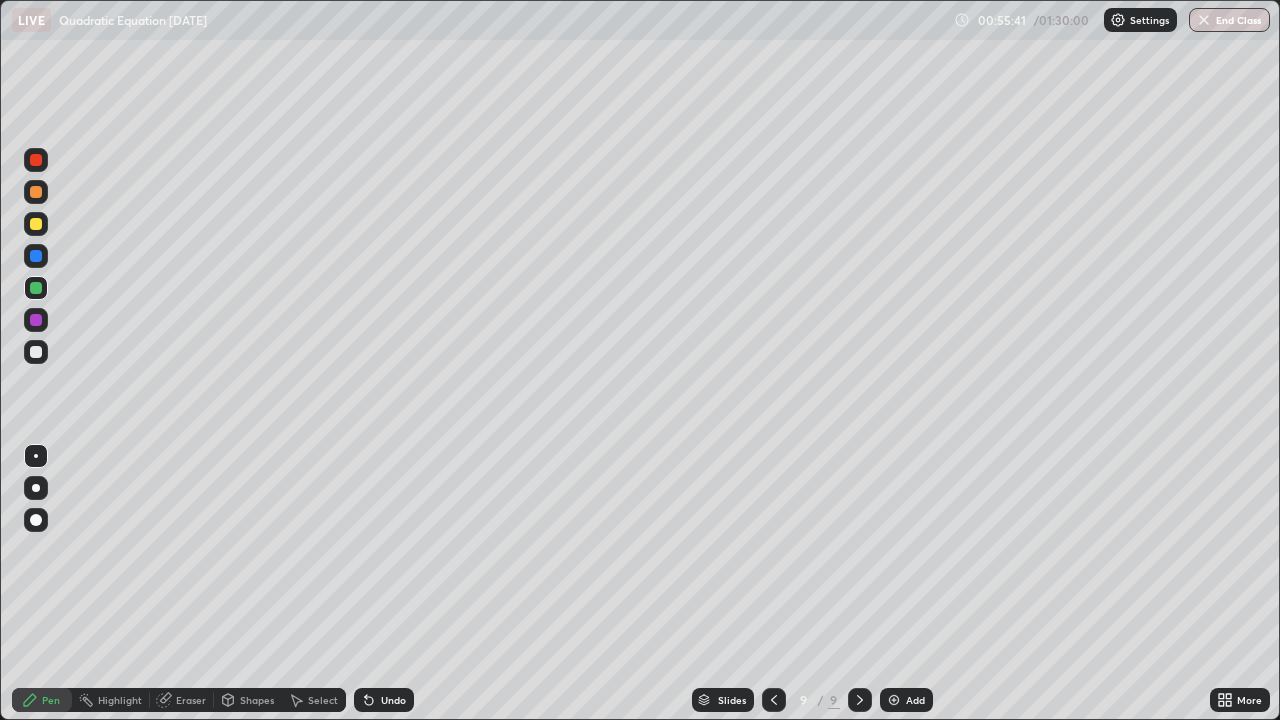 click at bounding box center (36, 352) 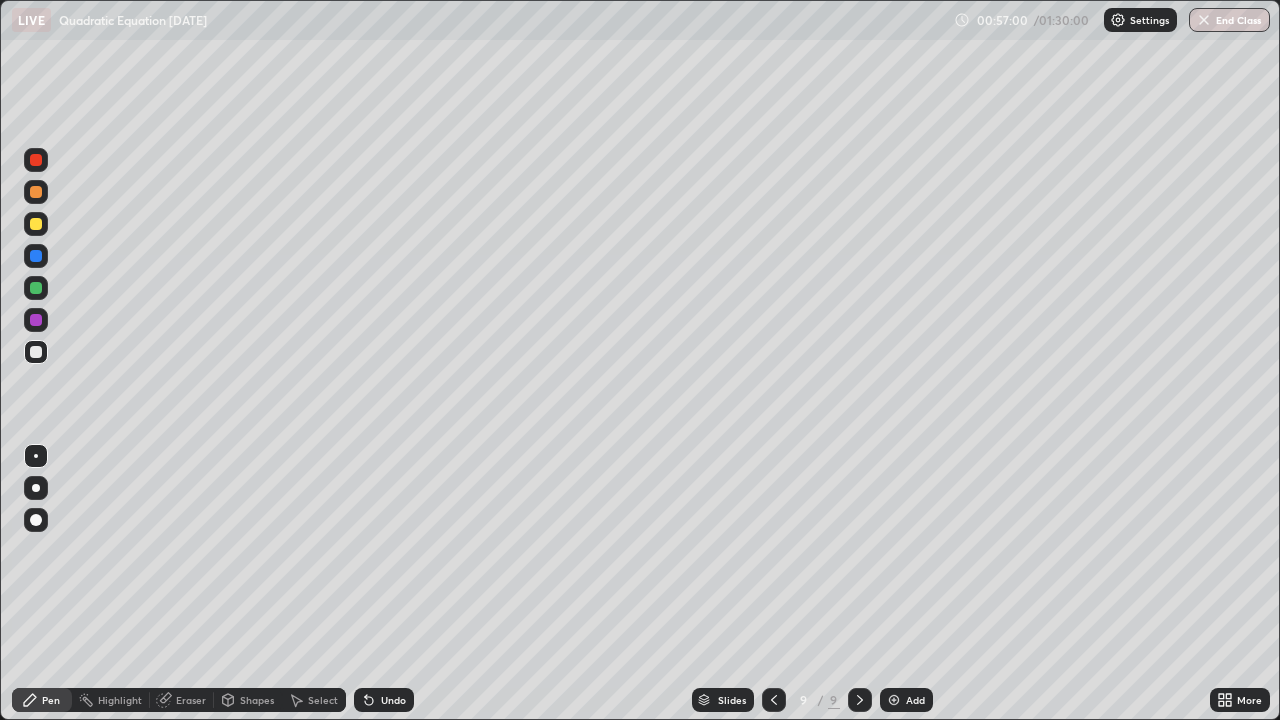 click on "Add" at bounding box center [915, 700] 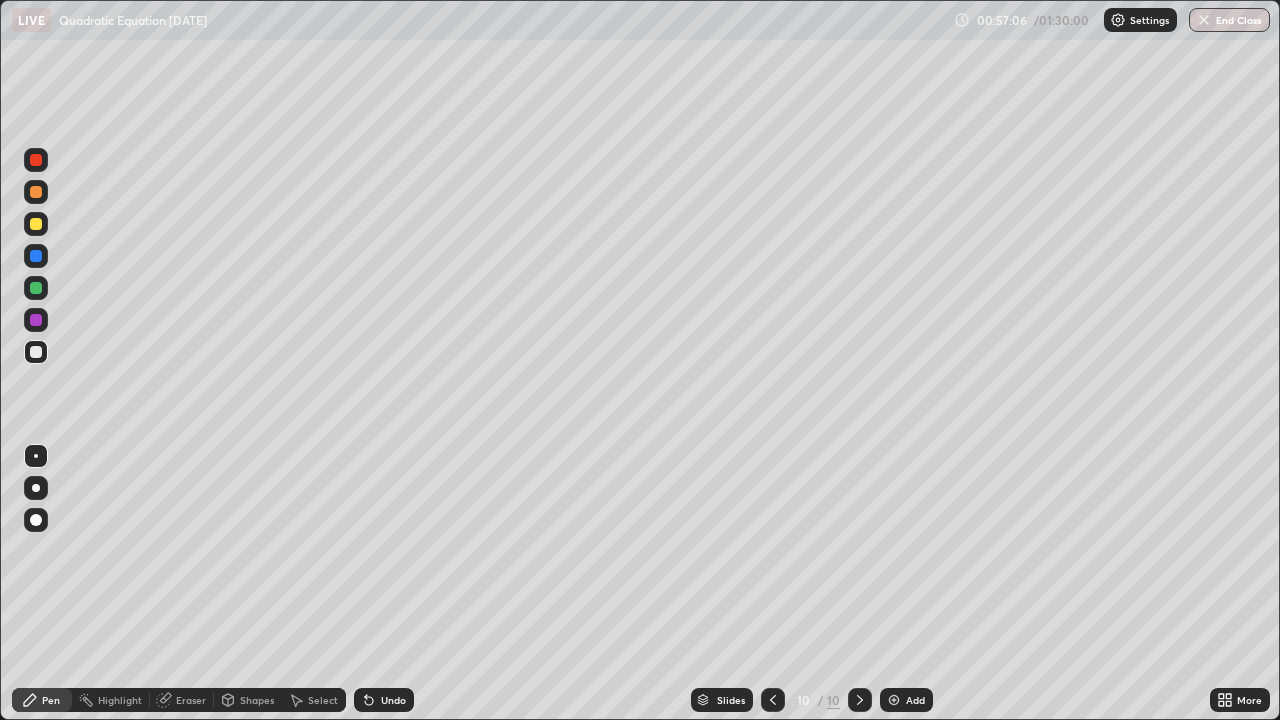 click at bounding box center [36, 224] 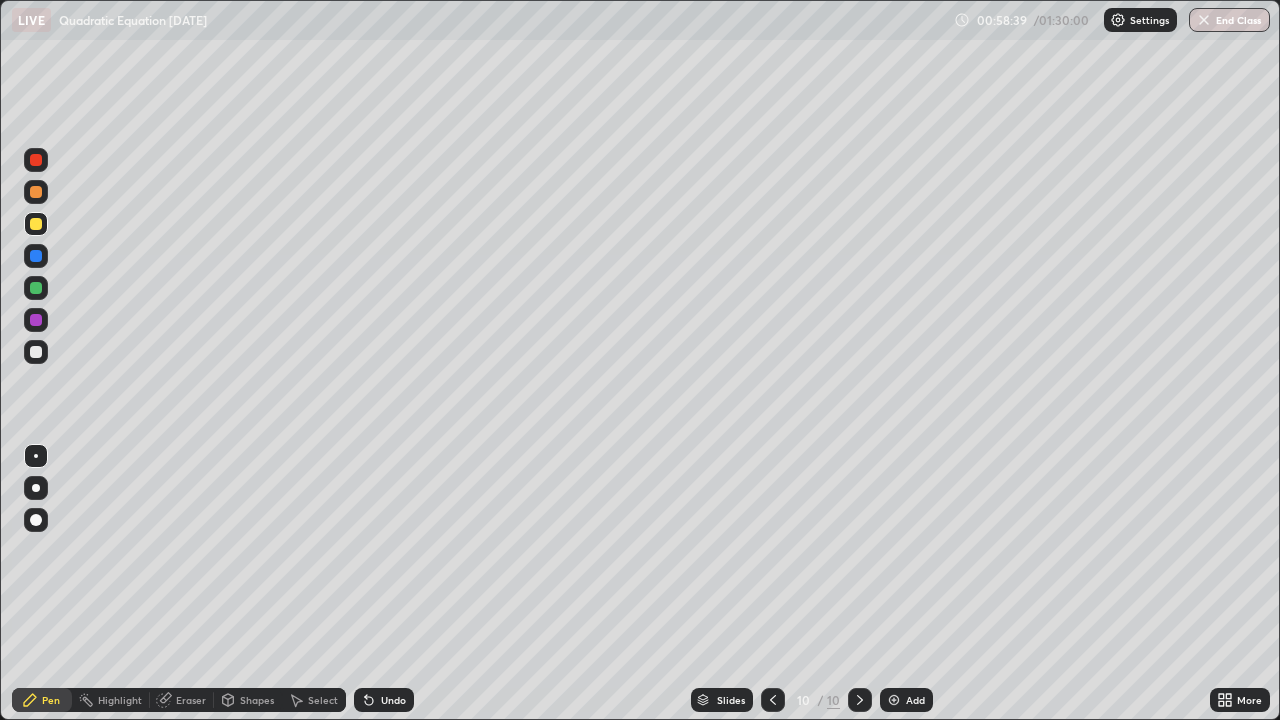 click at bounding box center (36, 288) 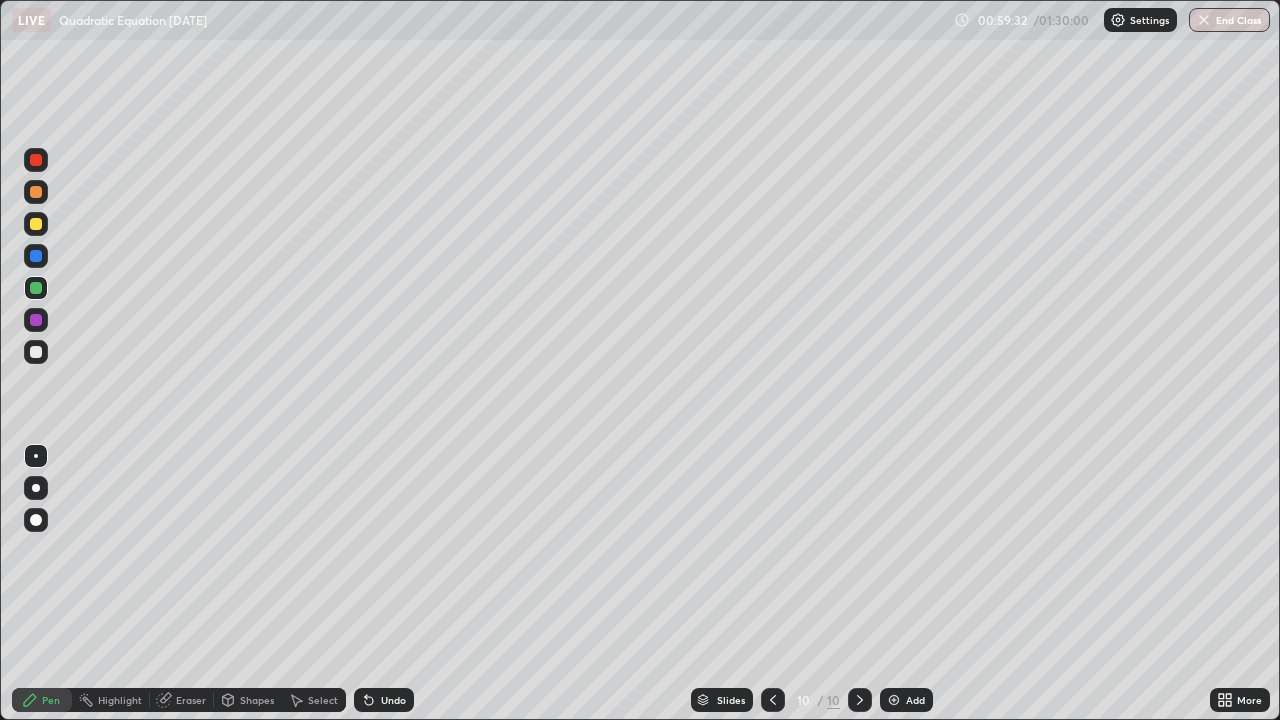 click at bounding box center [36, 352] 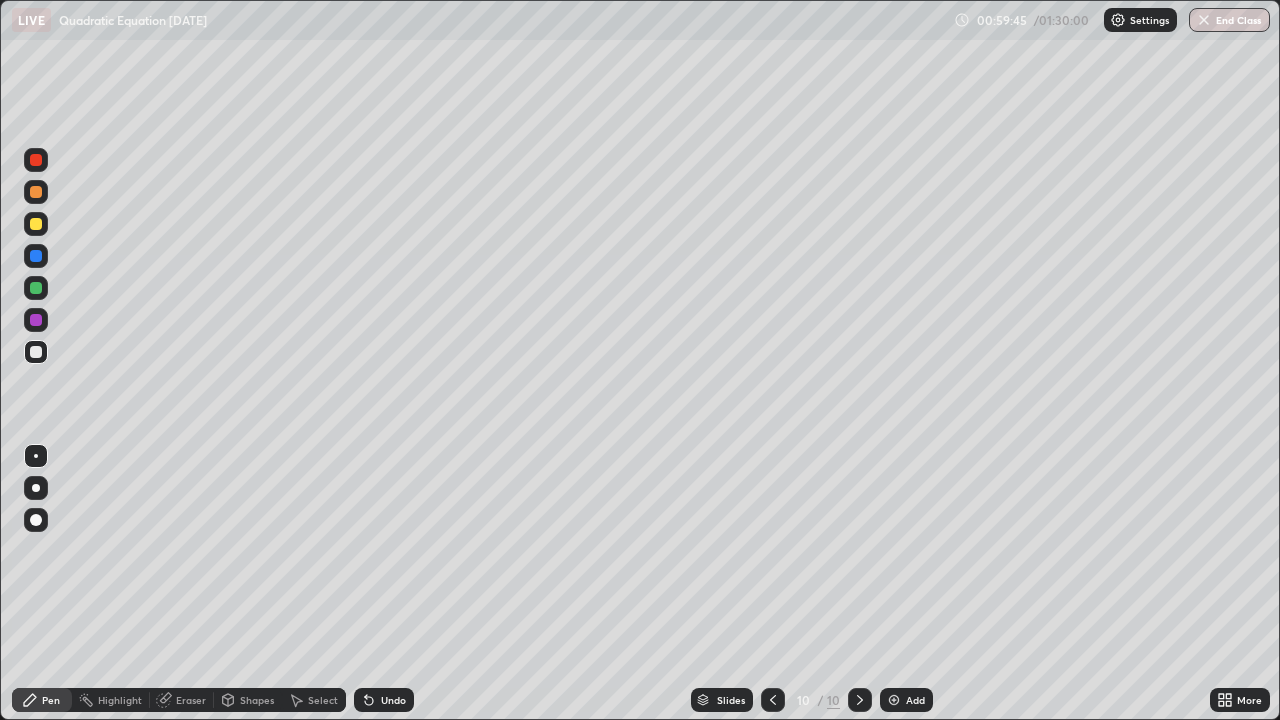 click at bounding box center [36, 288] 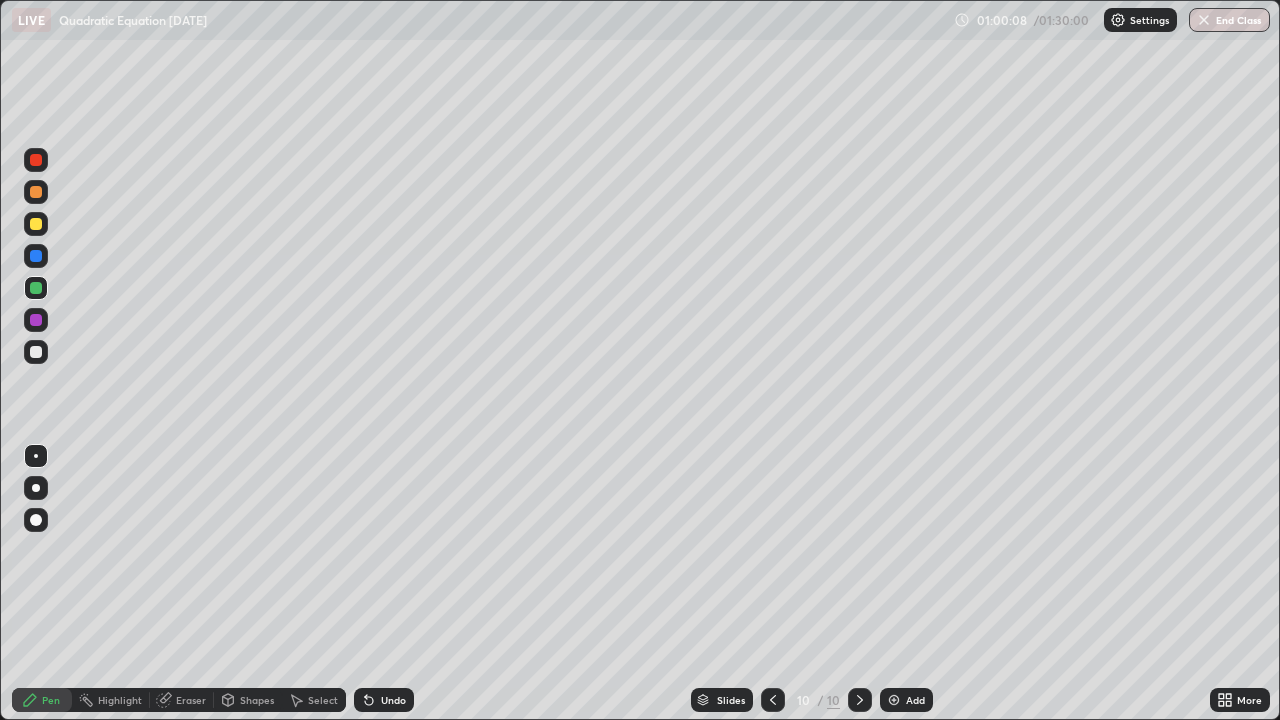 click on "Undo" at bounding box center (393, 700) 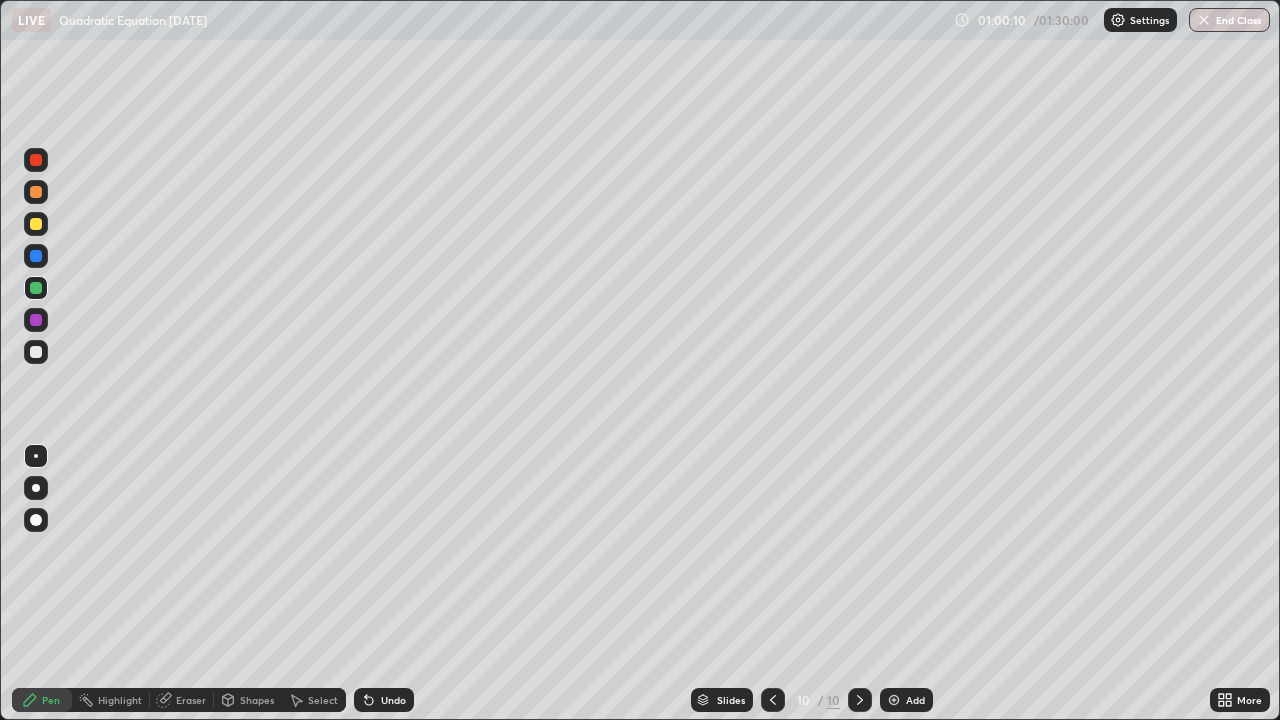 click on "Undo" at bounding box center [393, 700] 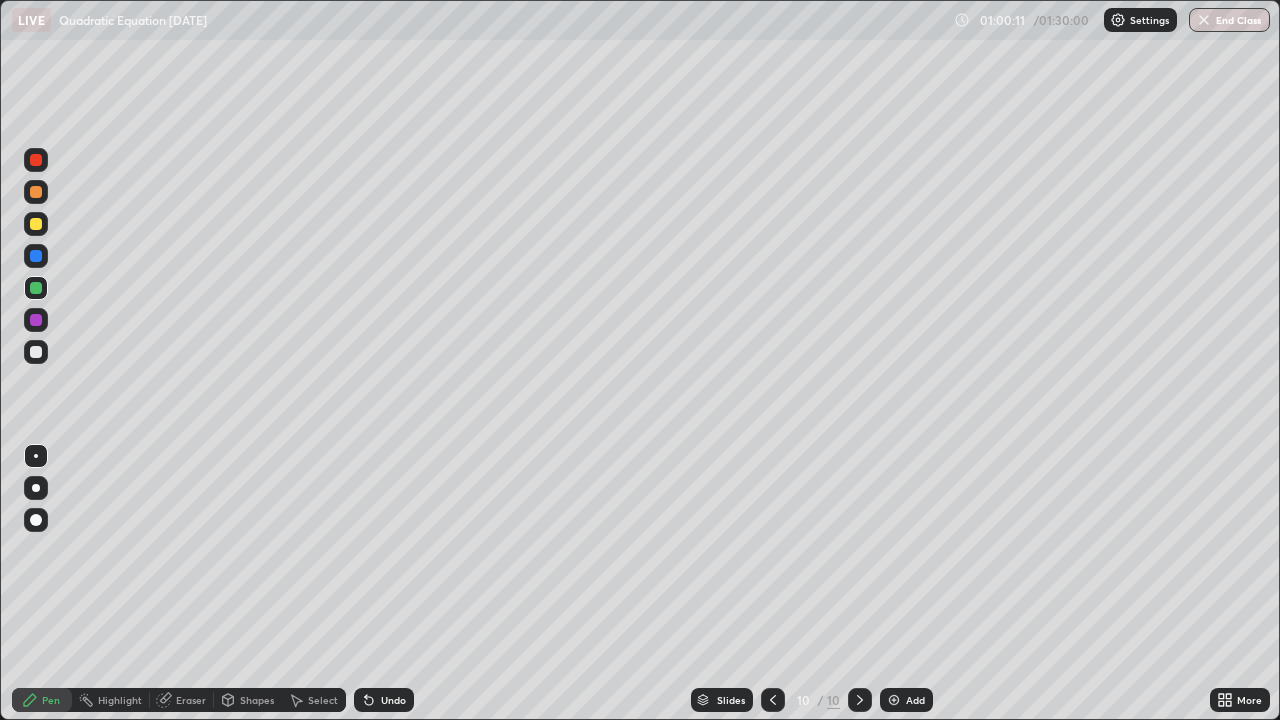 click on "Undo" at bounding box center [393, 700] 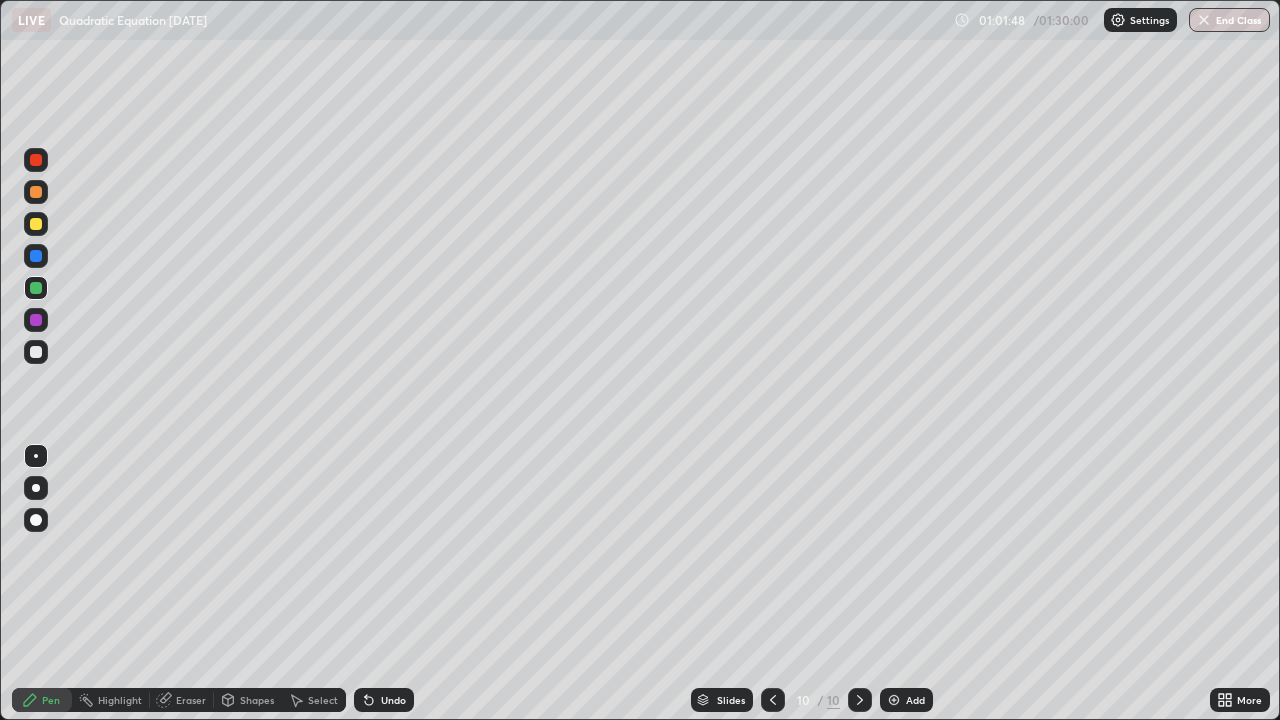 click at bounding box center [36, 224] 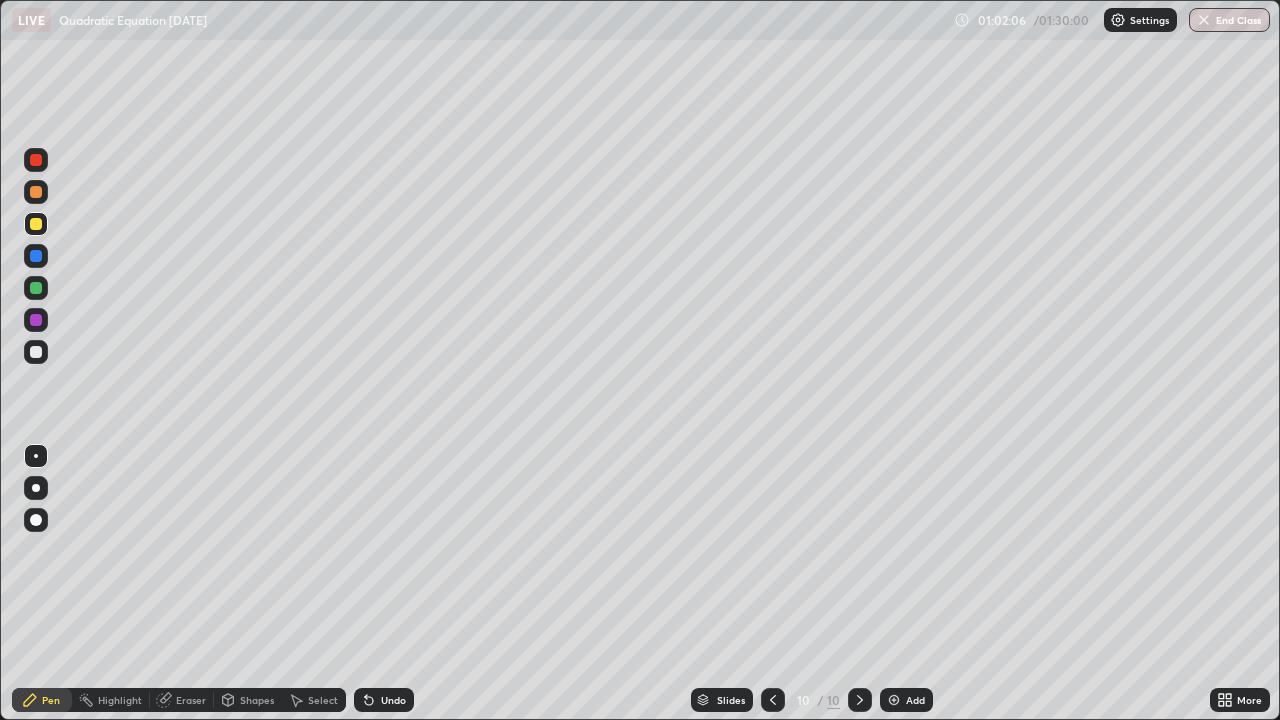 click at bounding box center [36, 288] 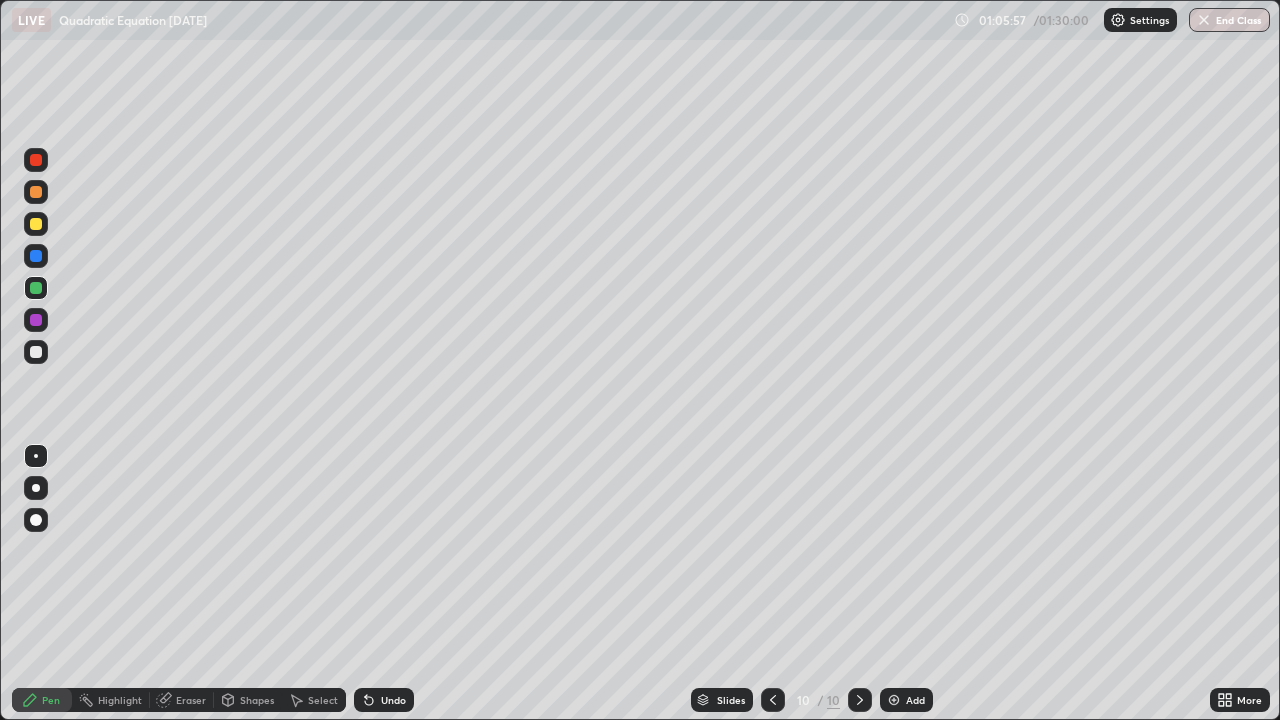 click at bounding box center [36, 352] 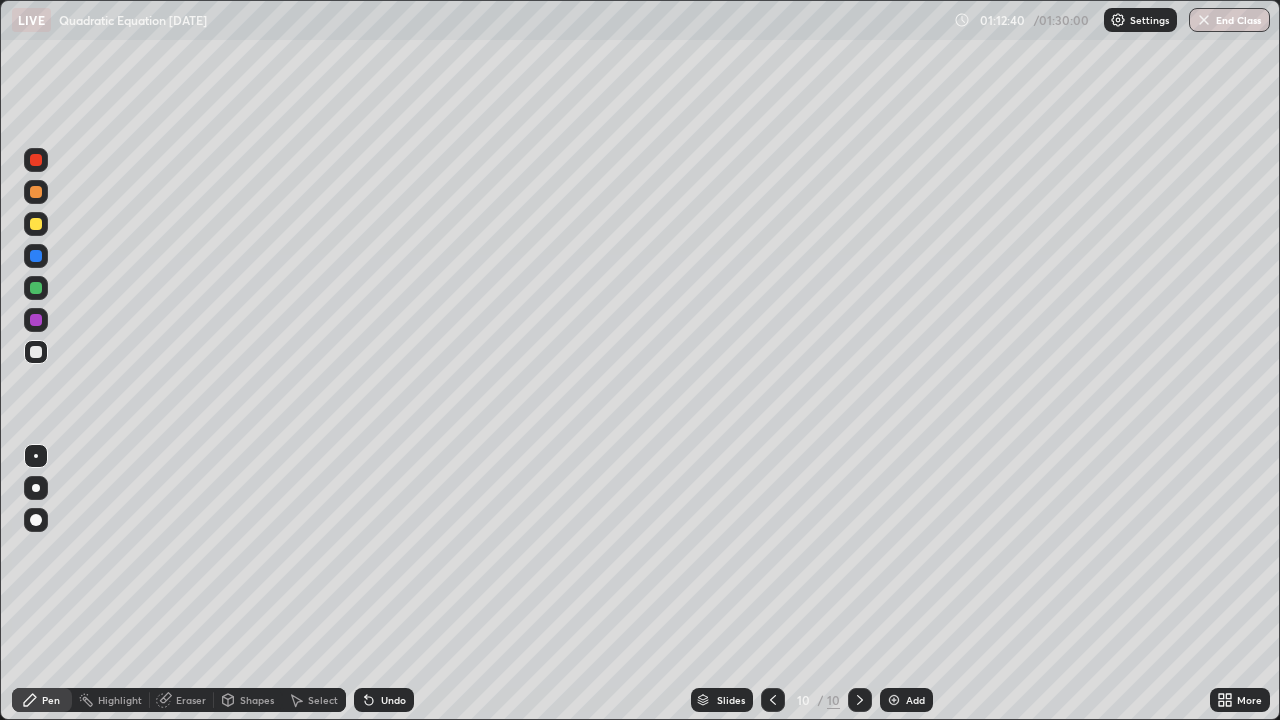 click at bounding box center [36, 224] 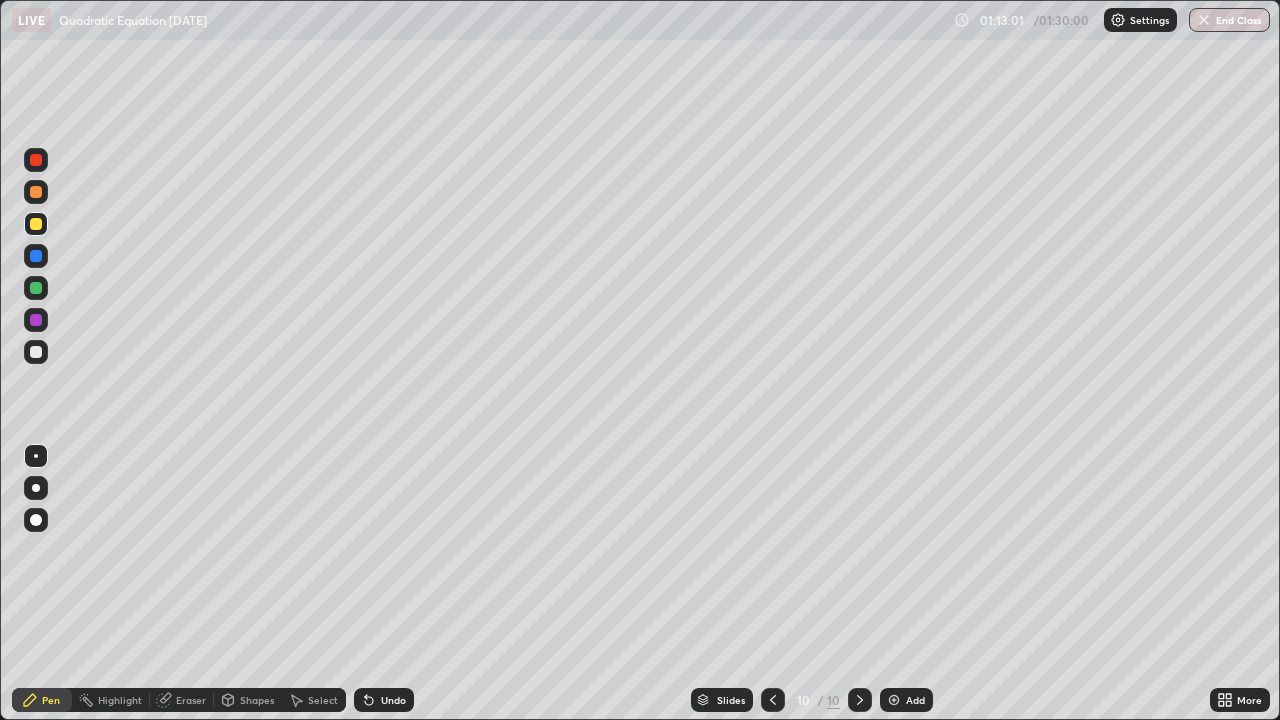 click on "Add" at bounding box center (915, 700) 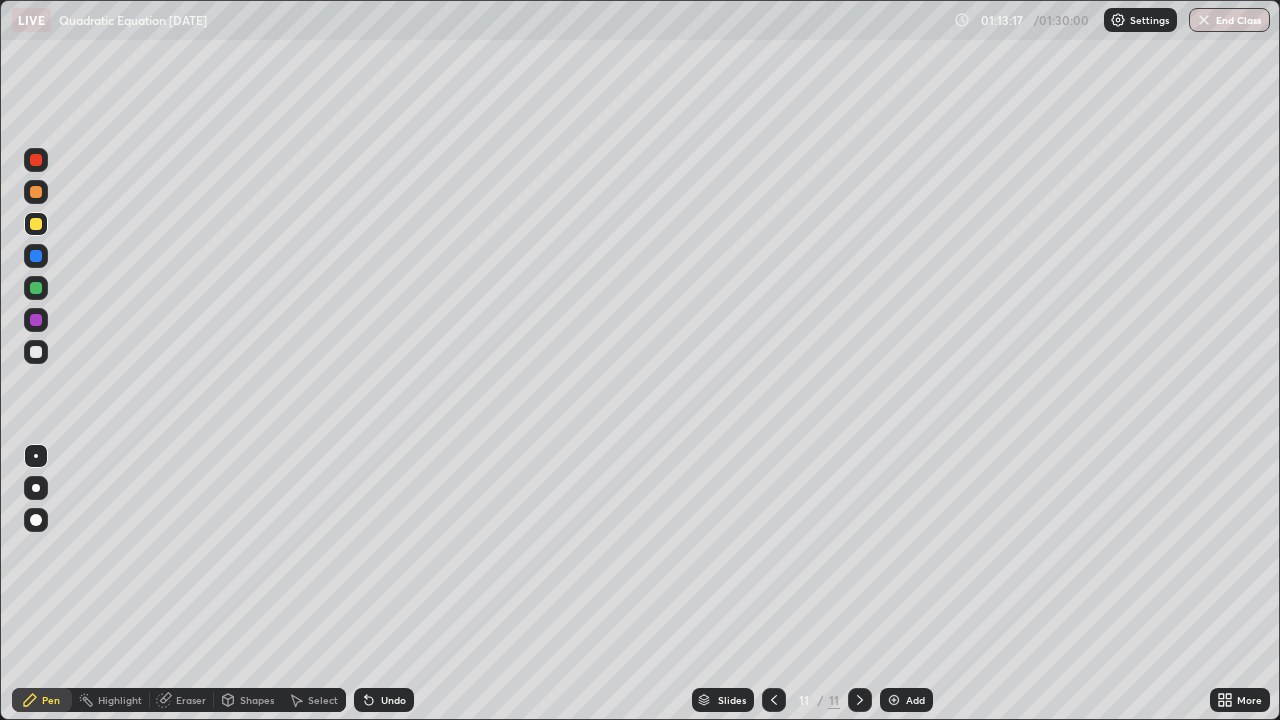 click at bounding box center [36, 288] 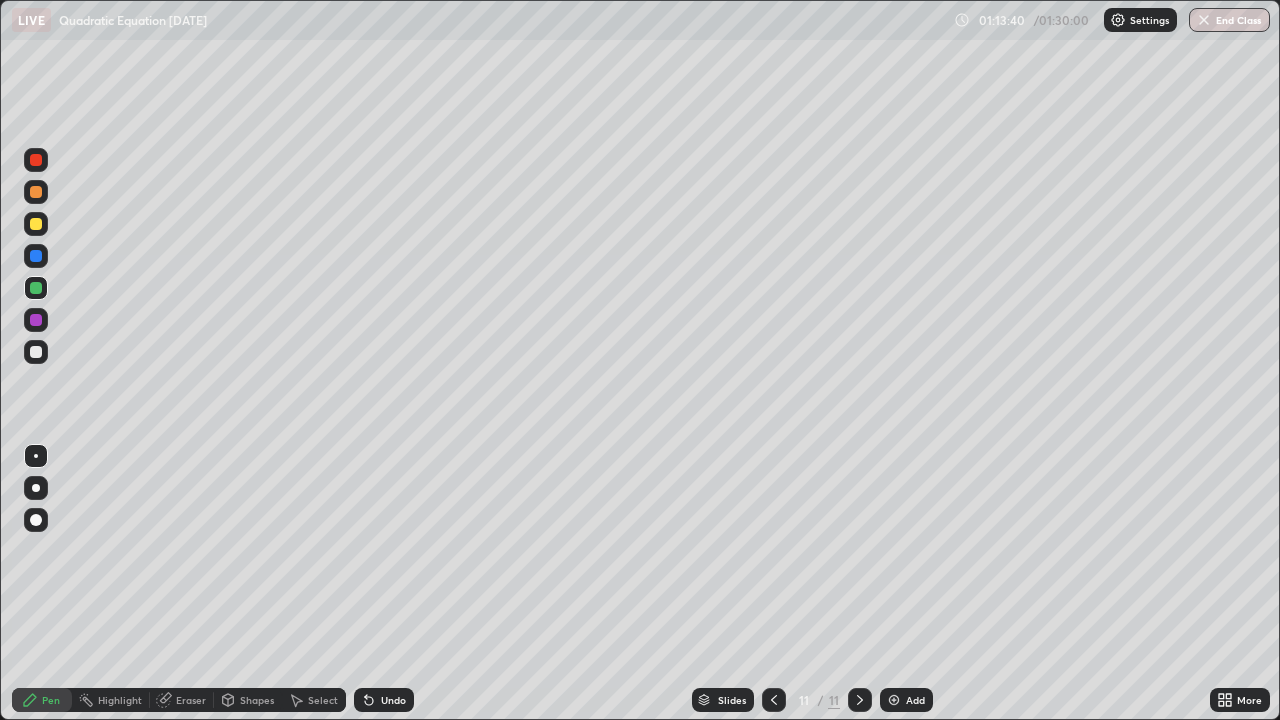 click at bounding box center [36, 352] 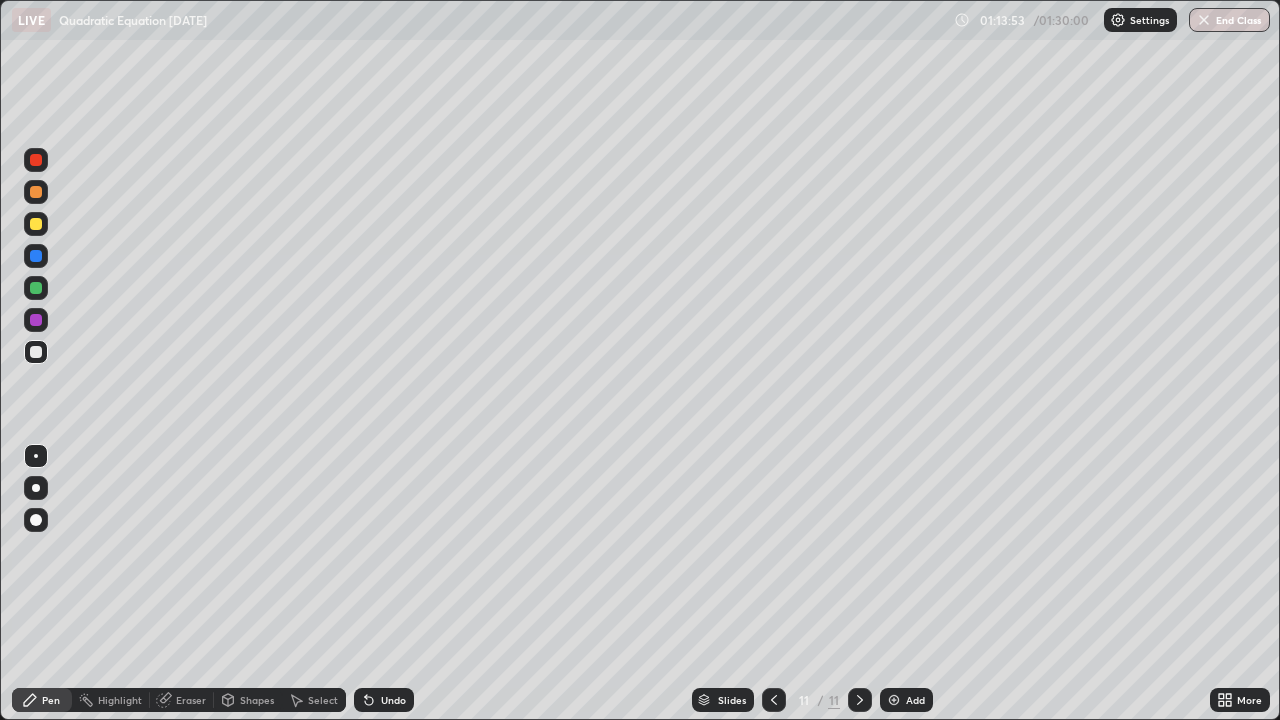 click at bounding box center (36, 288) 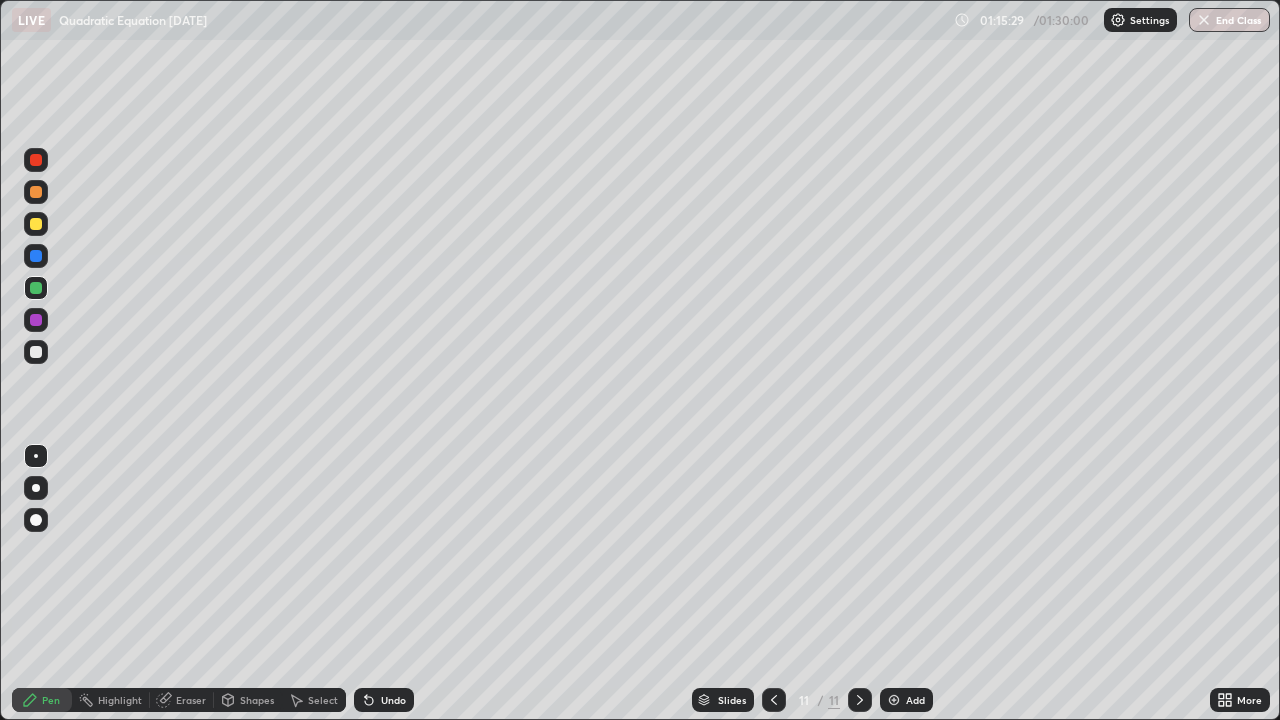 click on "Highlight" at bounding box center [120, 700] 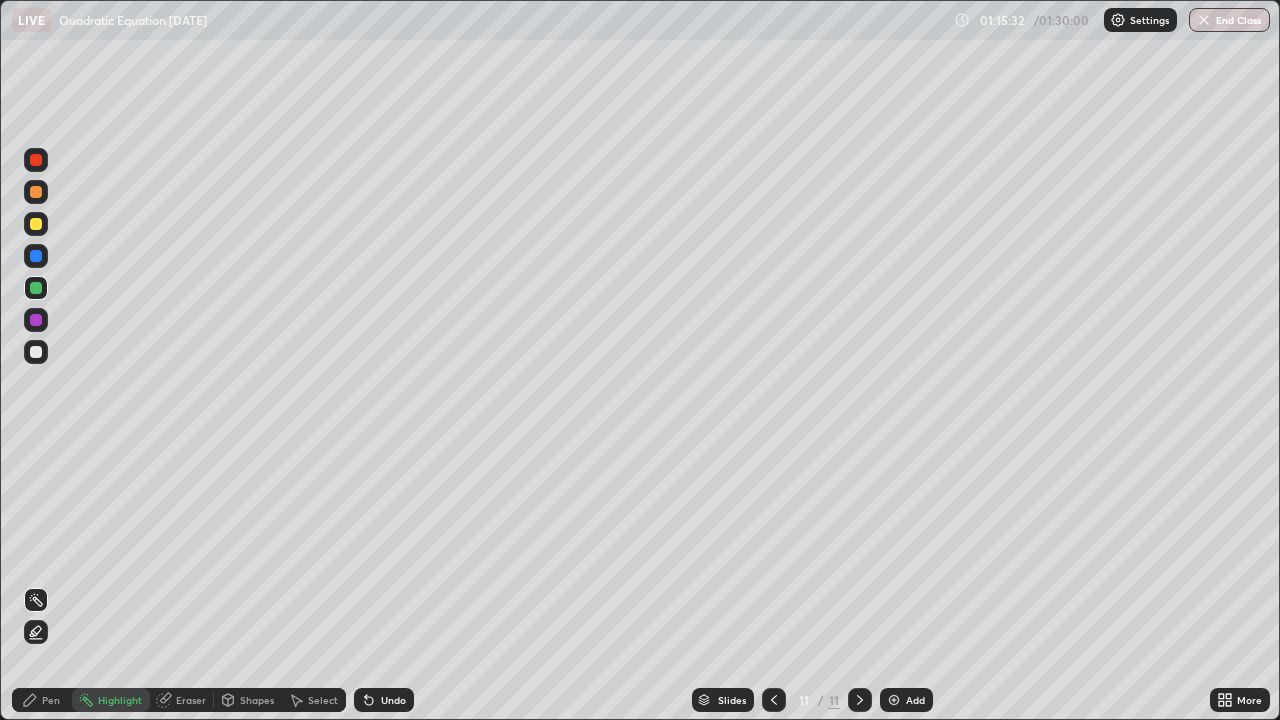 click at bounding box center [36, 160] 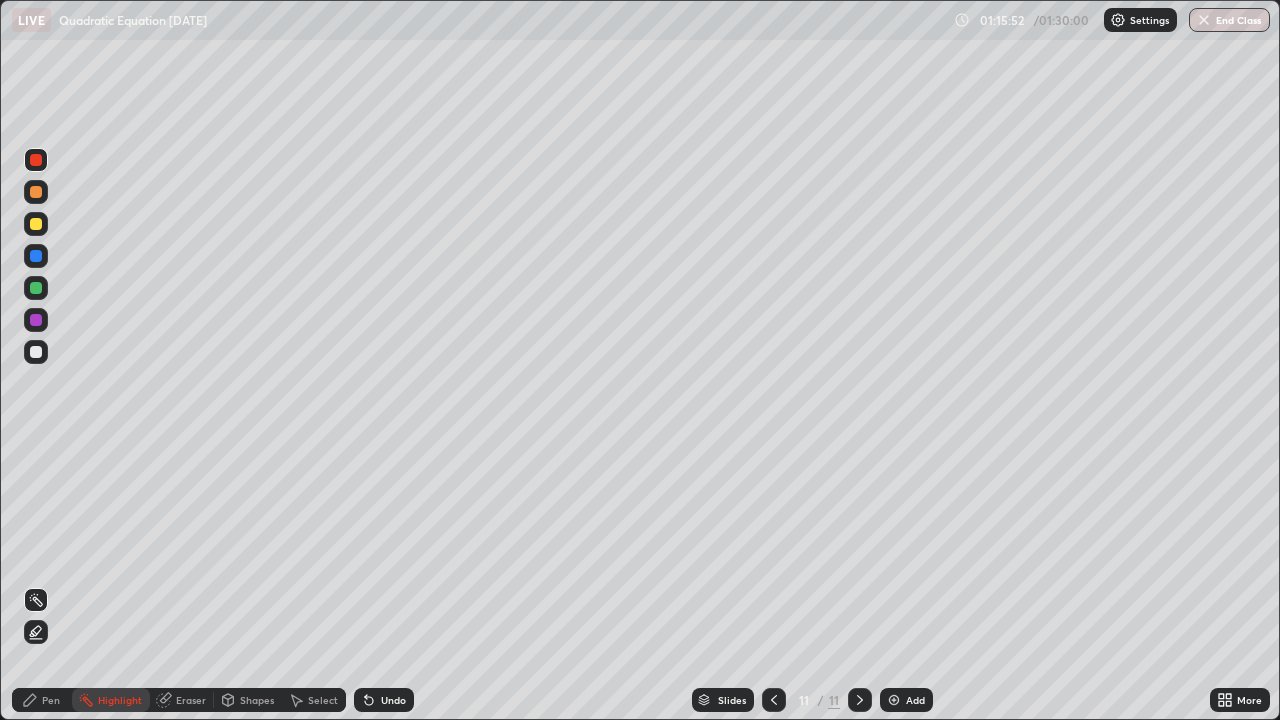 click on "Pen" at bounding box center [51, 700] 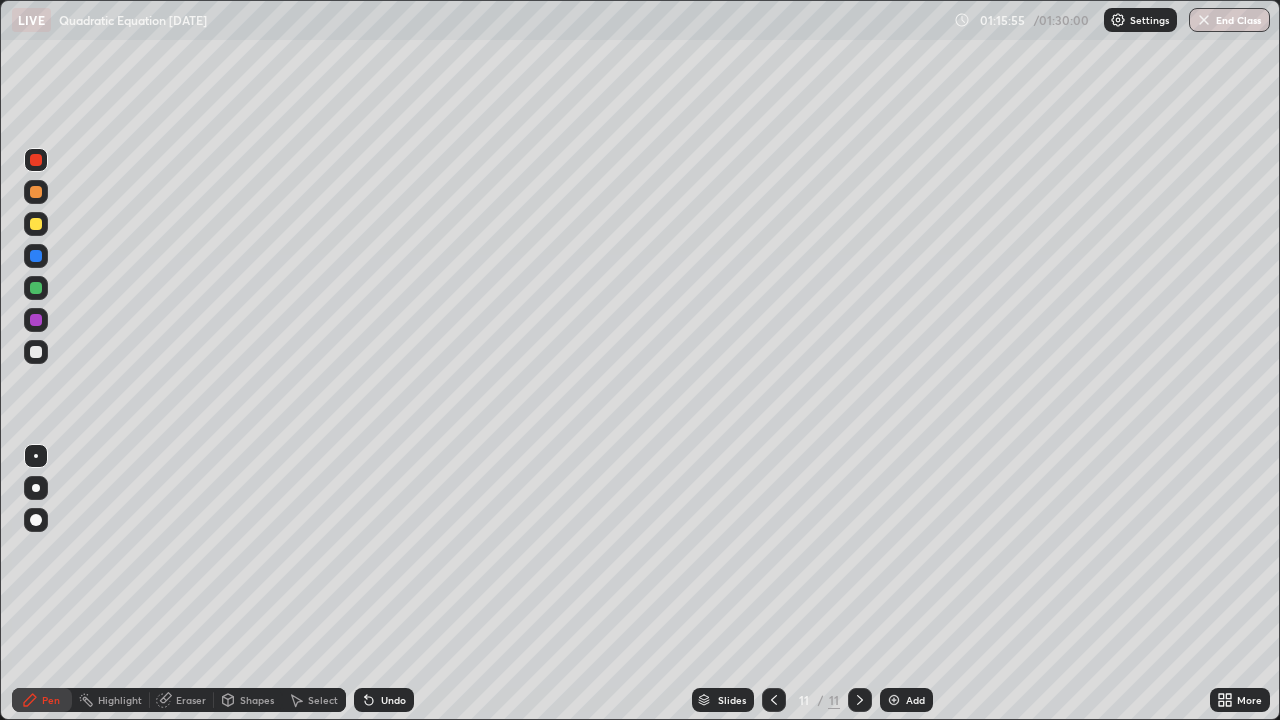 click at bounding box center (36, 352) 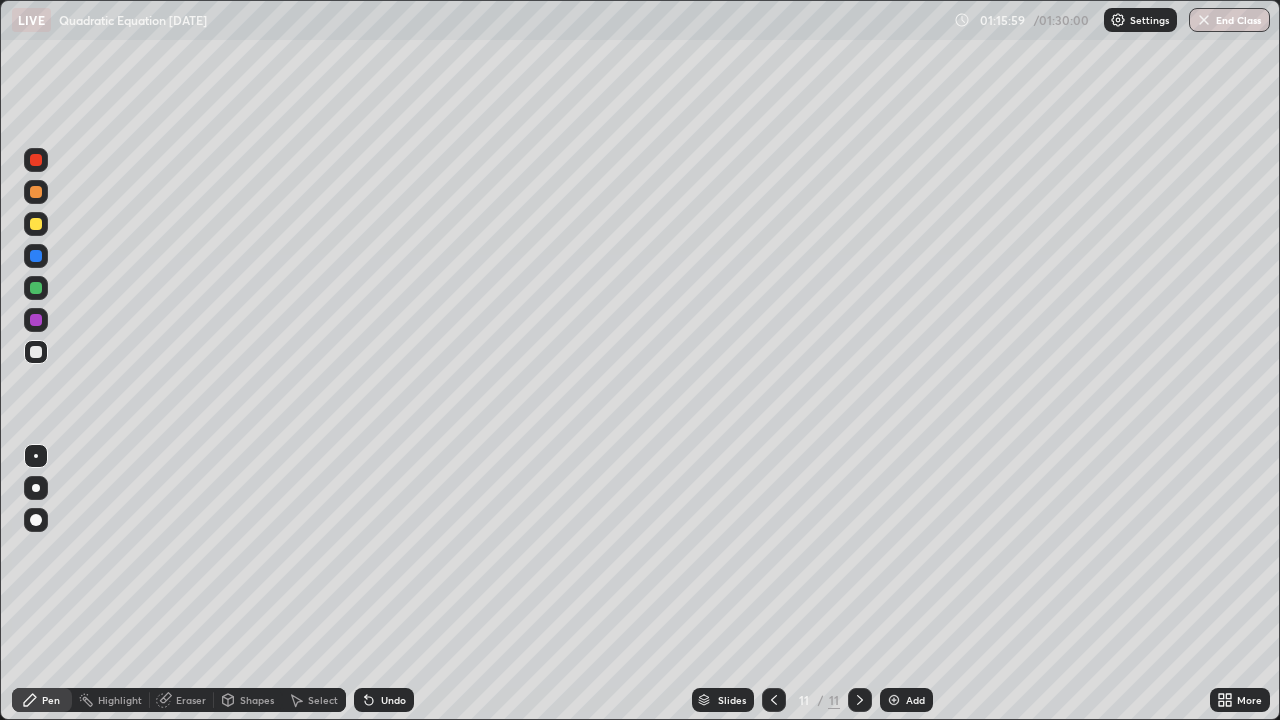 click on "Undo" at bounding box center [393, 700] 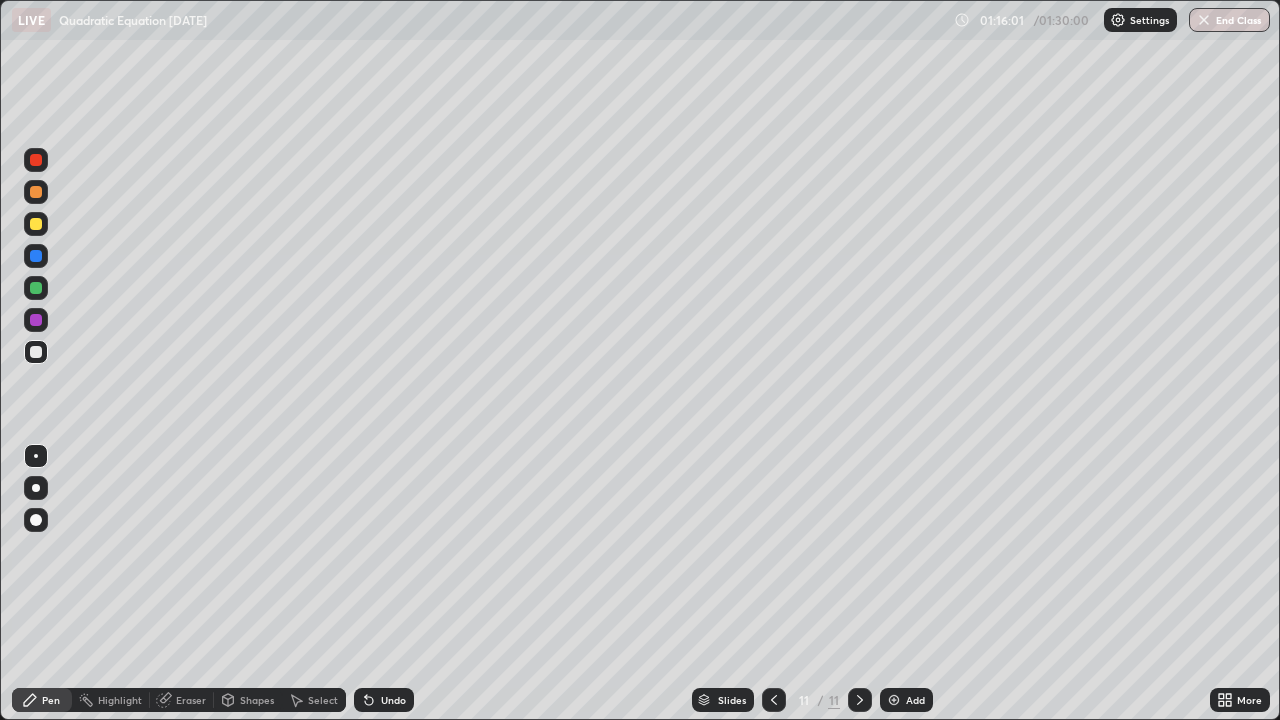click at bounding box center (36, 256) 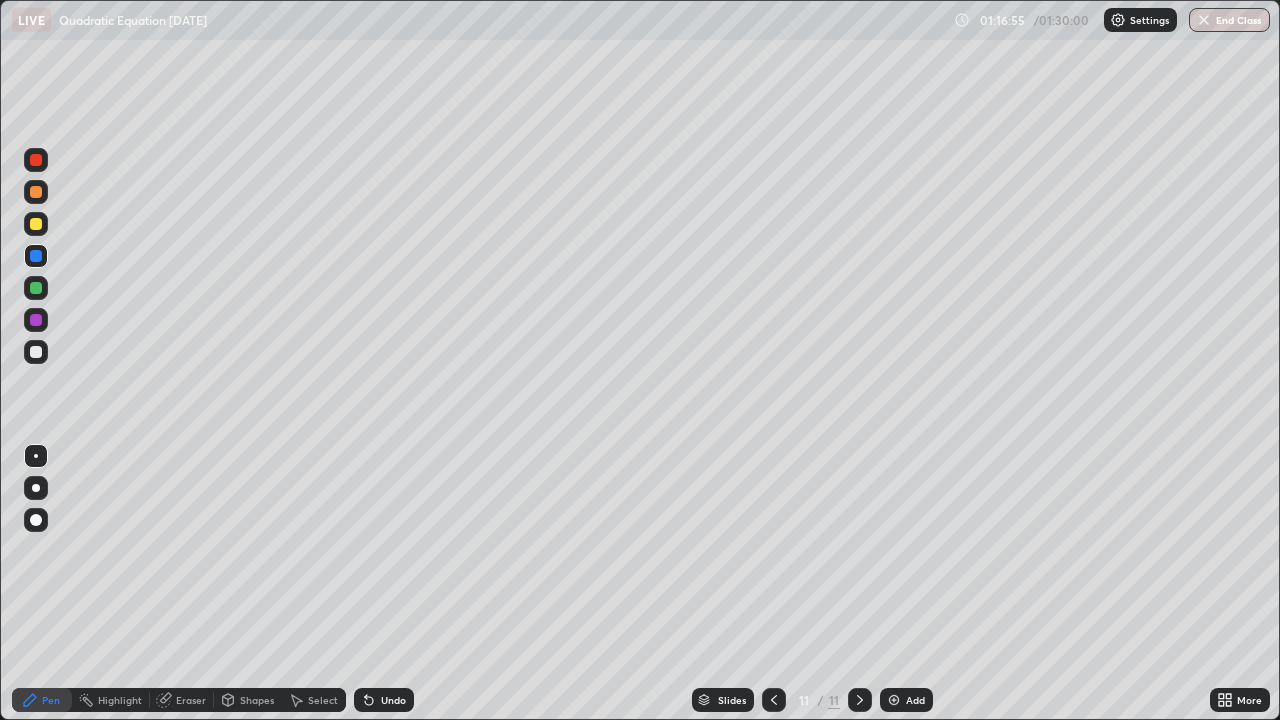 click at bounding box center [36, 288] 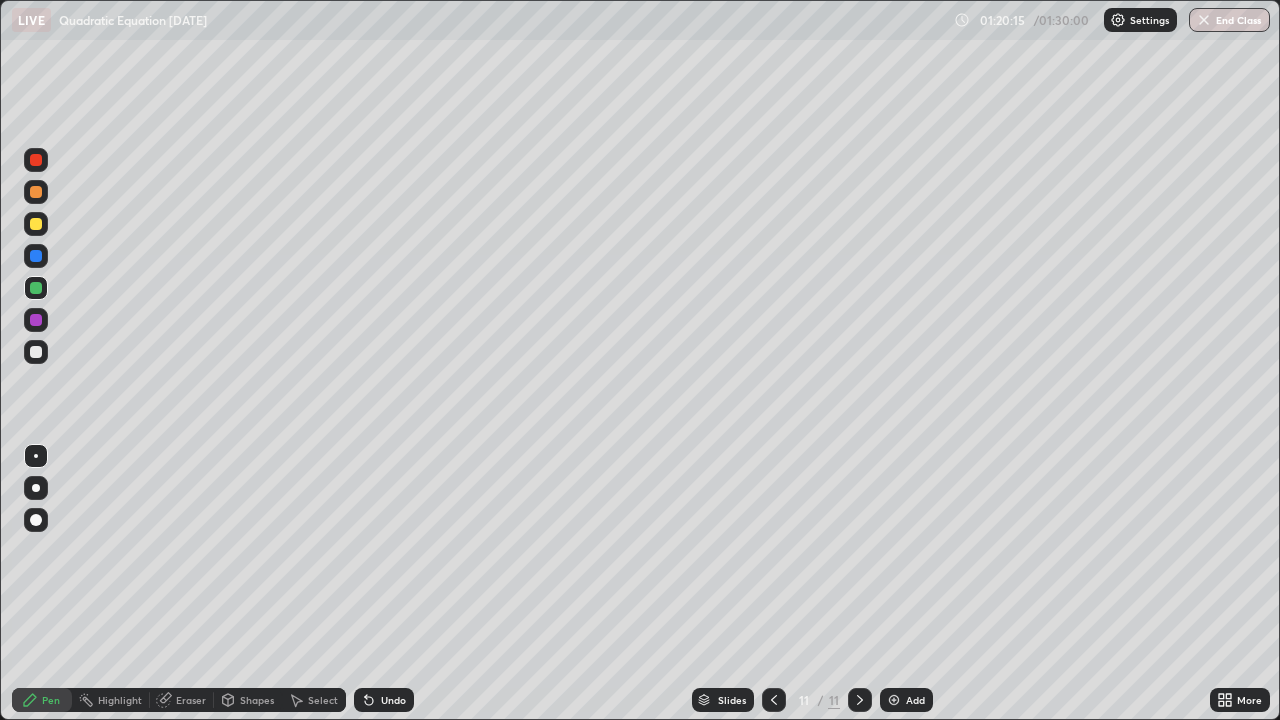 click 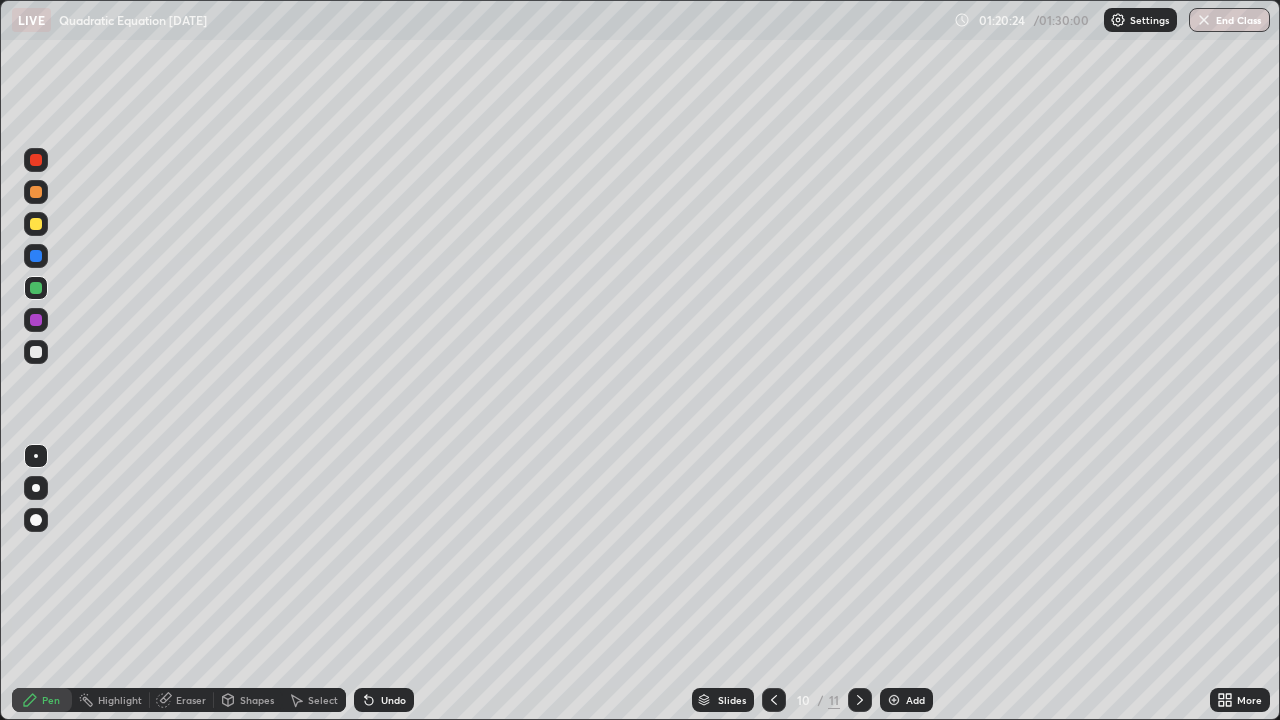 click at bounding box center [36, 160] 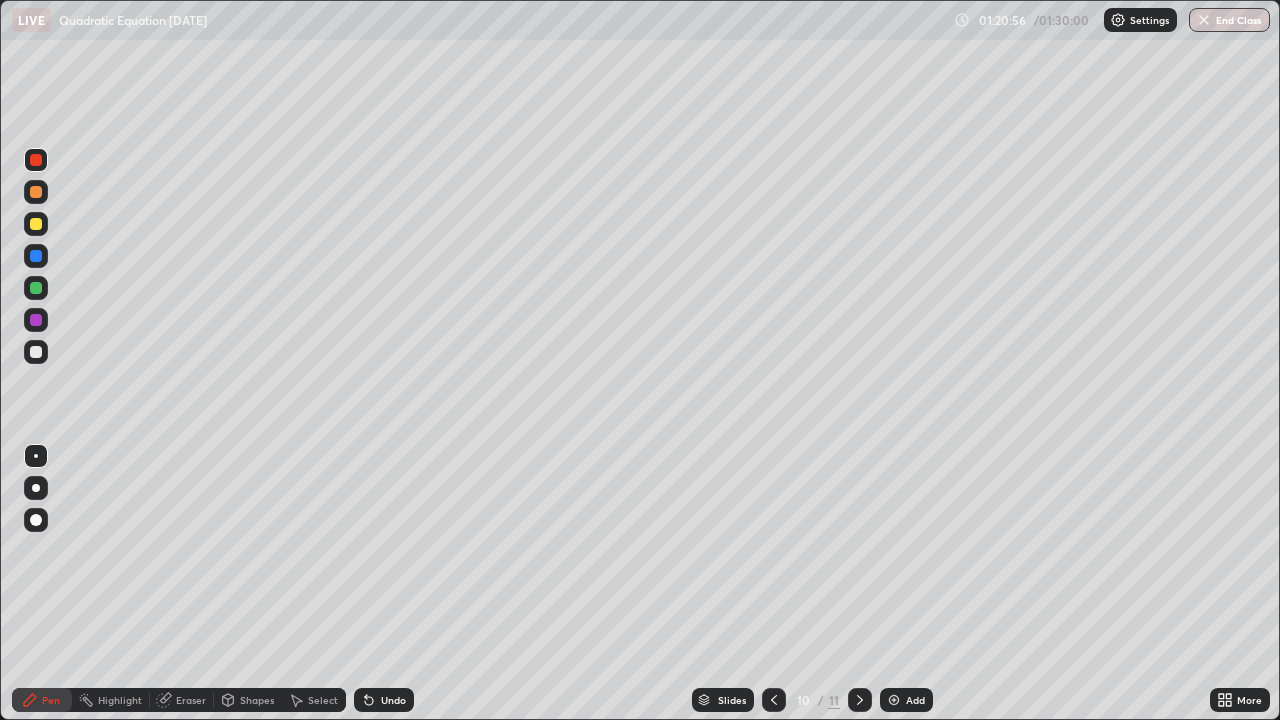 click on "Undo" at bounding box center [393, 700] 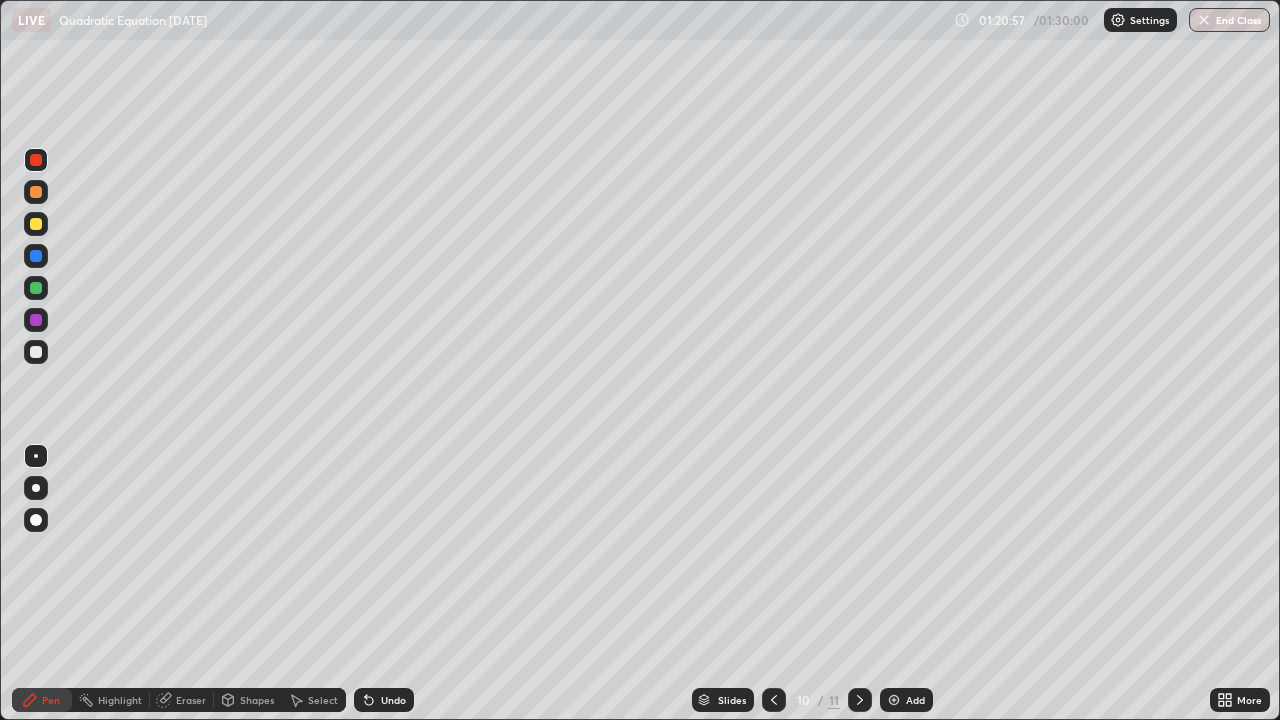 click on "Undo" at bounding box center [393, 700] 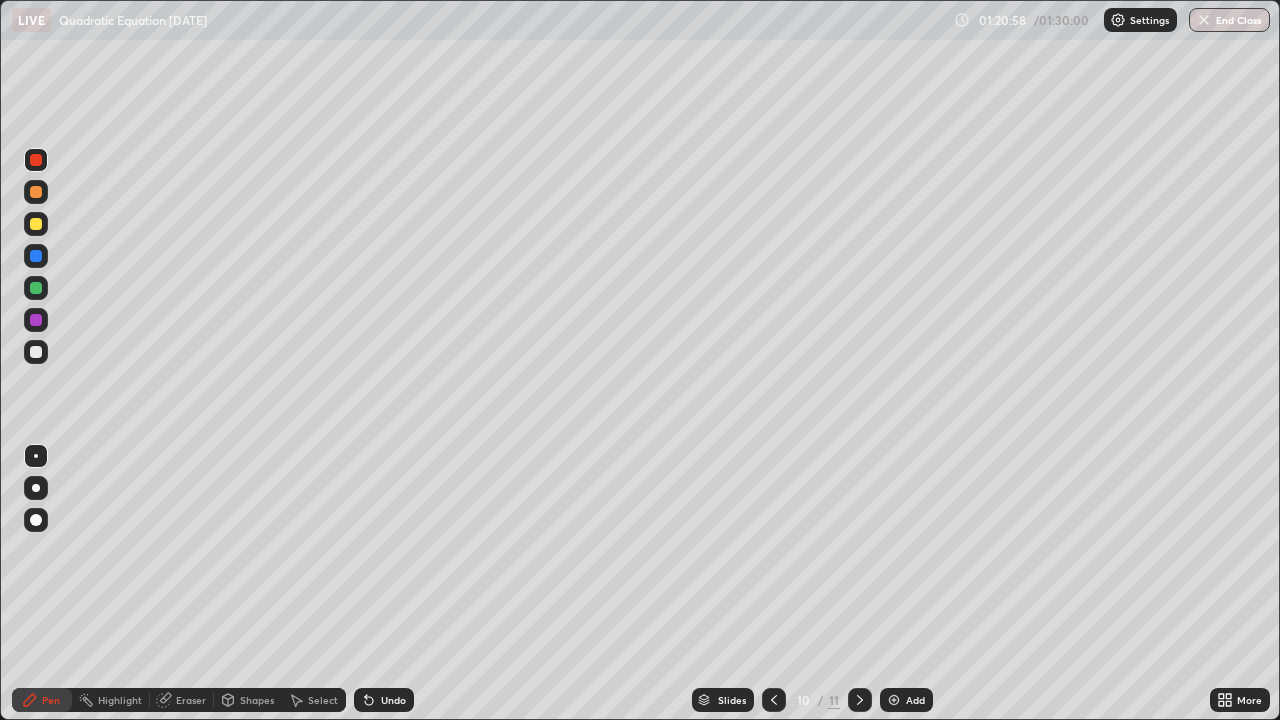 click on "Undo" at bounding box center (393, 700) 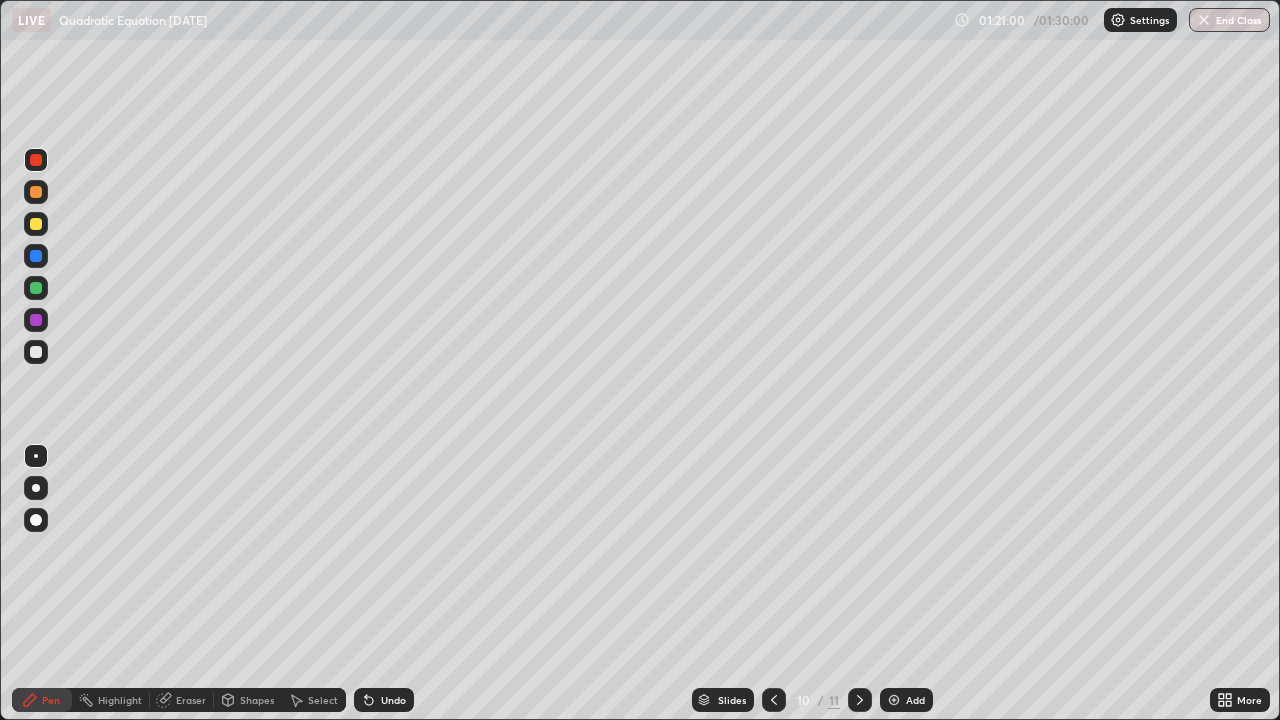 click 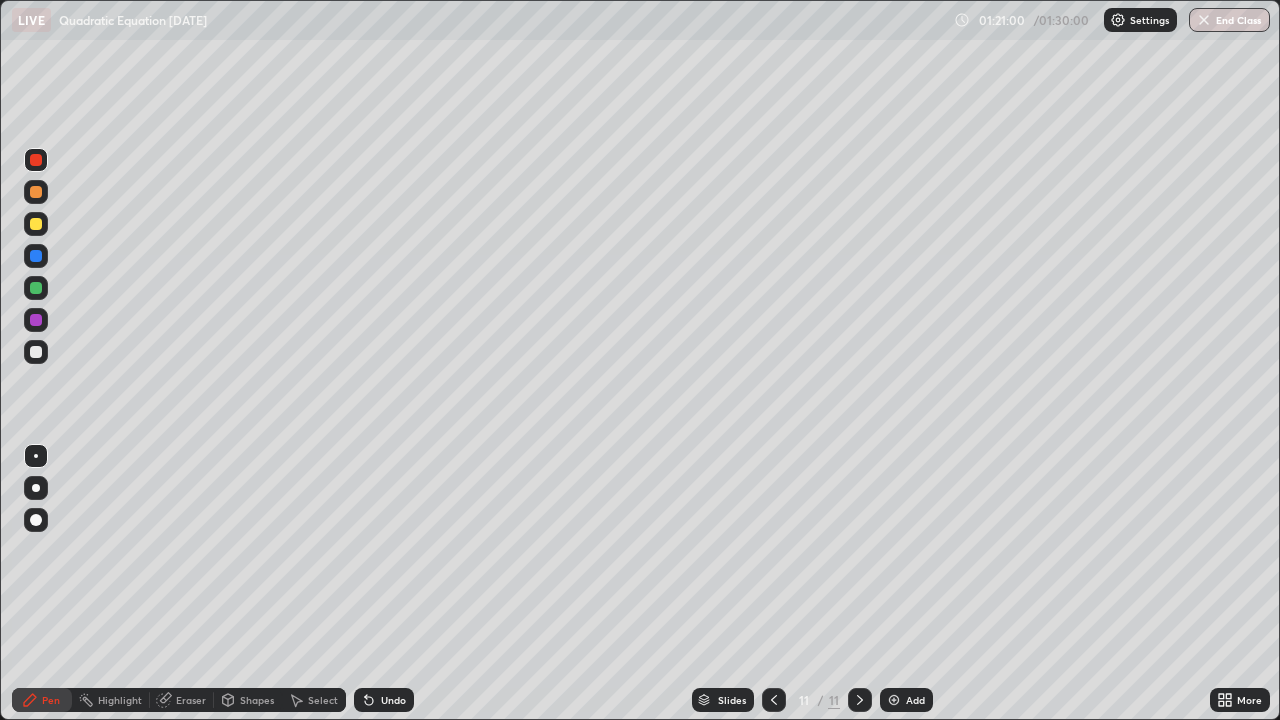 click on "Add" at bounding box center (915, 700) 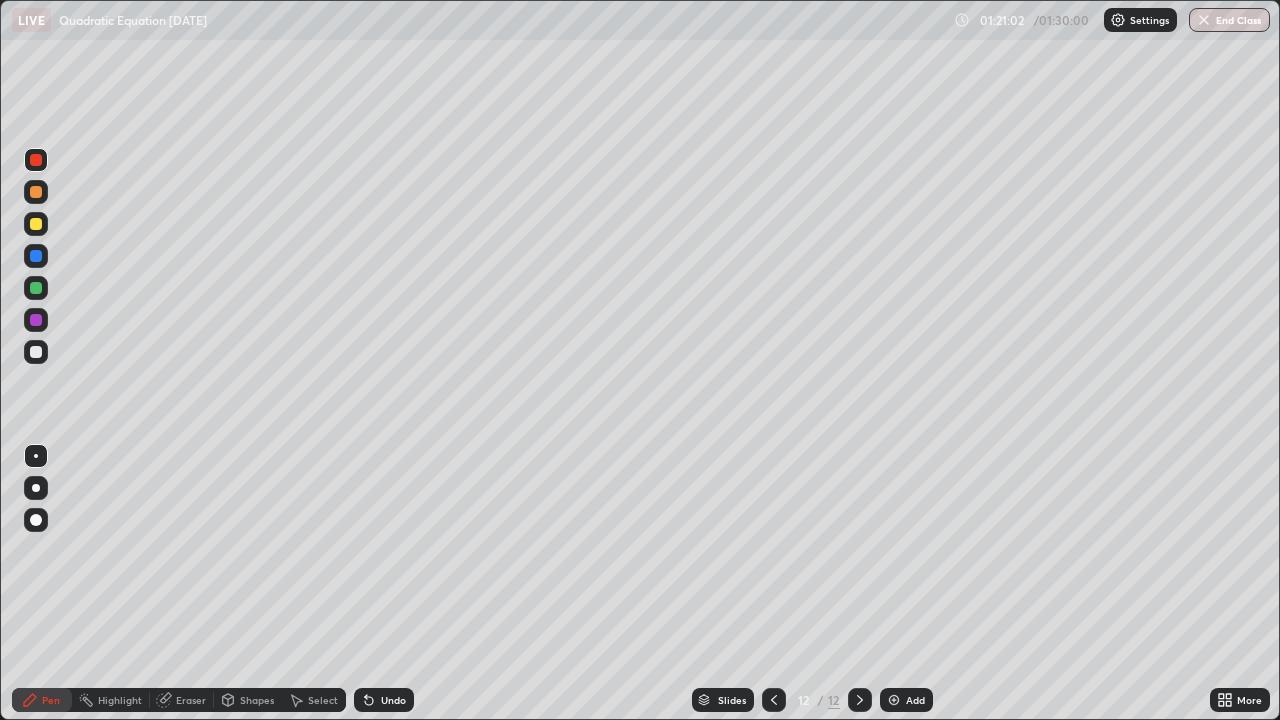 click at bounding box center (36, 224) 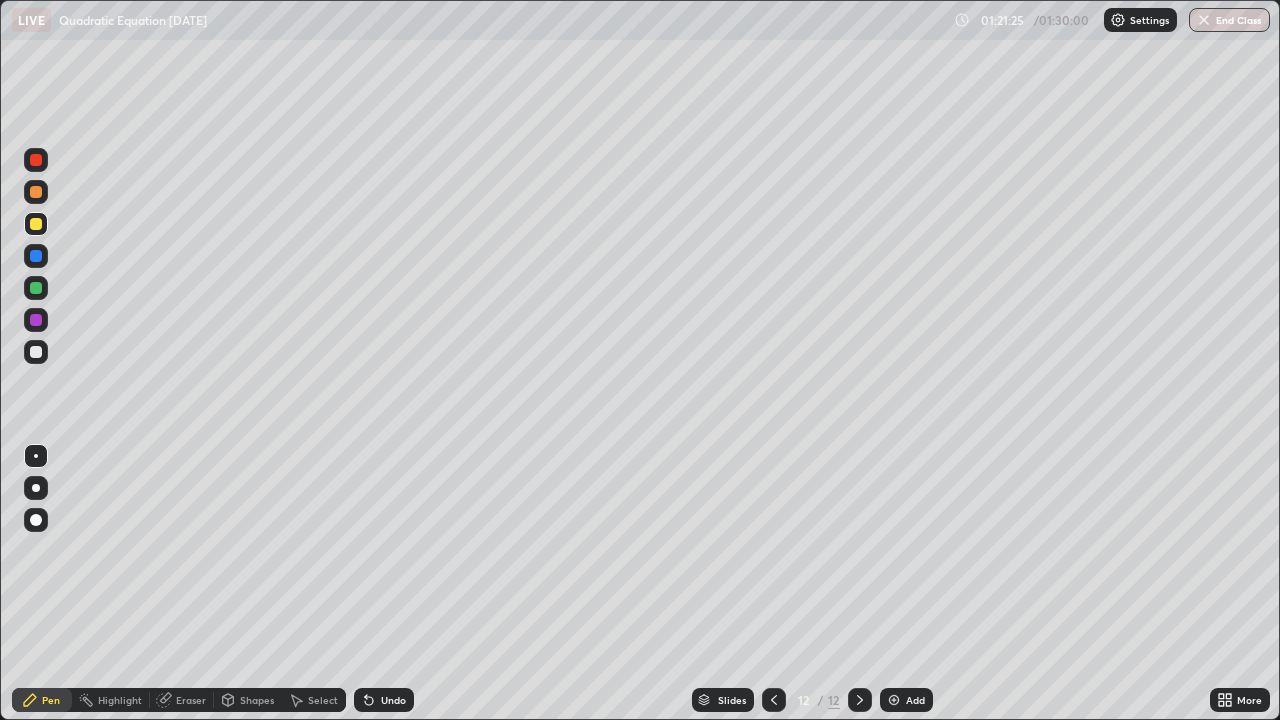 click at bounding box center (36, 288) 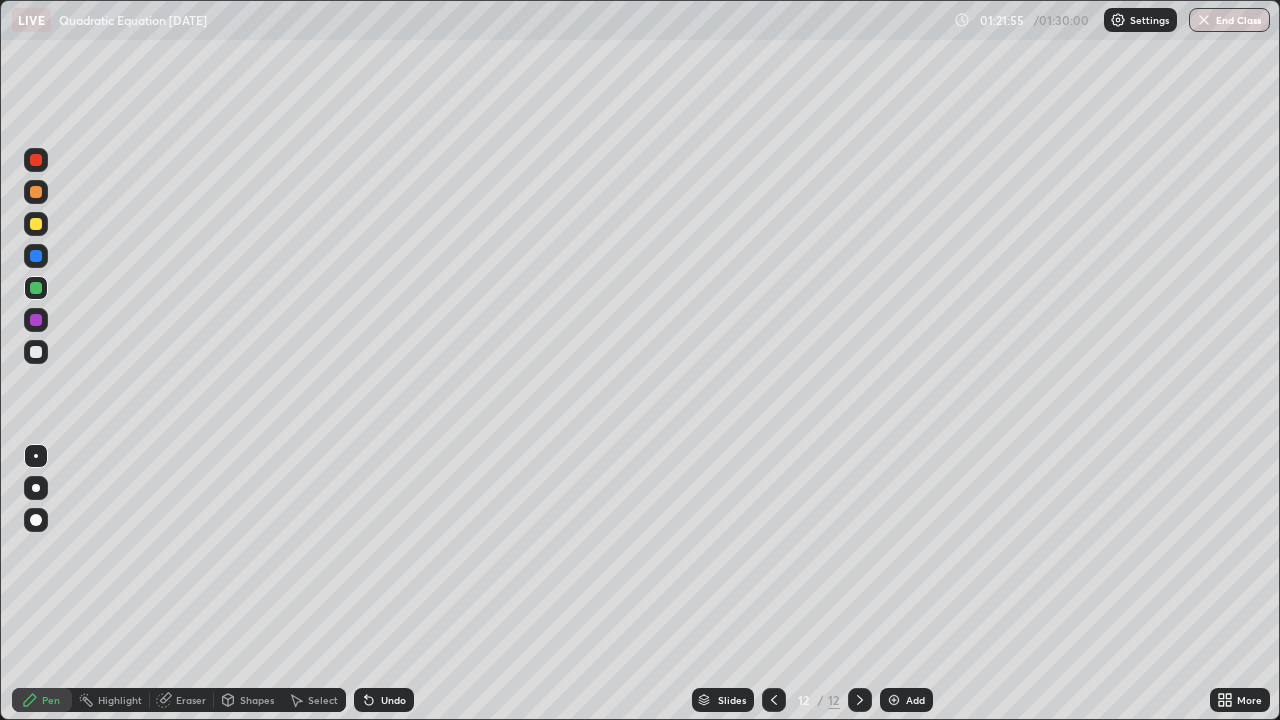 click at bounding box center (36, 224) 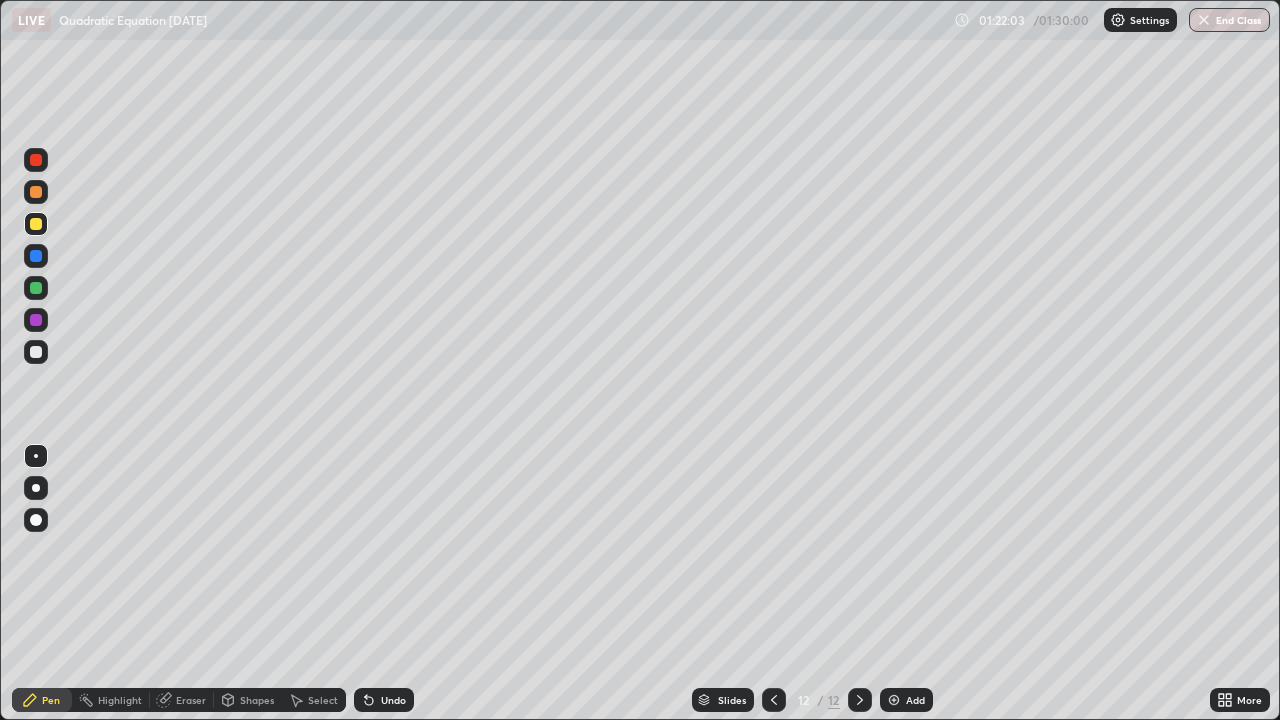 click at bounding box center [36, 352] 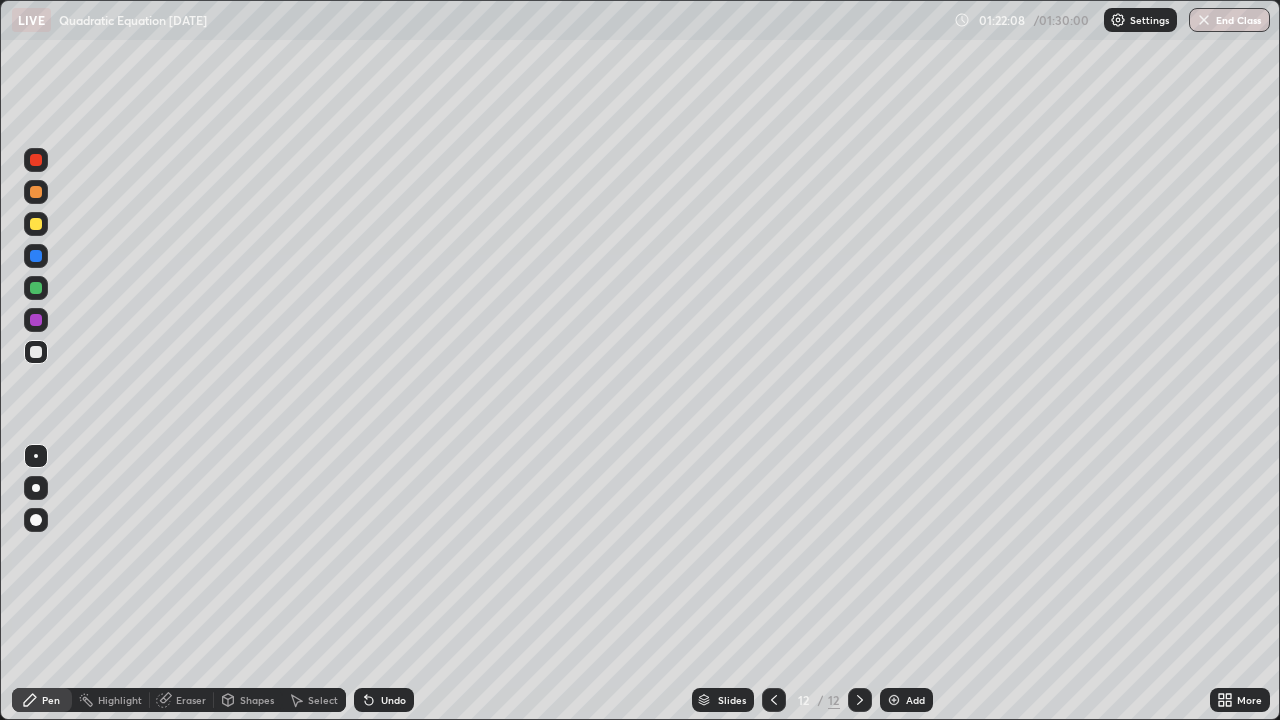 click on "Undo" at bounding box center [393, 700] 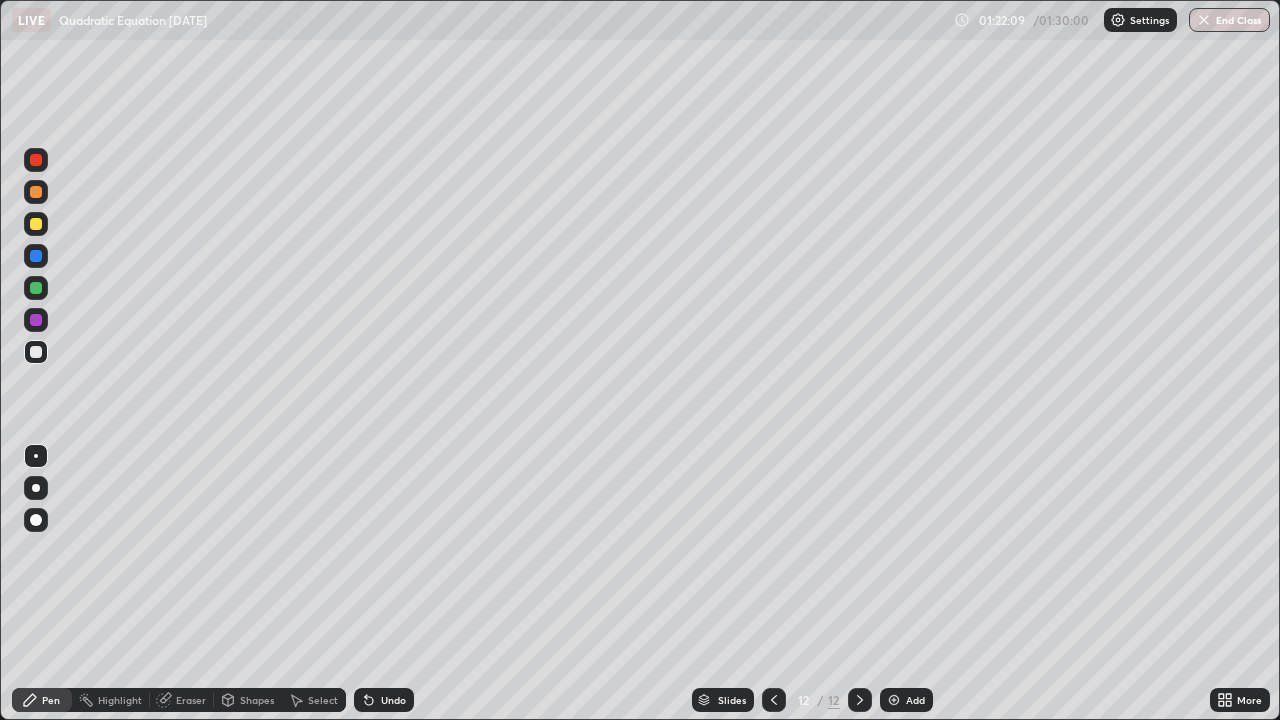 click on "Undo" at bounding box center (393, 700) 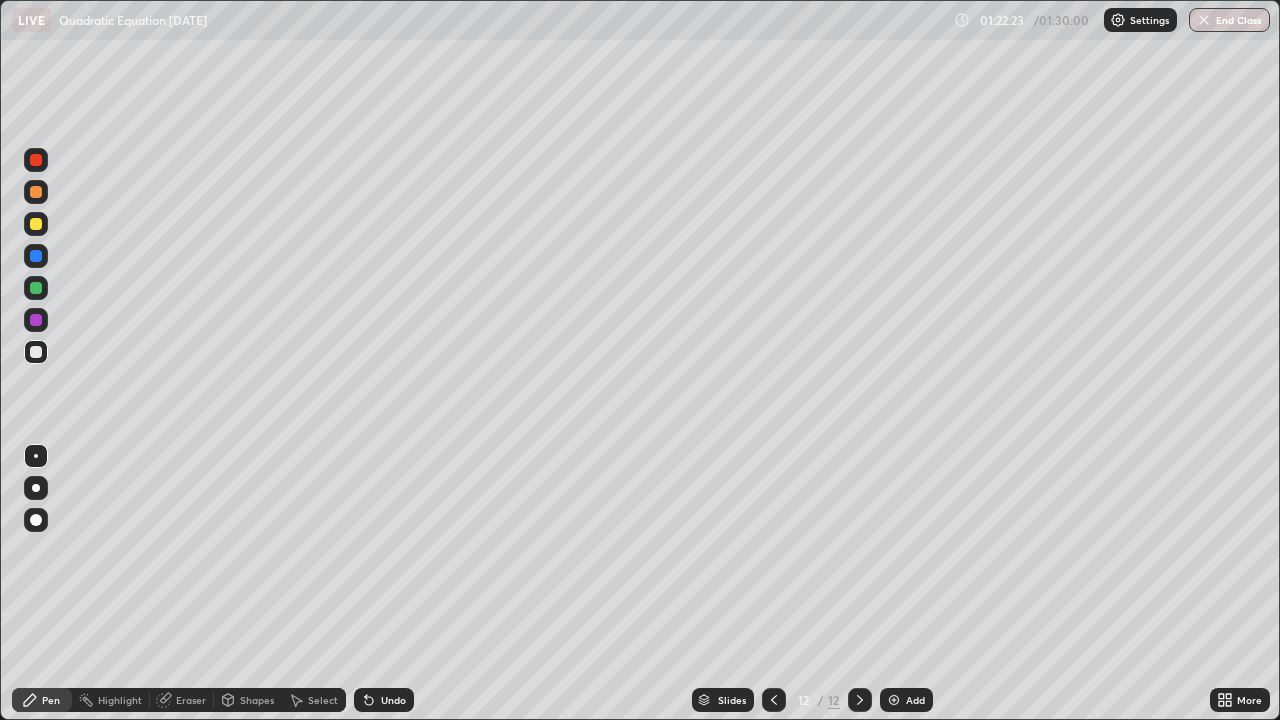 click at bounding box center [36, 288] 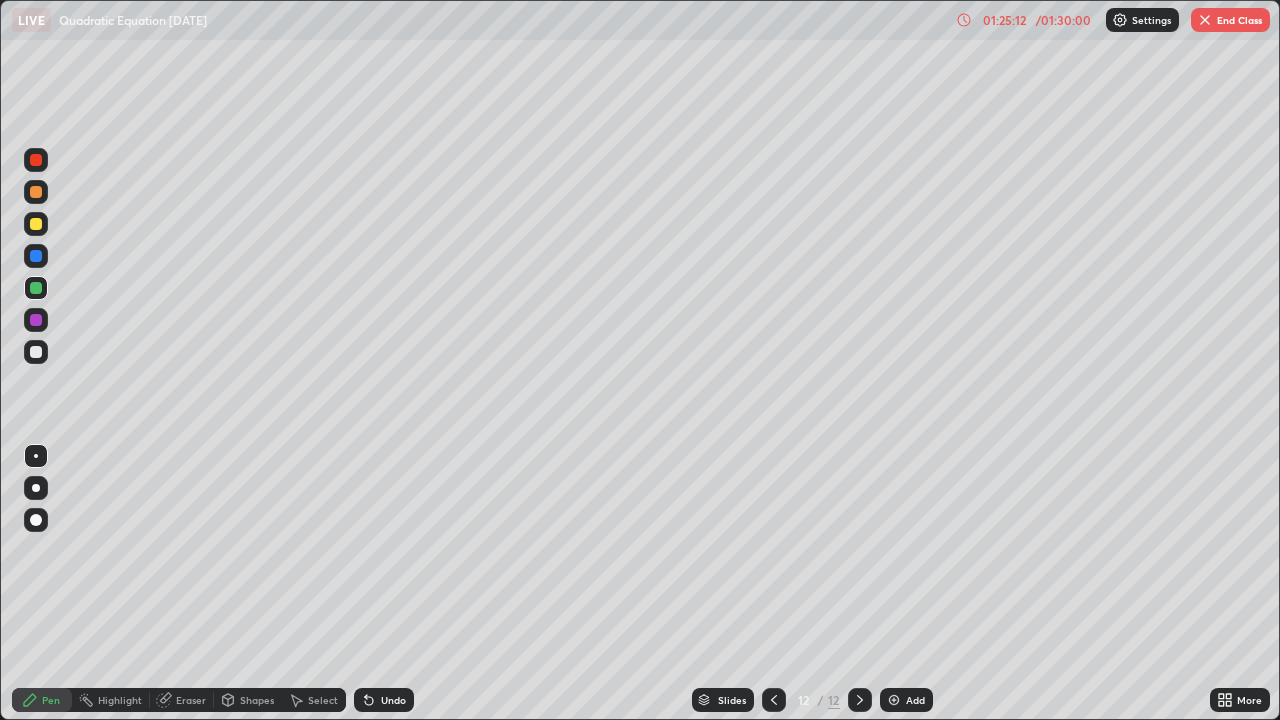 click on "Add" at bounding box center (906, 700) 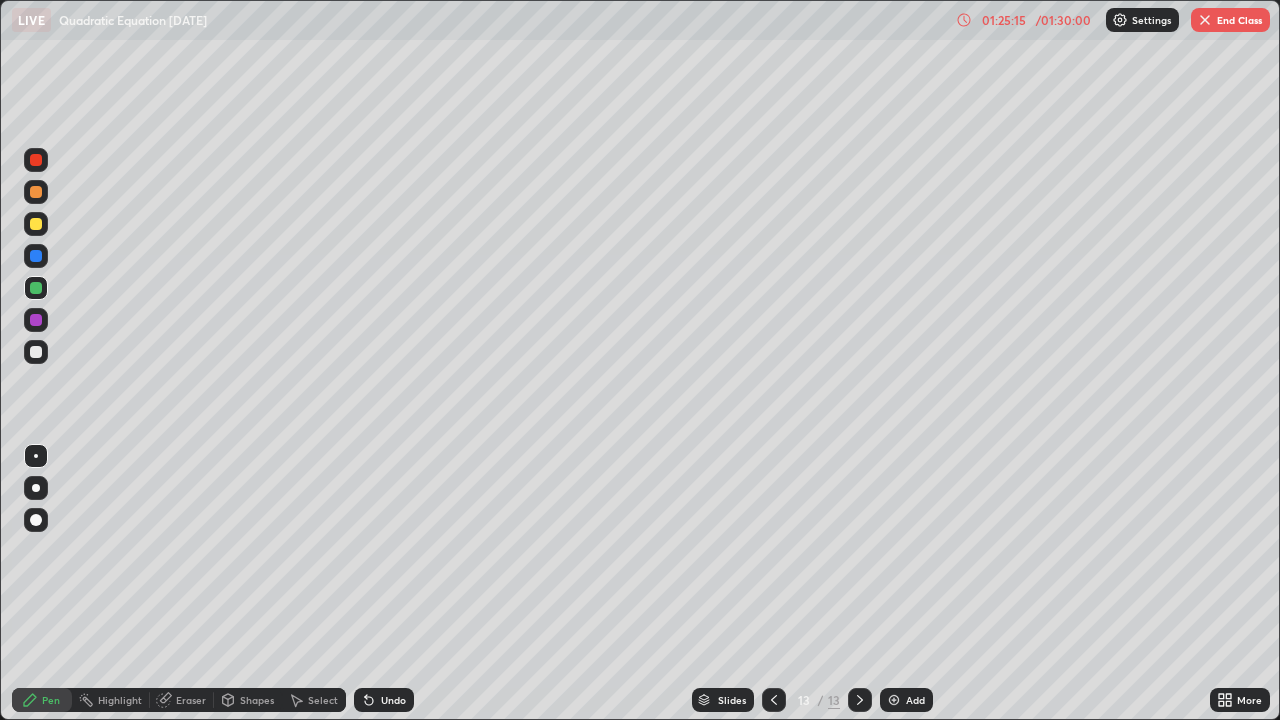 click at bounding box center [36, 224] 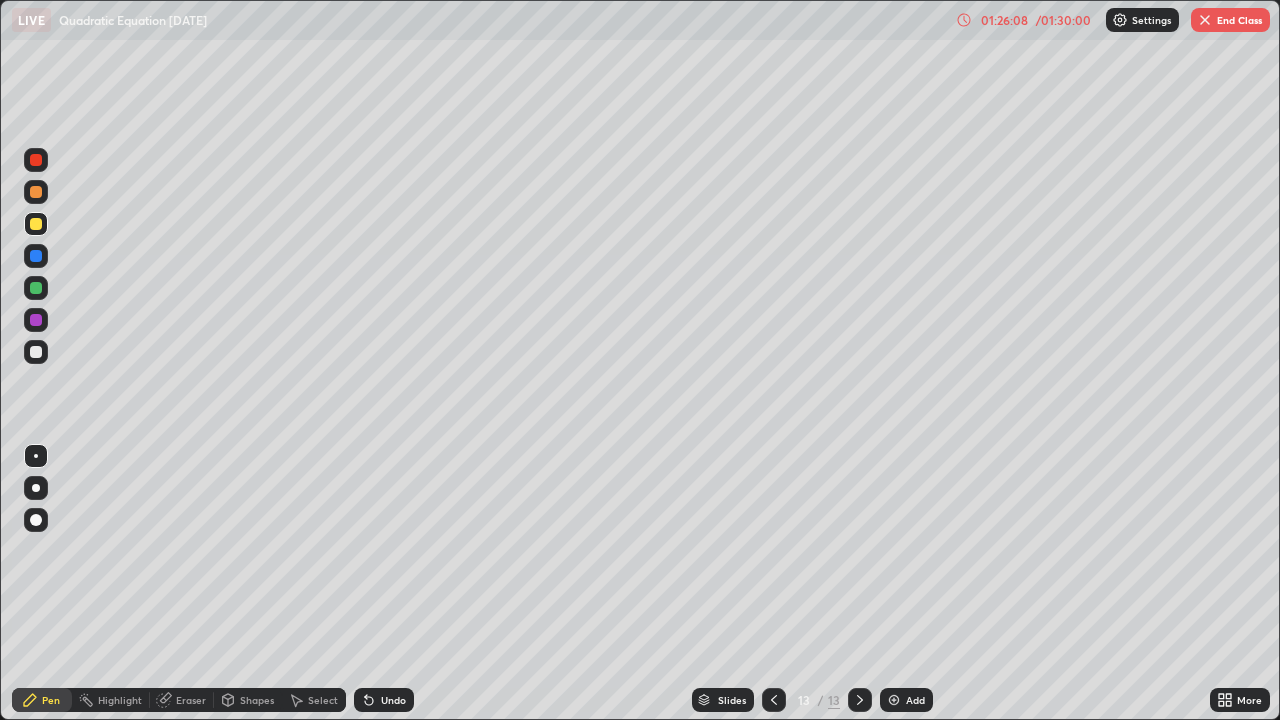 click at bounding box center (36, 288) 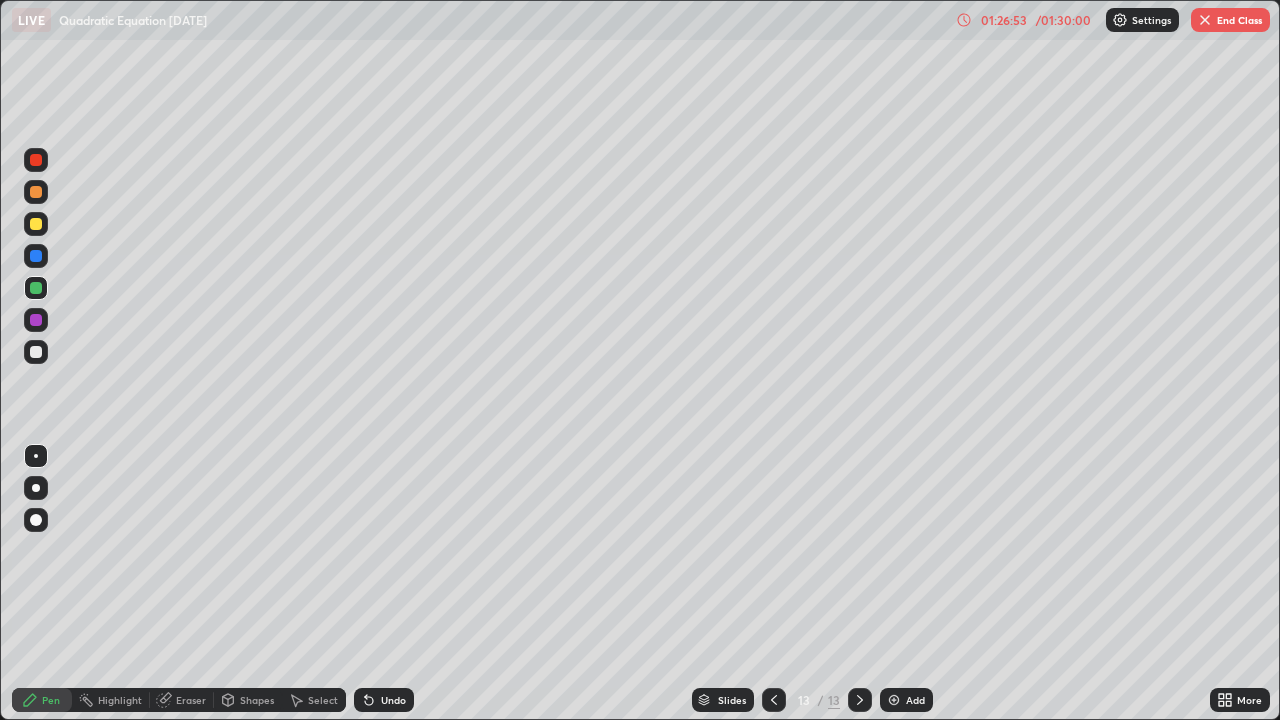 click at bounding box center [36, 352] 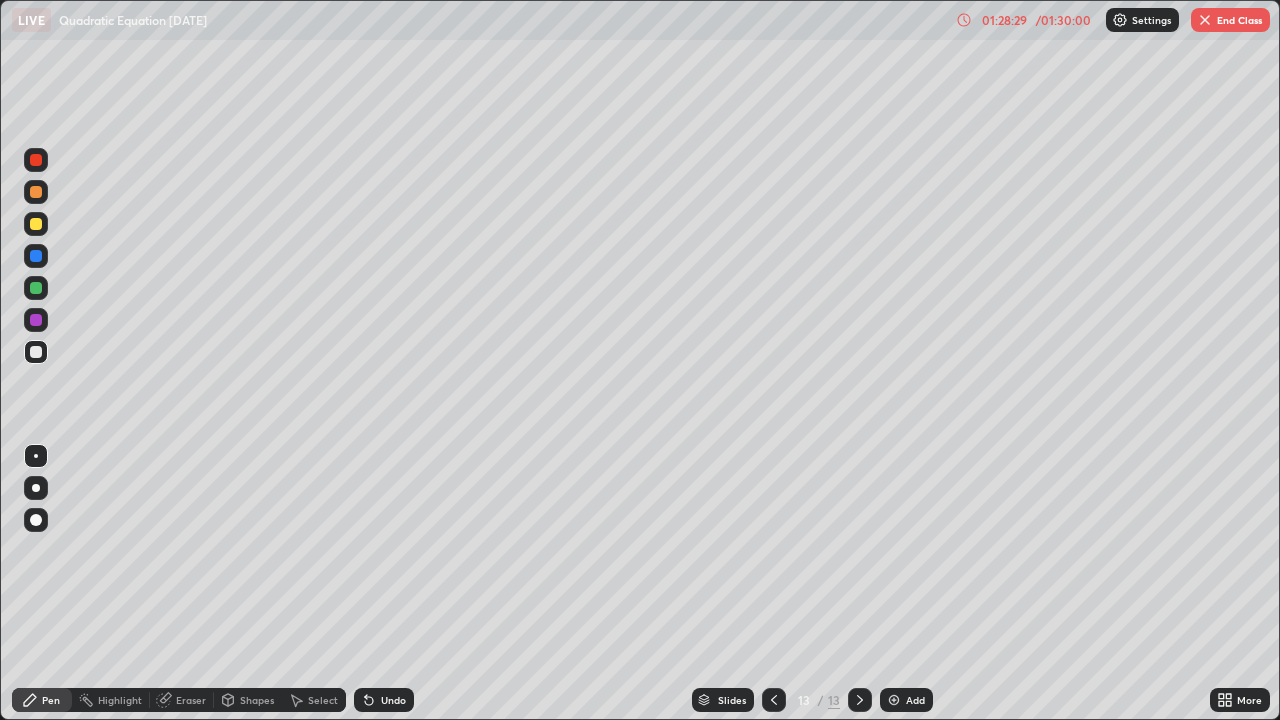 click on "End Class" at bounding box center [1230, 20] 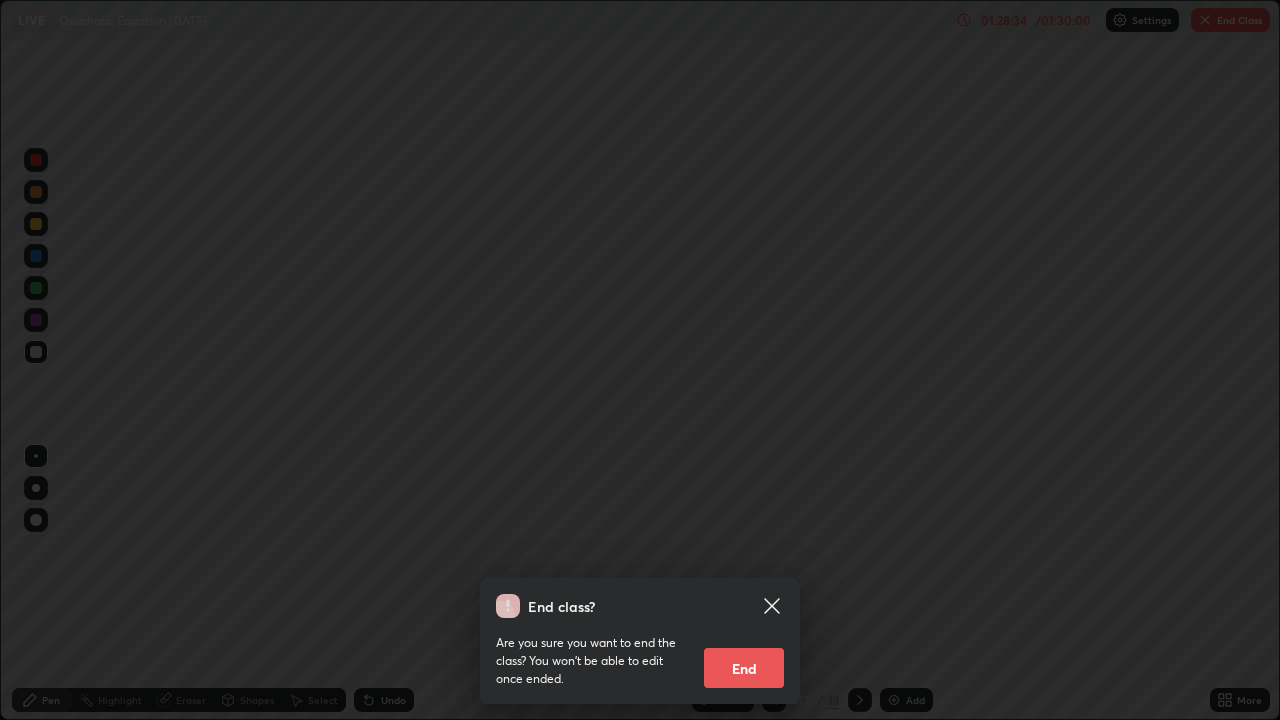 click 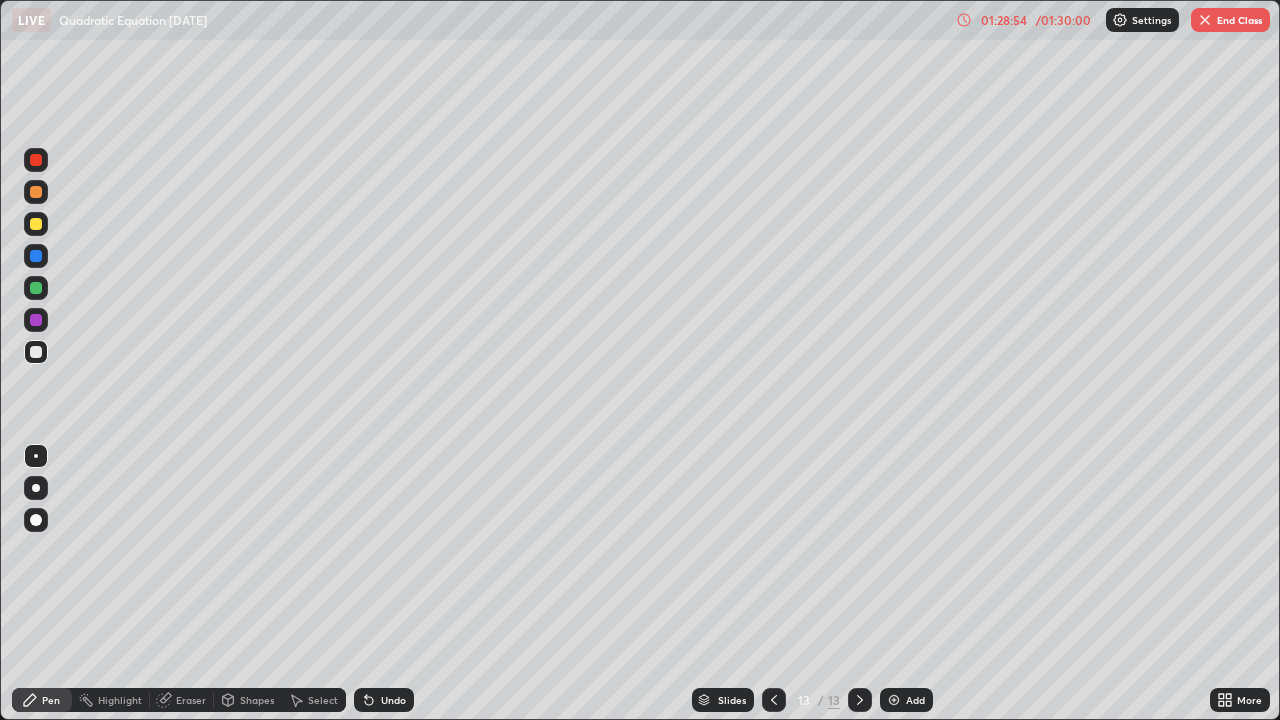 click on "End Class" at bounding box center [1230, 20] 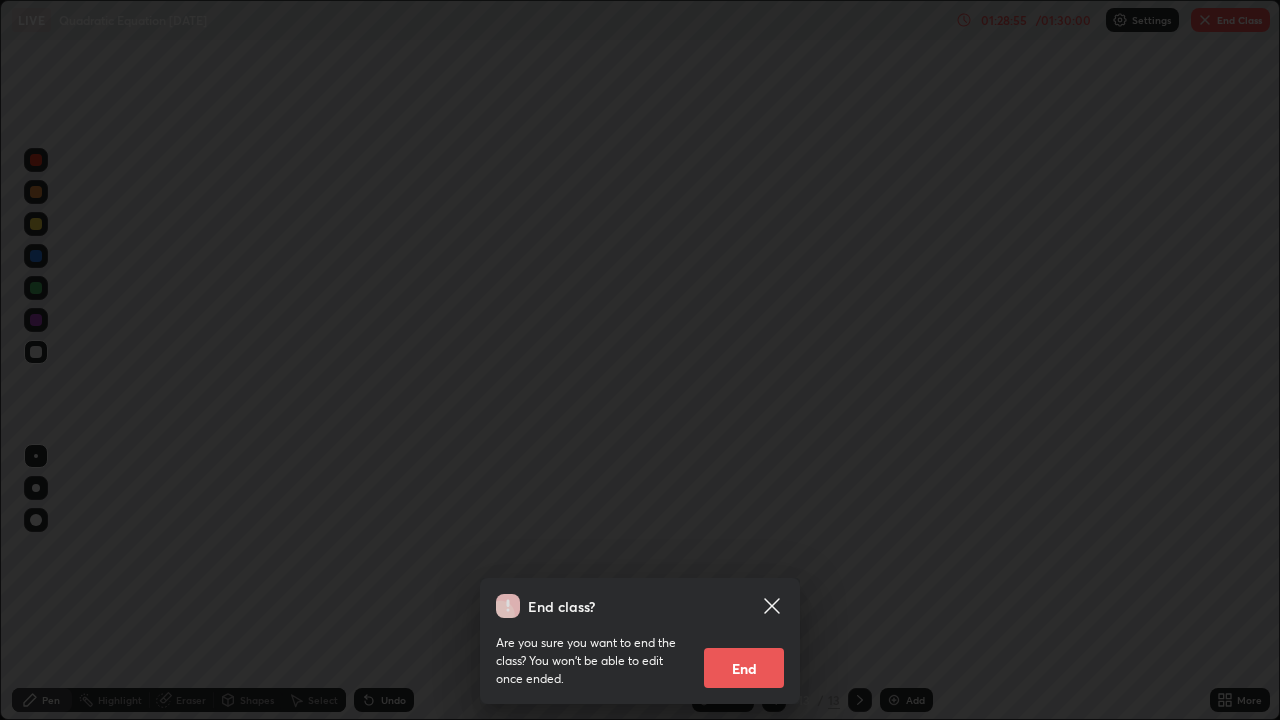 click on "End" at bounding box center [744, 668] 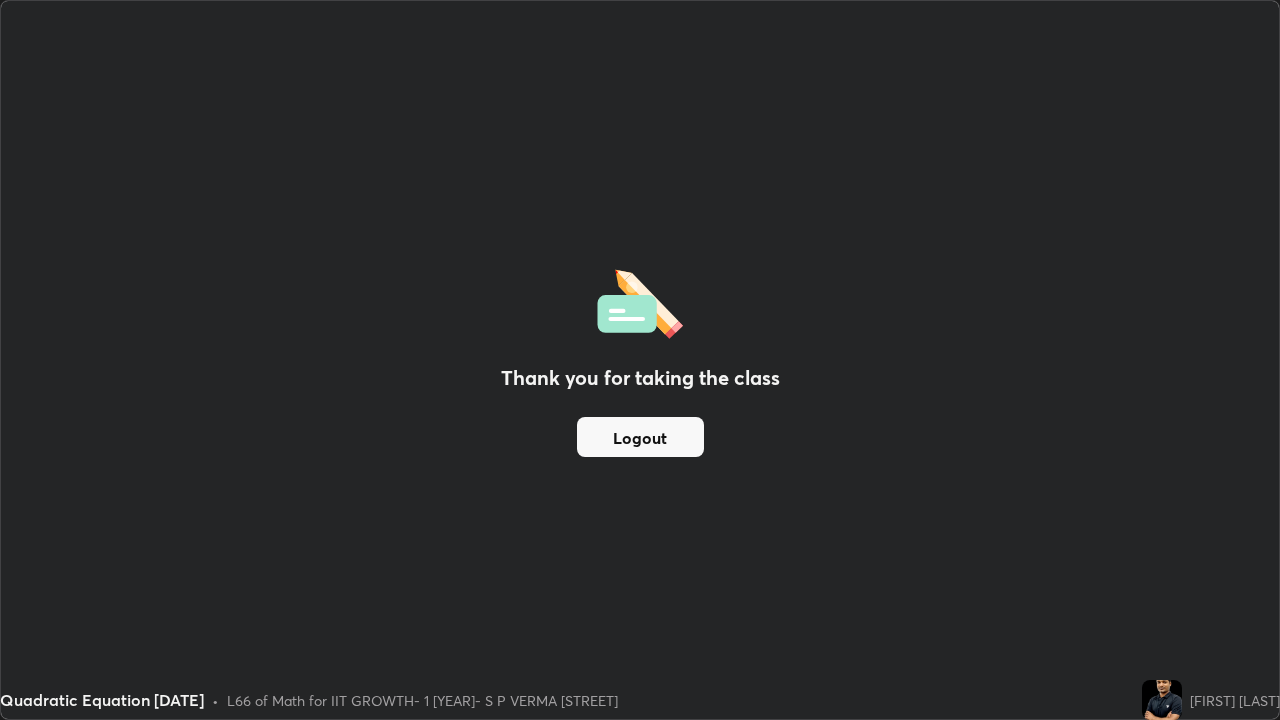 click on "Logout" at bounding box center (640, 437) 